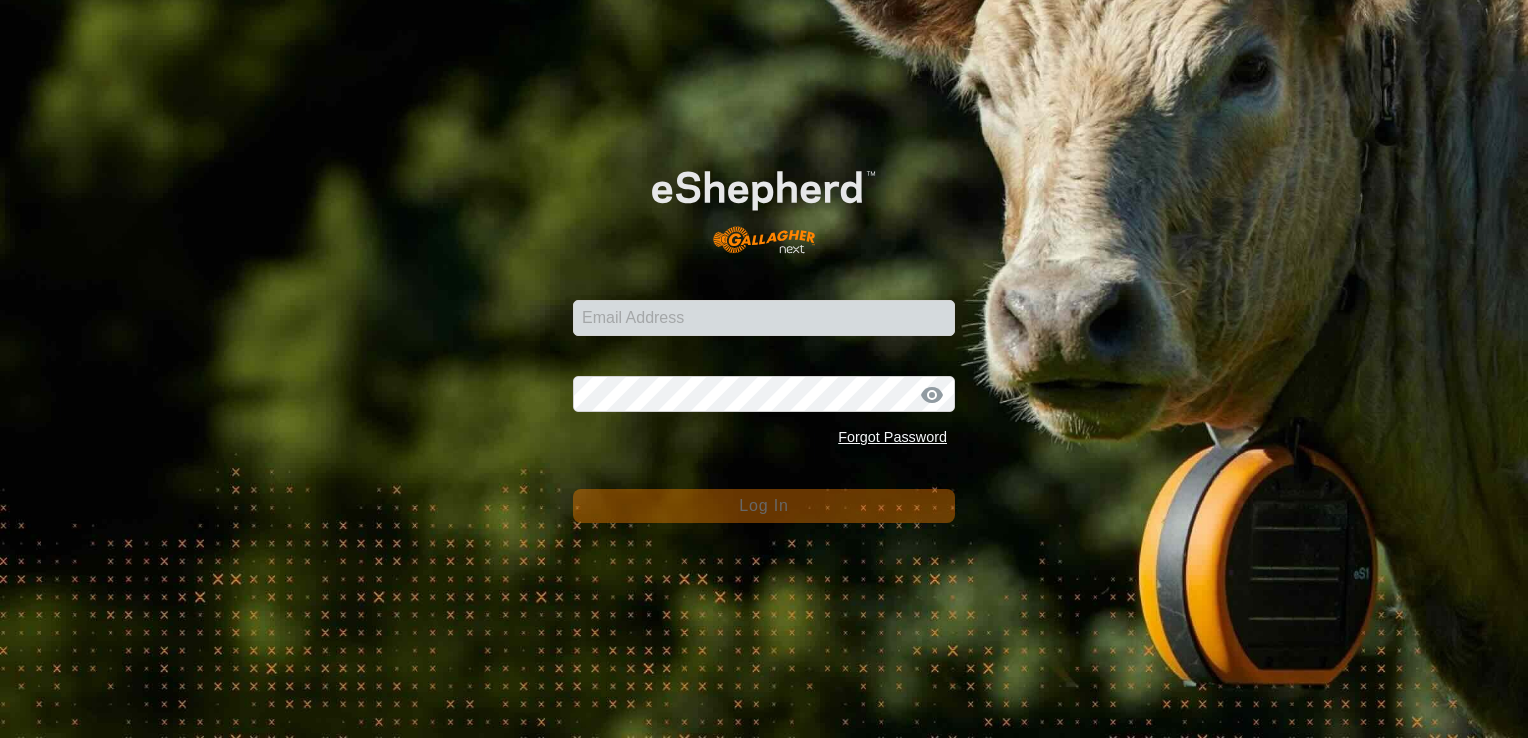 scroll, scrollTop: 0, scrollLeft: 0, axis: both 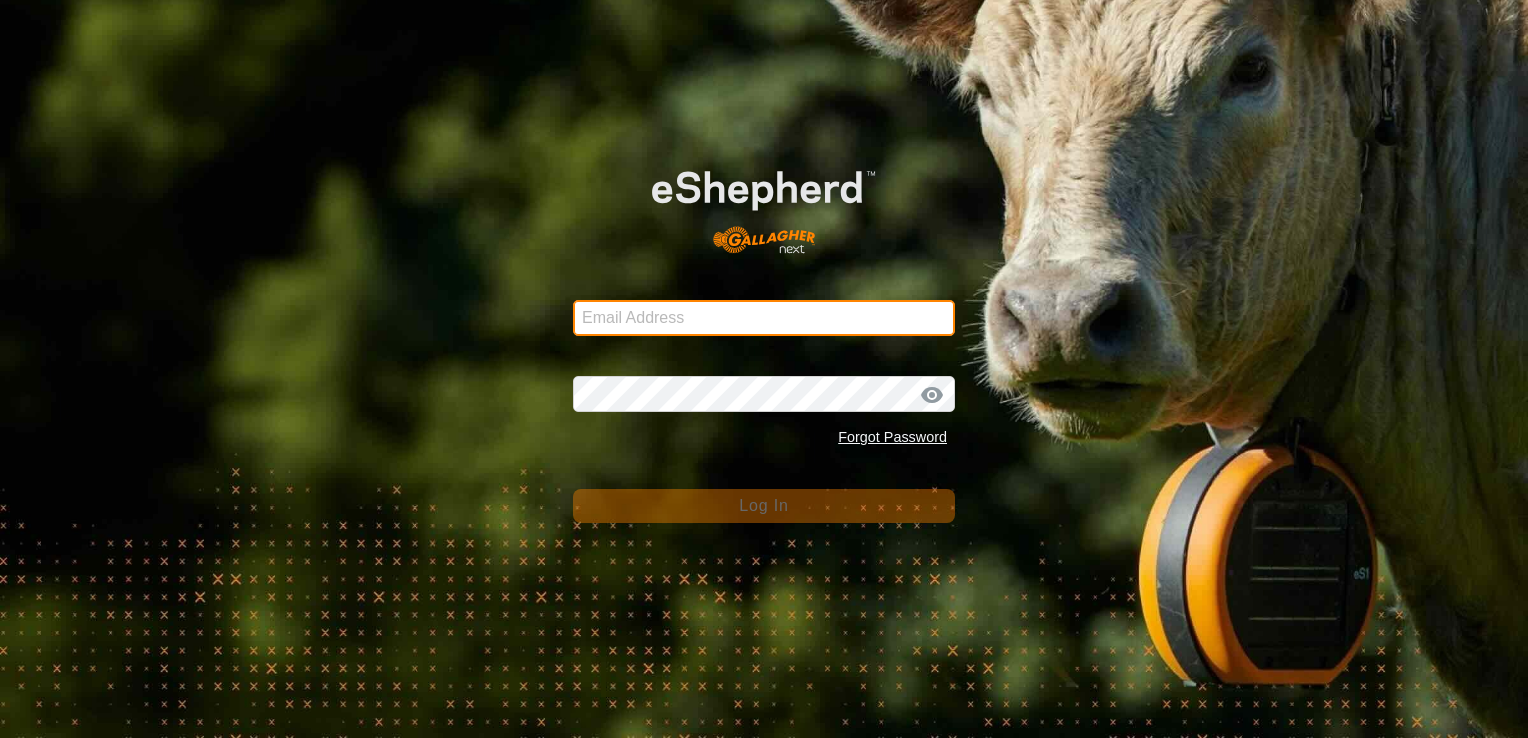type on "[EMAIL]" 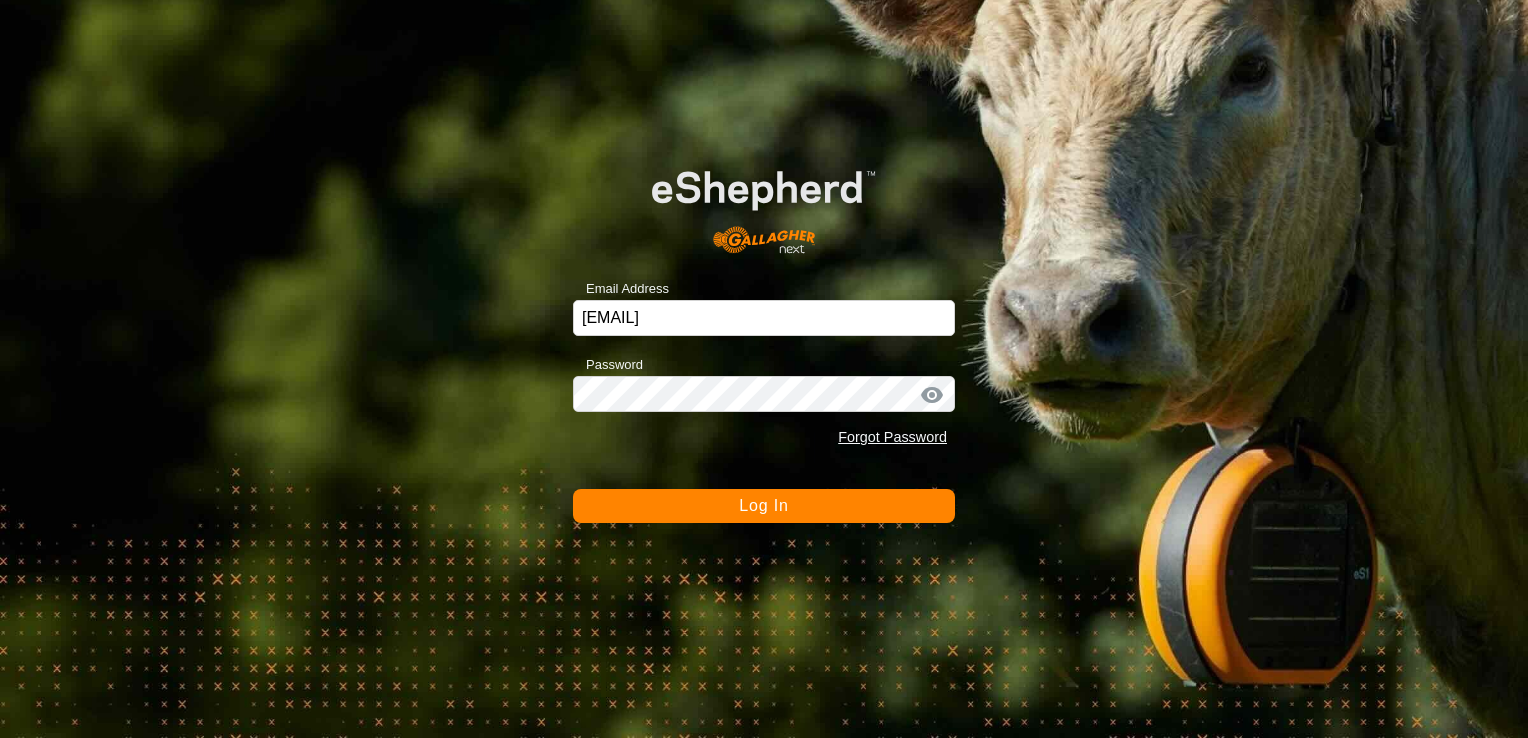 drag, startPoint x: 781, startPoint y: 472, endPoint x: 773, endPoint y: 498, distance: 27.202942 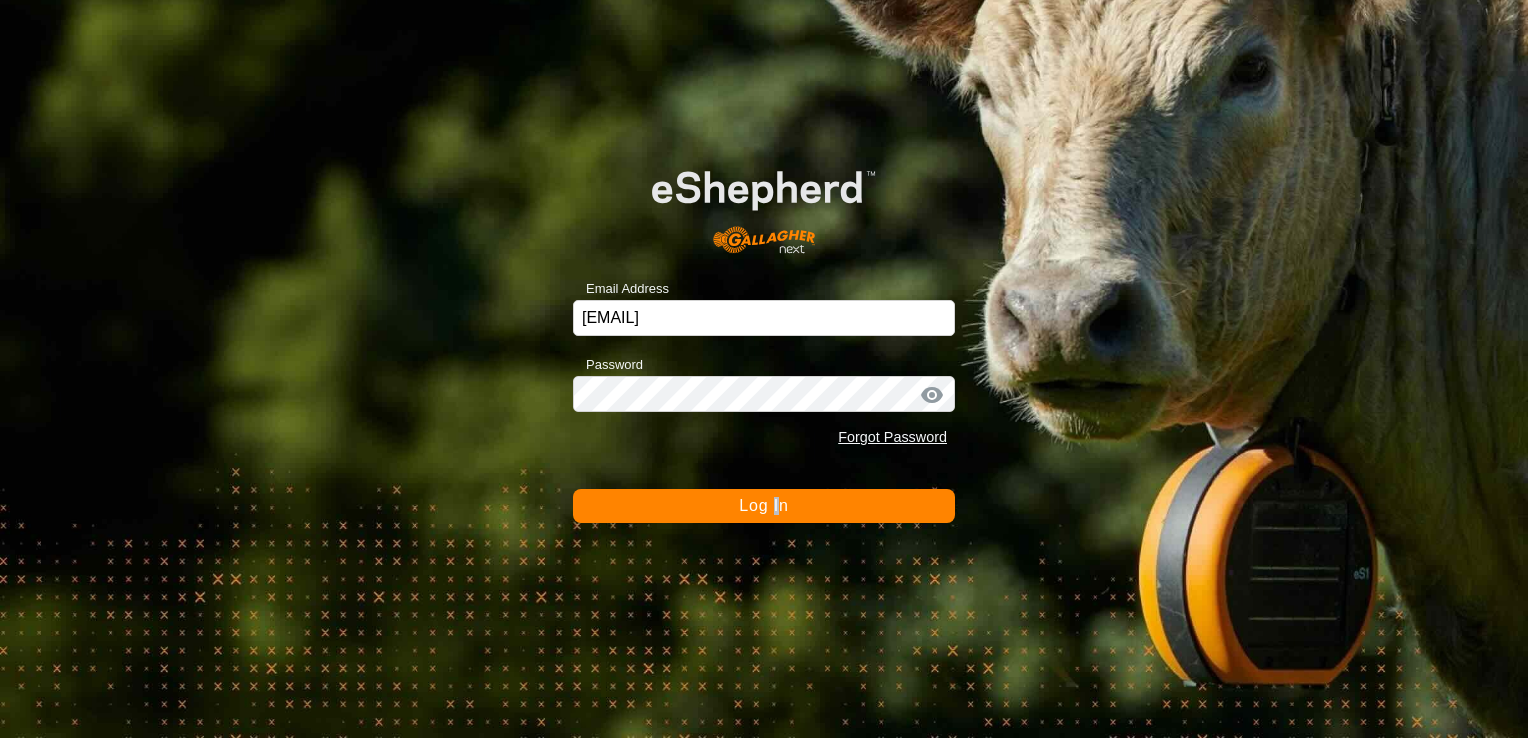 drag, startPoint x: 773, startPoint y: 498, endPoint x: 766, endPoint y: 509, distance: 13.038404 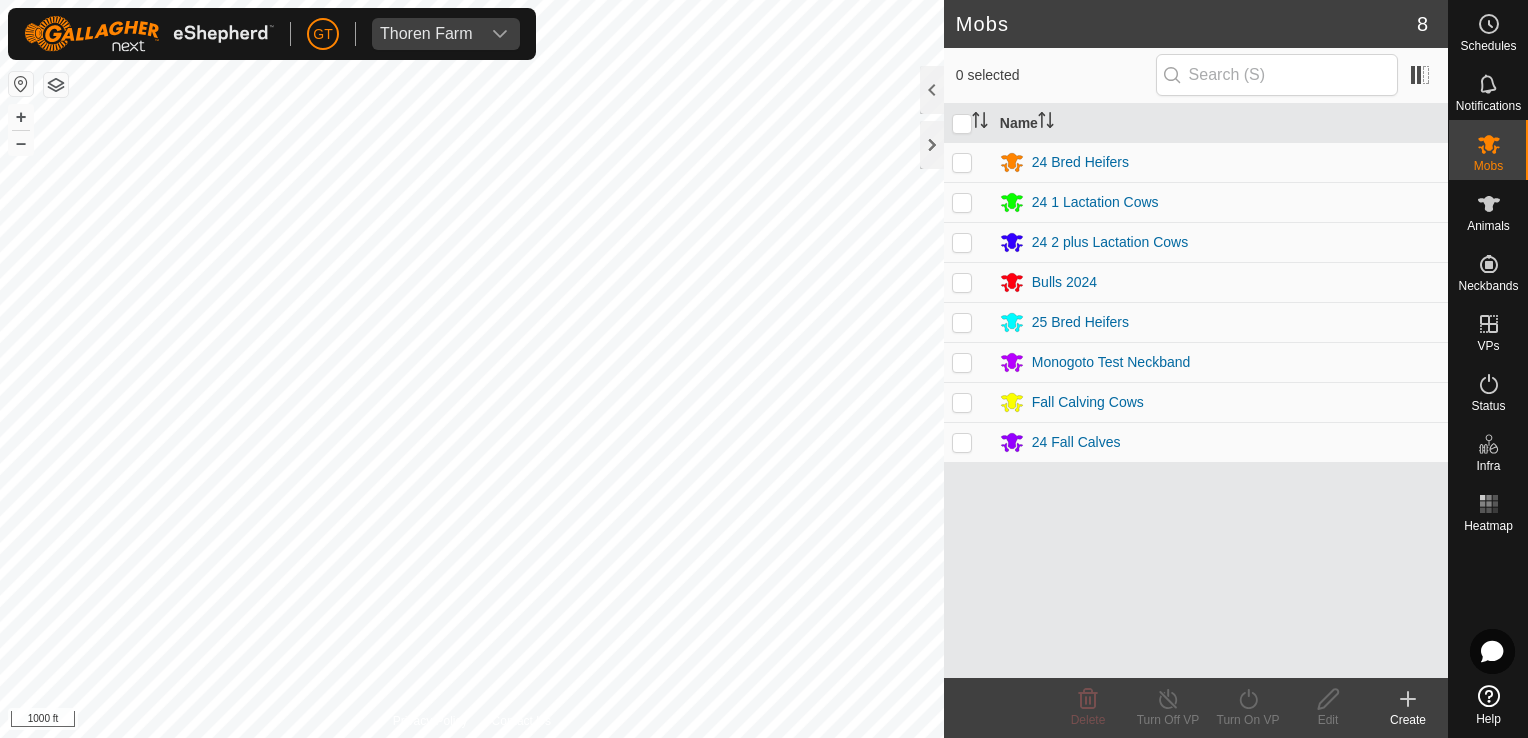 click on "GT Thoren Farm Schedules Notifications Mobs Animals Neckbands VPs Status Infra Heatmap Help Mobs 8 0 selected Name 24 Bred Heifers 24 1 Lactation Cows 24 2 plus Lactation Cows Bulls 2024 25 Bred Heifers Monogoto Test Neckband Fall Calving Cows 24 Fall Calves Delete Turn Off VP Turn On VP Edit Create Privacy Policy Contact Us + – ⇧ i 1000 ft" at bounding box center [764, 369] 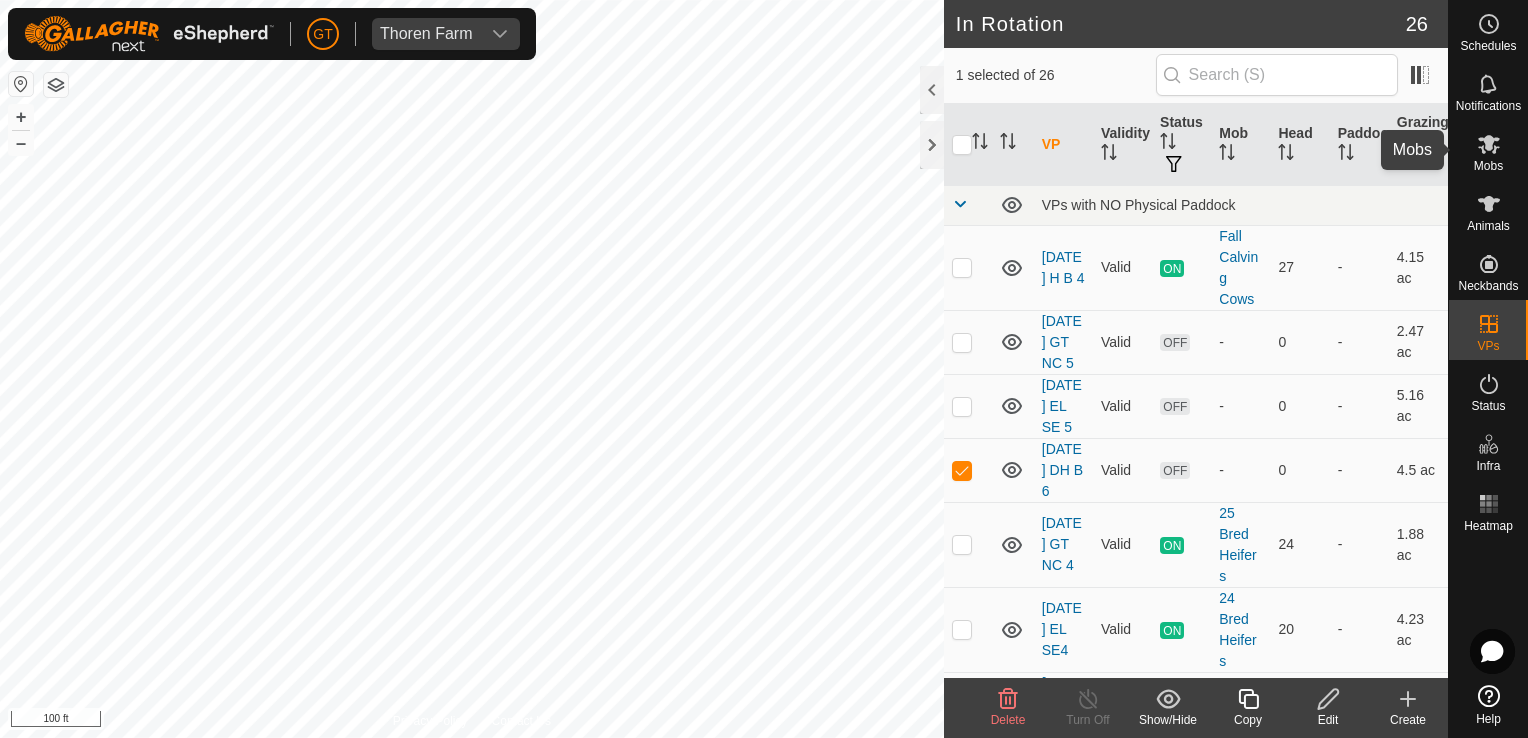 click 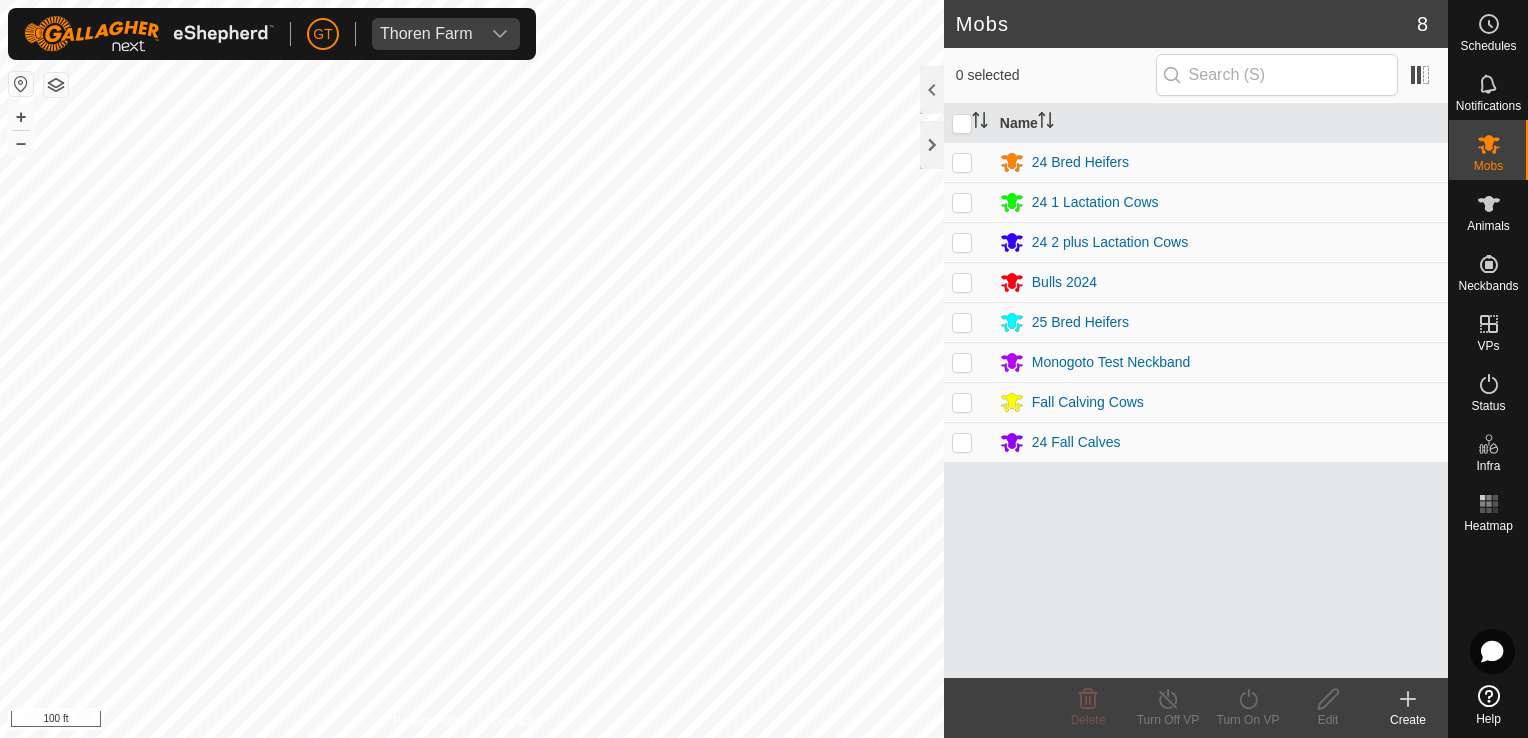 click at bounding box center [962, 402] 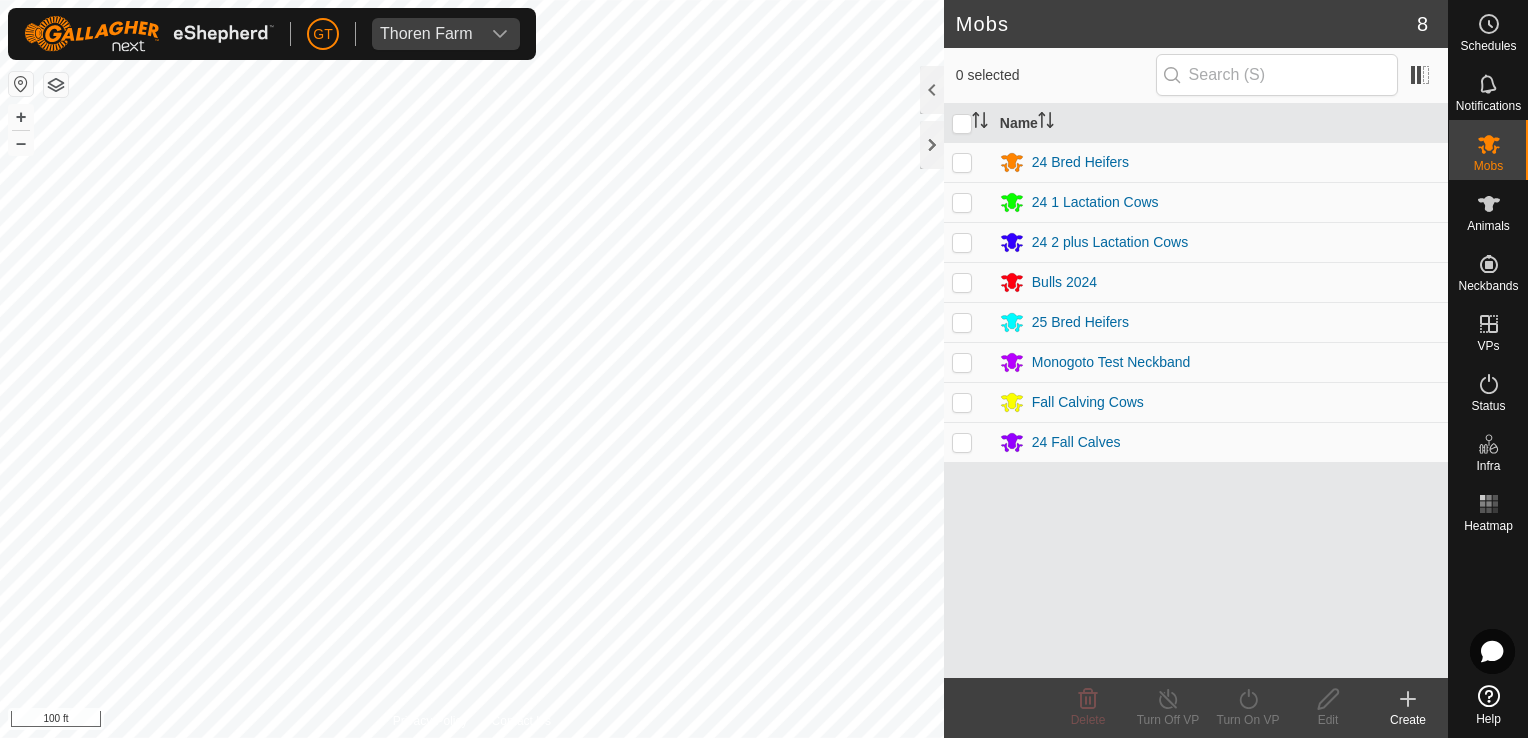 checkbox on "true" 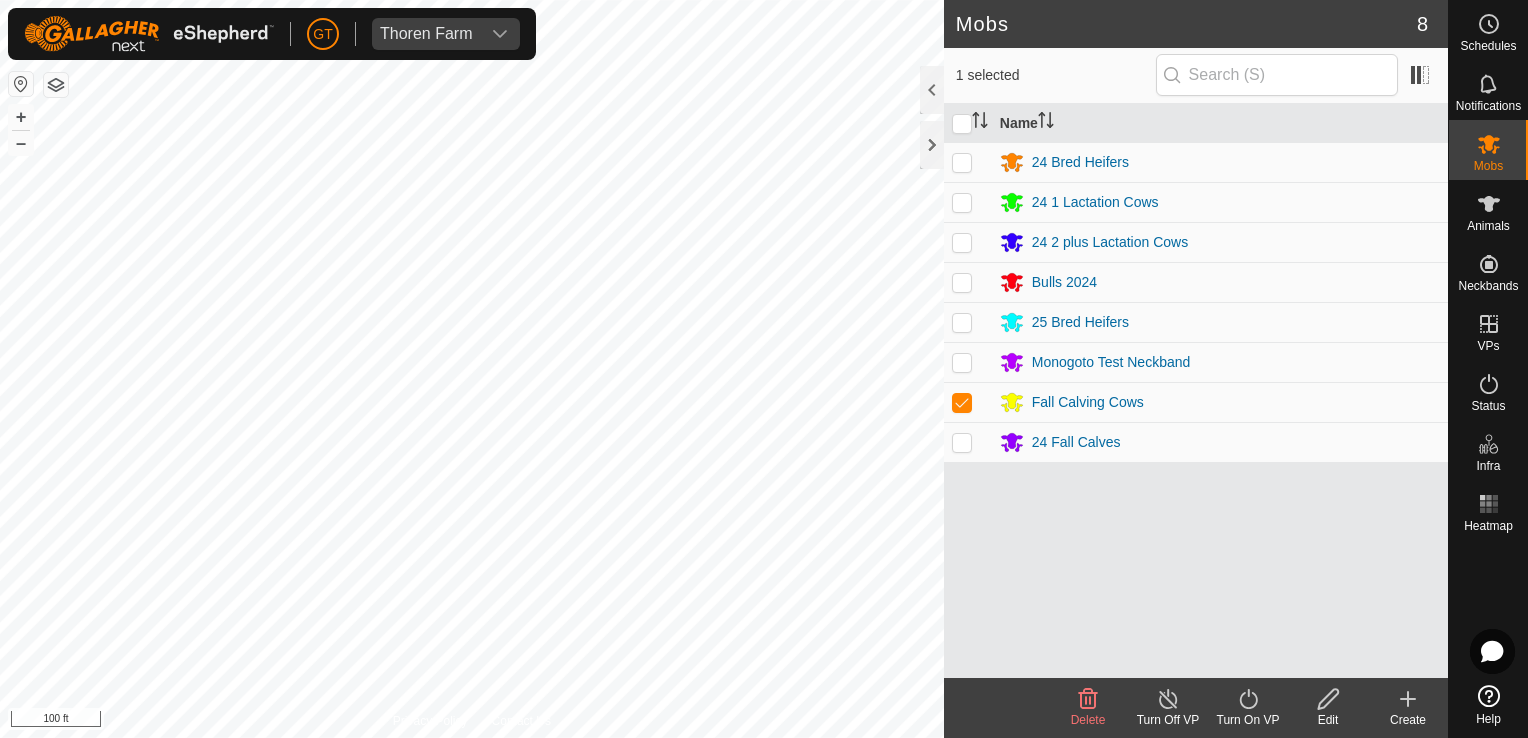click 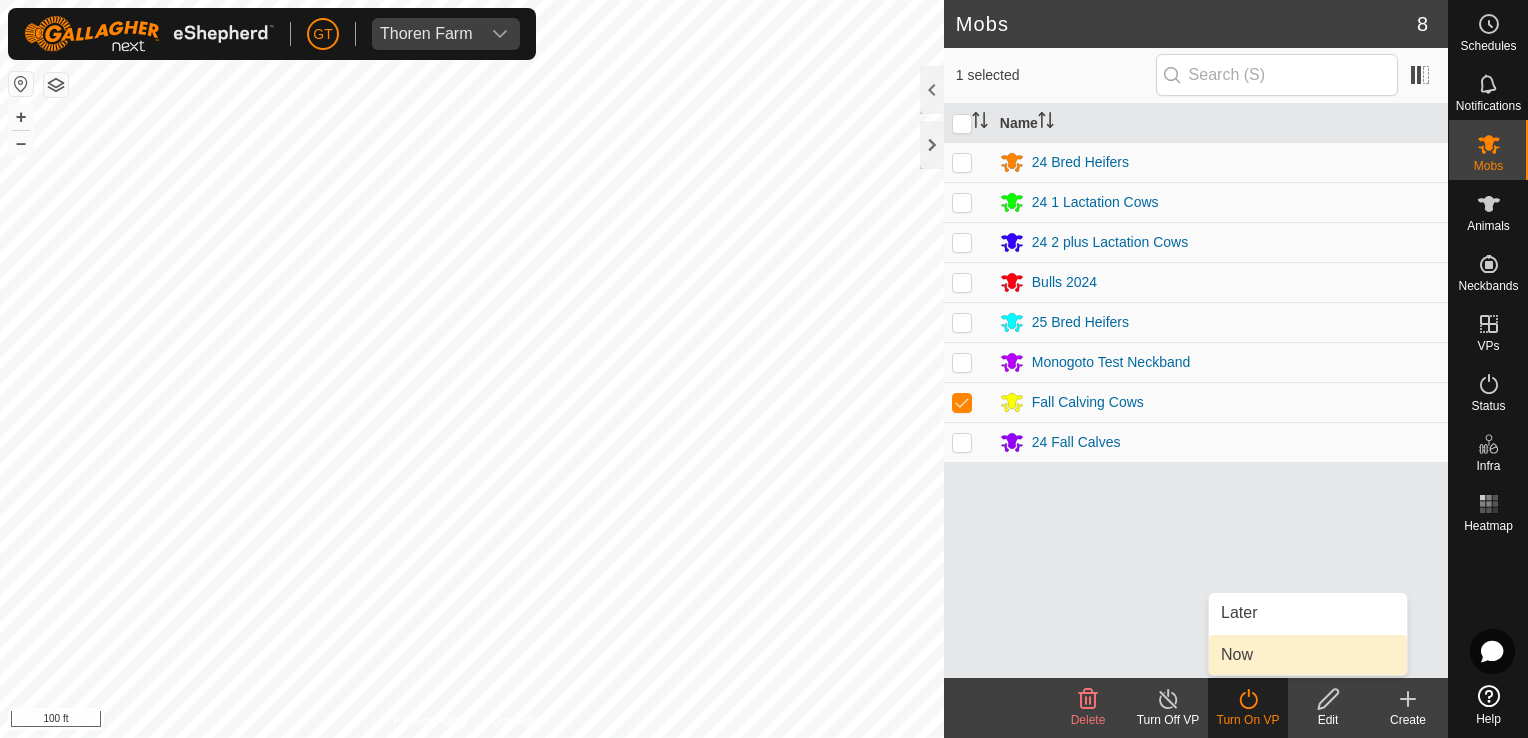 click on "Now" at bounding box center [1308, 655] 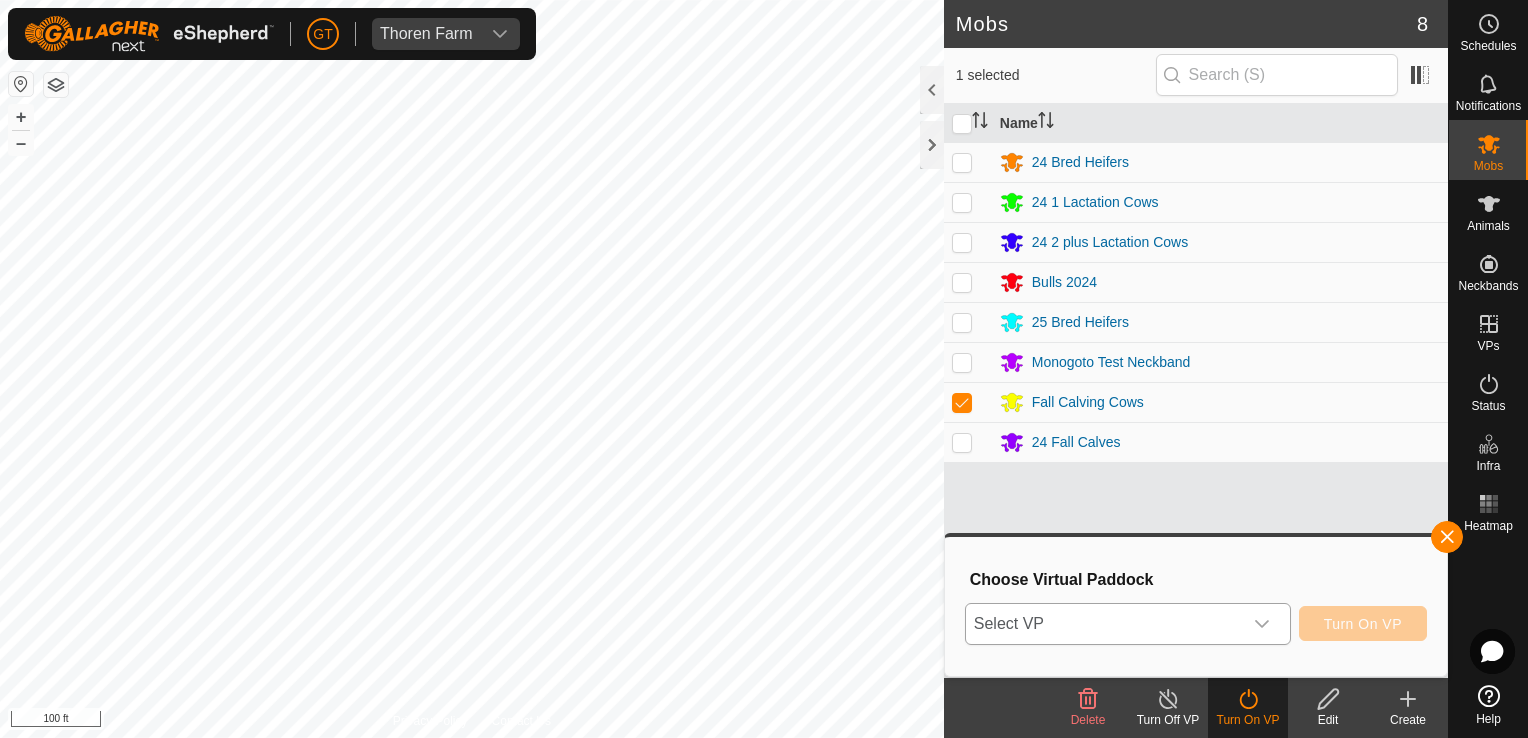 click 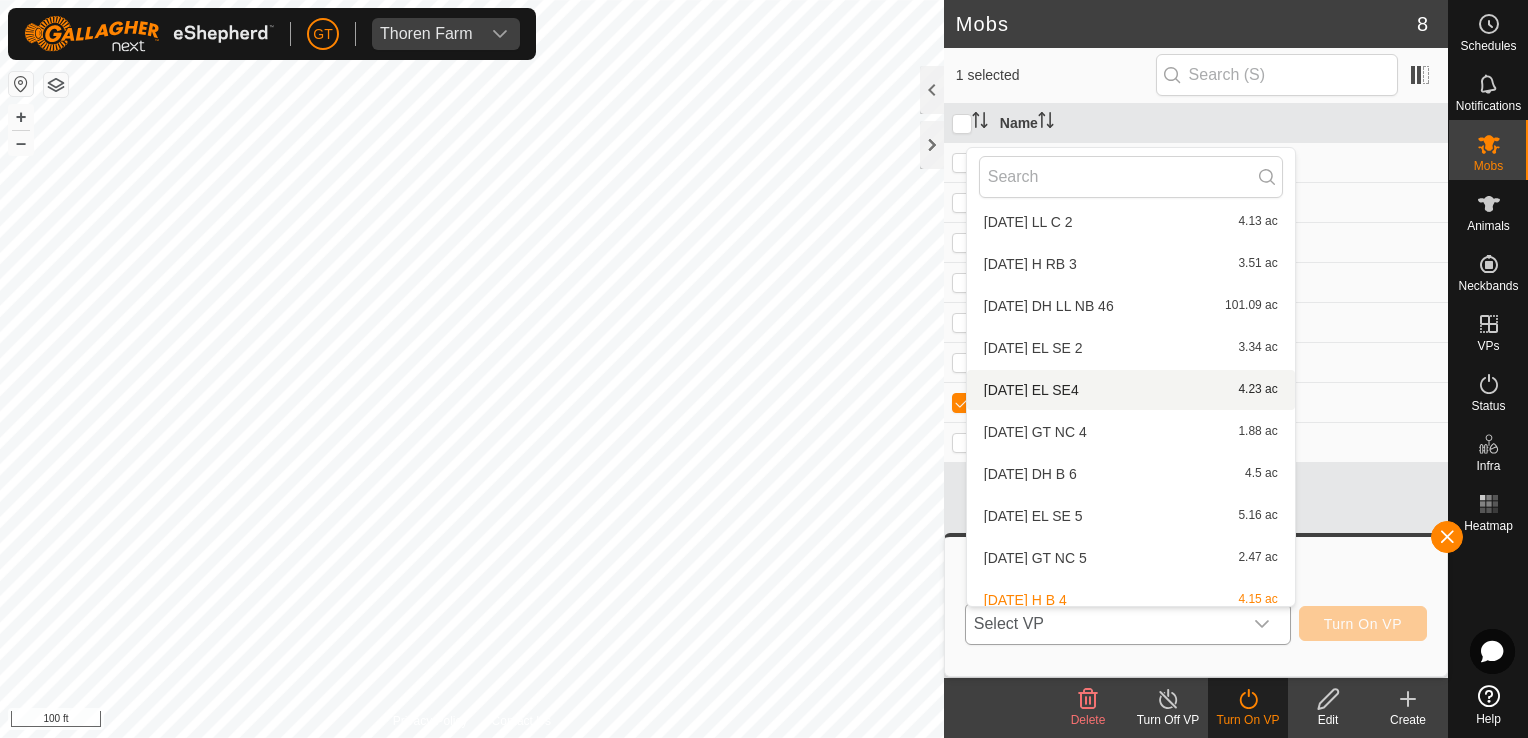 scroll, scrollTop: 736, scrollLeft: 0, axis: vertical 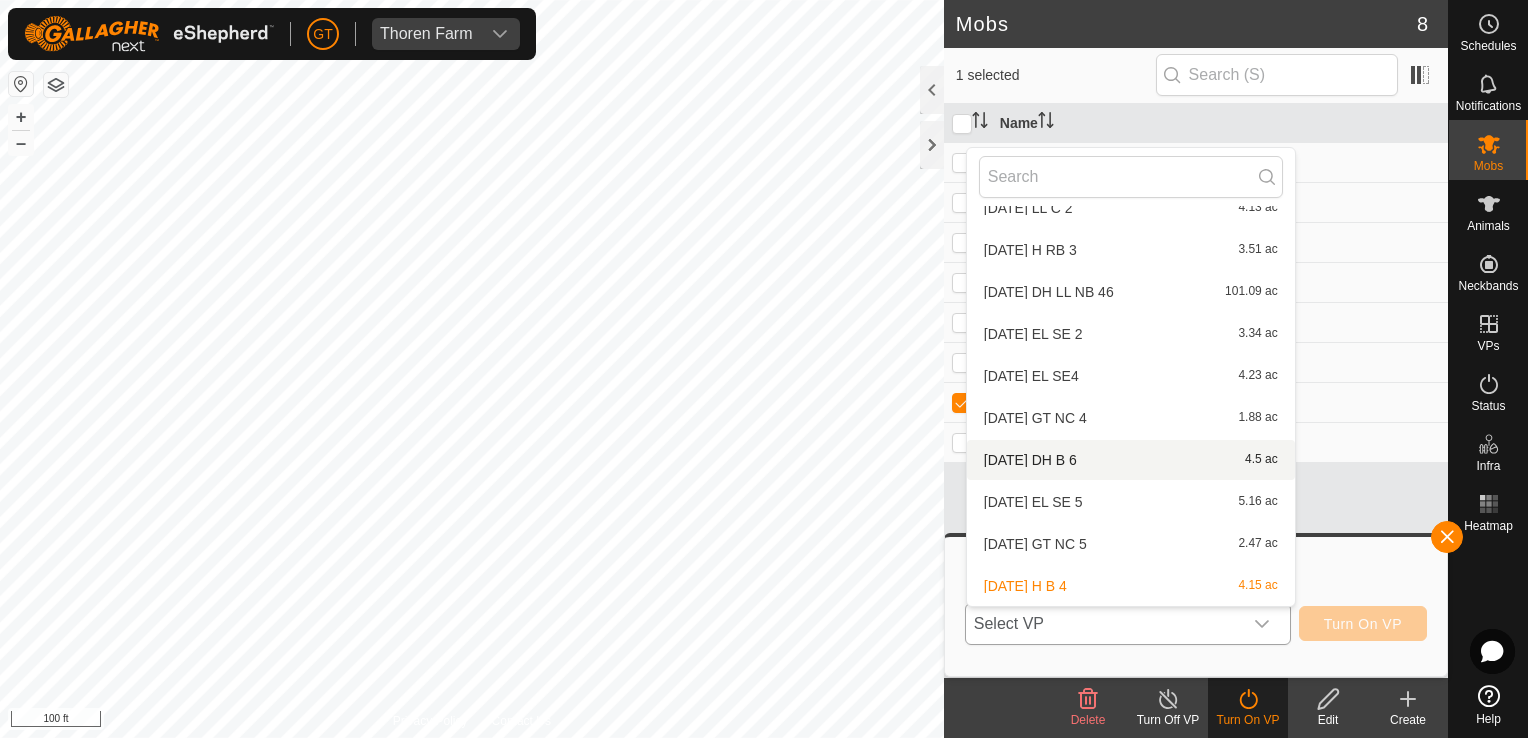 click on "[DATE]  DH  B 6  4.5 ac" at bounding box center (1131, 460) 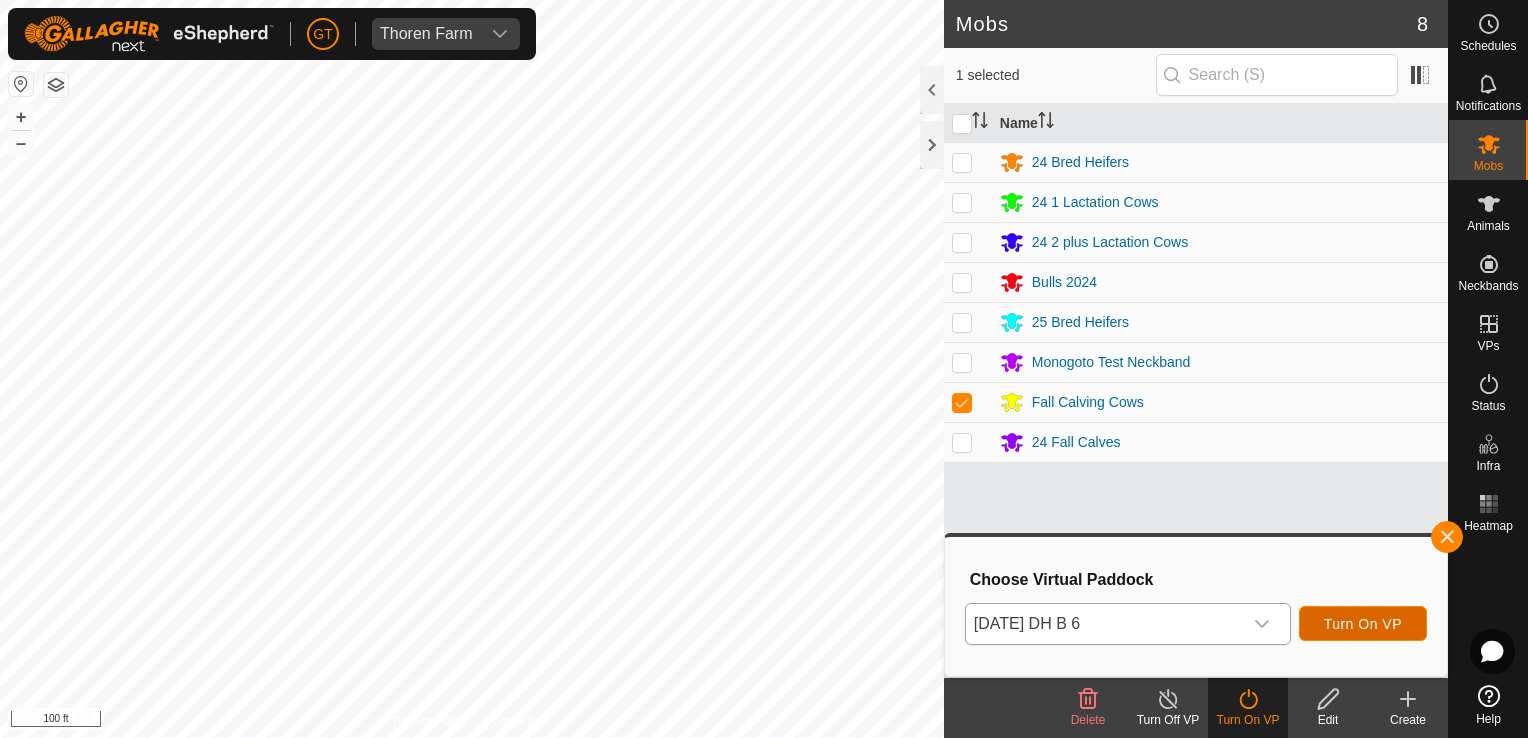 click on "Turn On VP" at bounding box center (1363, 624) 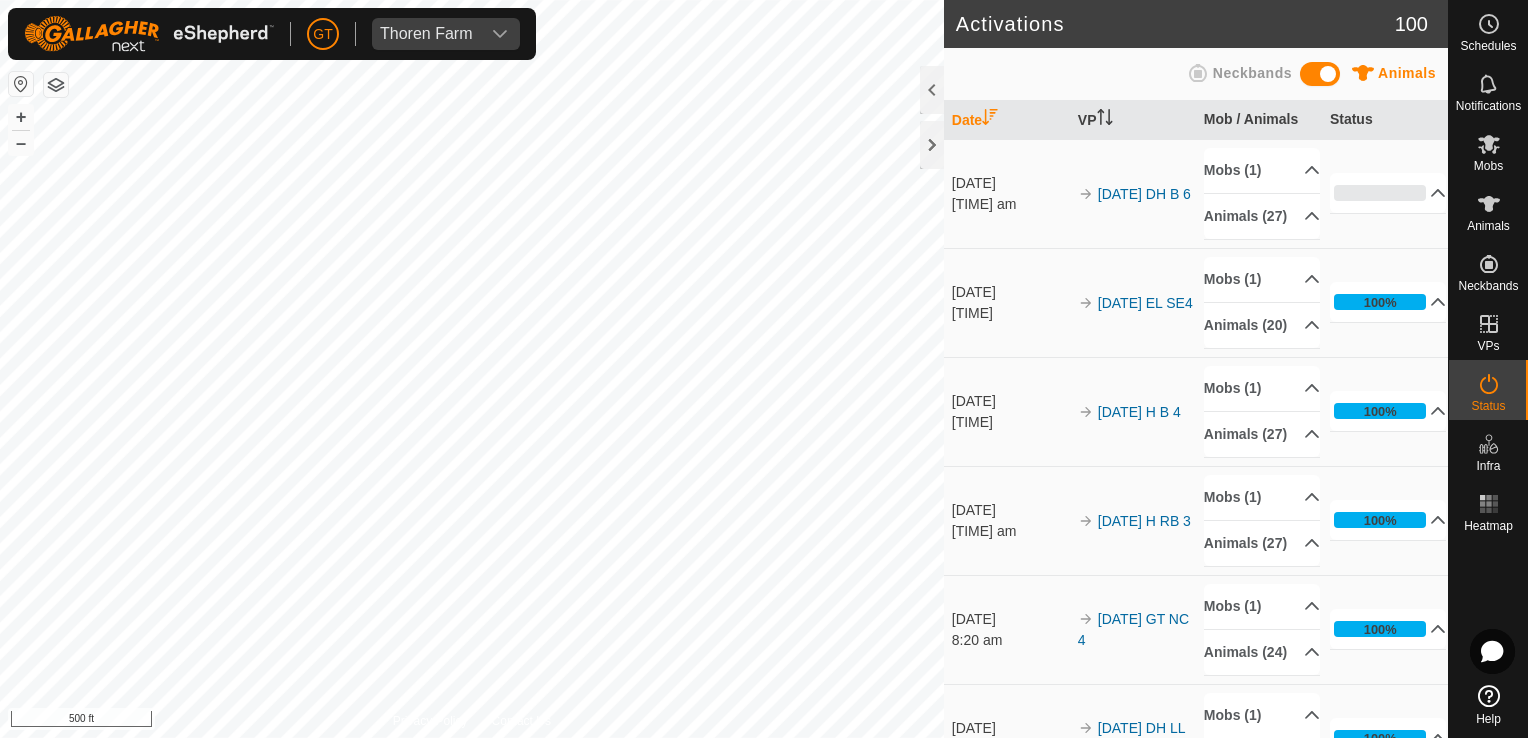 click on "Activations 100 Animals Neckbands Date VP Mob / Animals Status [DATE] [TIME] [DATE] DH B 6 Mobs (1) Fall Calving Cows Animals (27) 515 491 559 595 550 596 635 557 533 629 622 580 565 528 669 630 640 576 632 673 529 525 484 623 591 558 643 0% In Progress Pending 27 Sent 0 Completed Confirmed 0 Overridden 0 Cancelled 0 [DATE] [TIME] [DATE] EL SE4 Mobs (1) 24 Bred Heifers Animals (20) 701 699 713 710 735 706 707 704 712 714 711 708 702 715 717 716 705 709 700 703 100% In Progress Pending 0 Sent 0 Completed Confirmed 20 Overridden 0 Cancelled 0 [DATE] [TIME] [DATE] H B 4 Mobs (1) Fall Calving Cows Animals (27) 515 491 559 595 550 596 635 557 533 629 622 580 565 528 669 630 640 576 632 673 529 525 484 623 591 558 643 100% In Progress Pending 0 Sent 0 Completed Confirmed 27 Overridden 0" 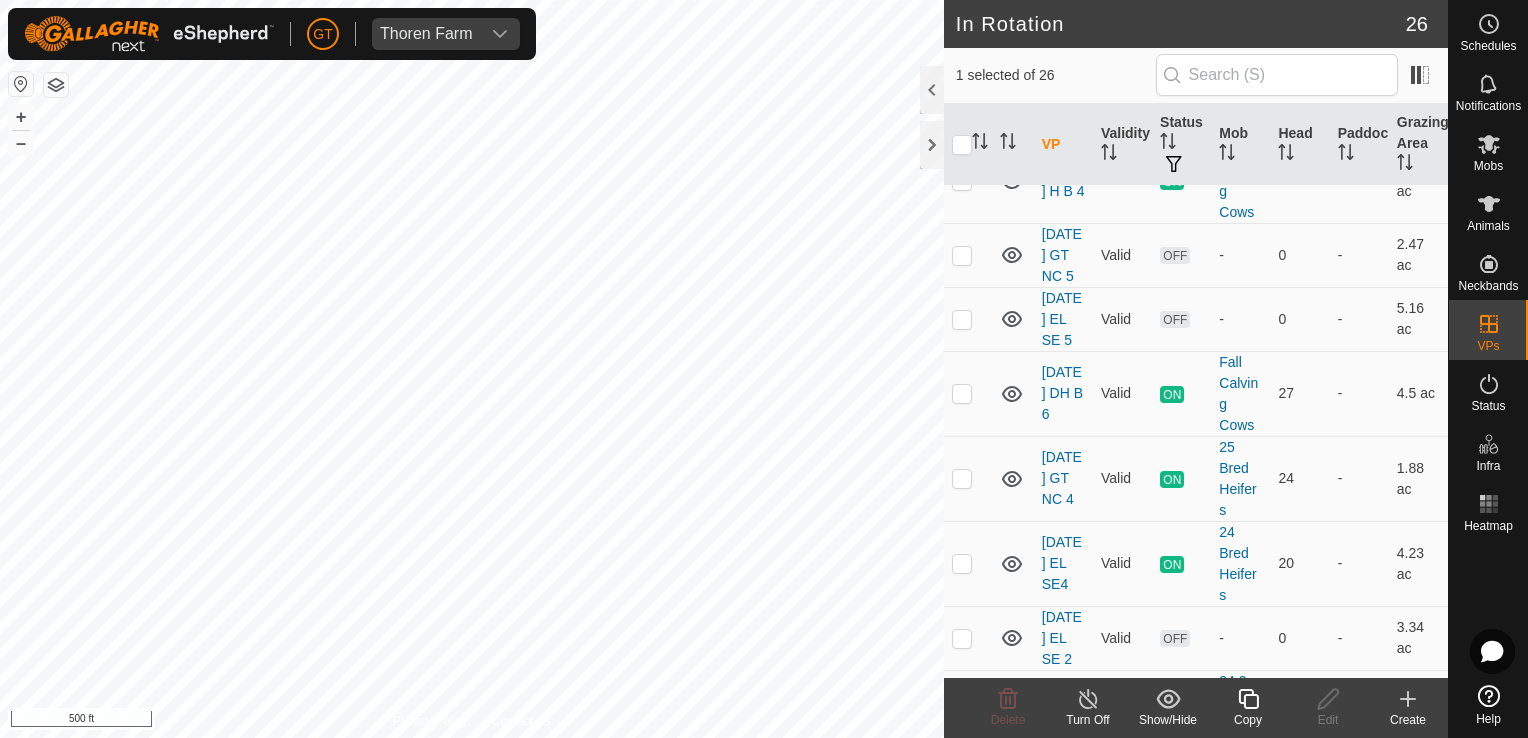 scroll, scrollTop: 500, scrollLeft: 0, axis: vertical 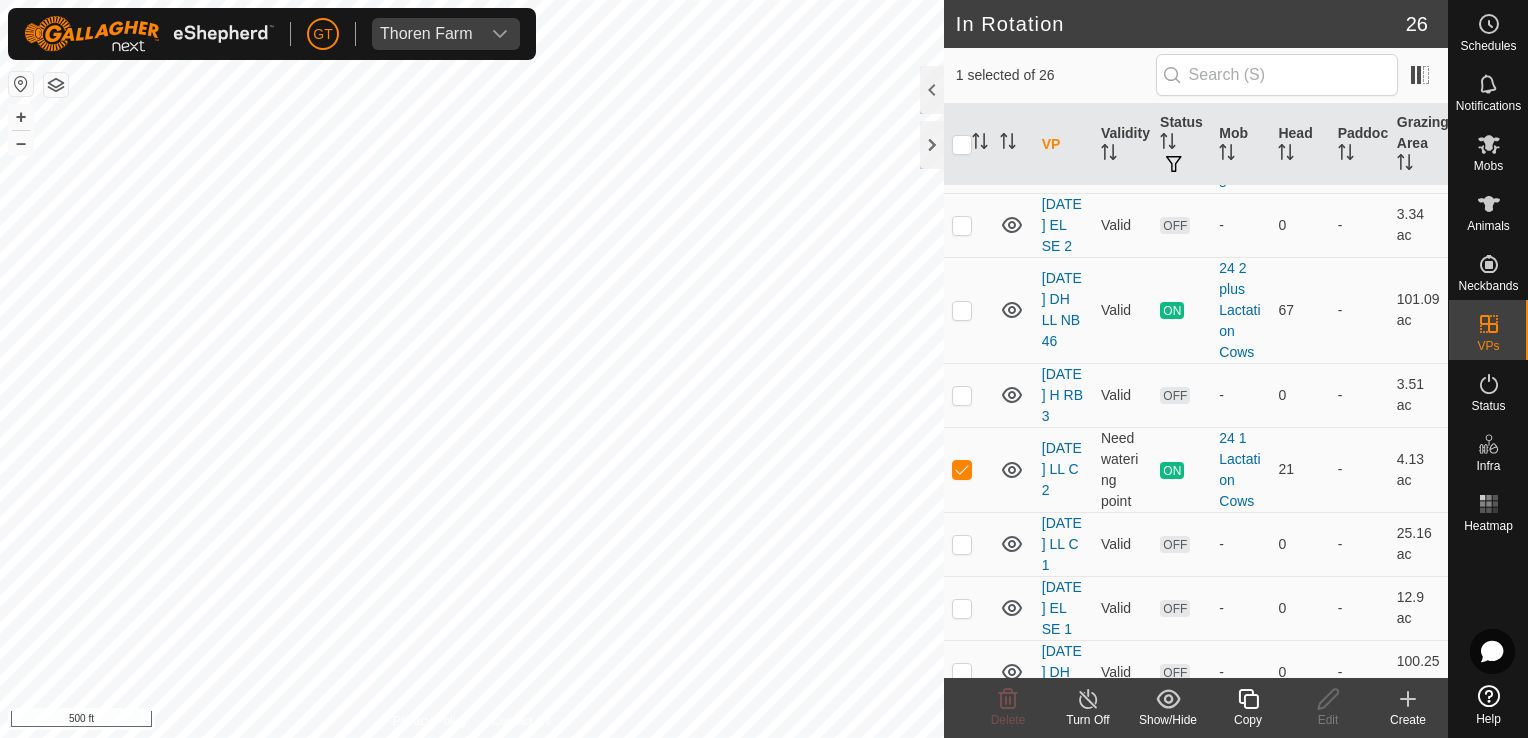 click 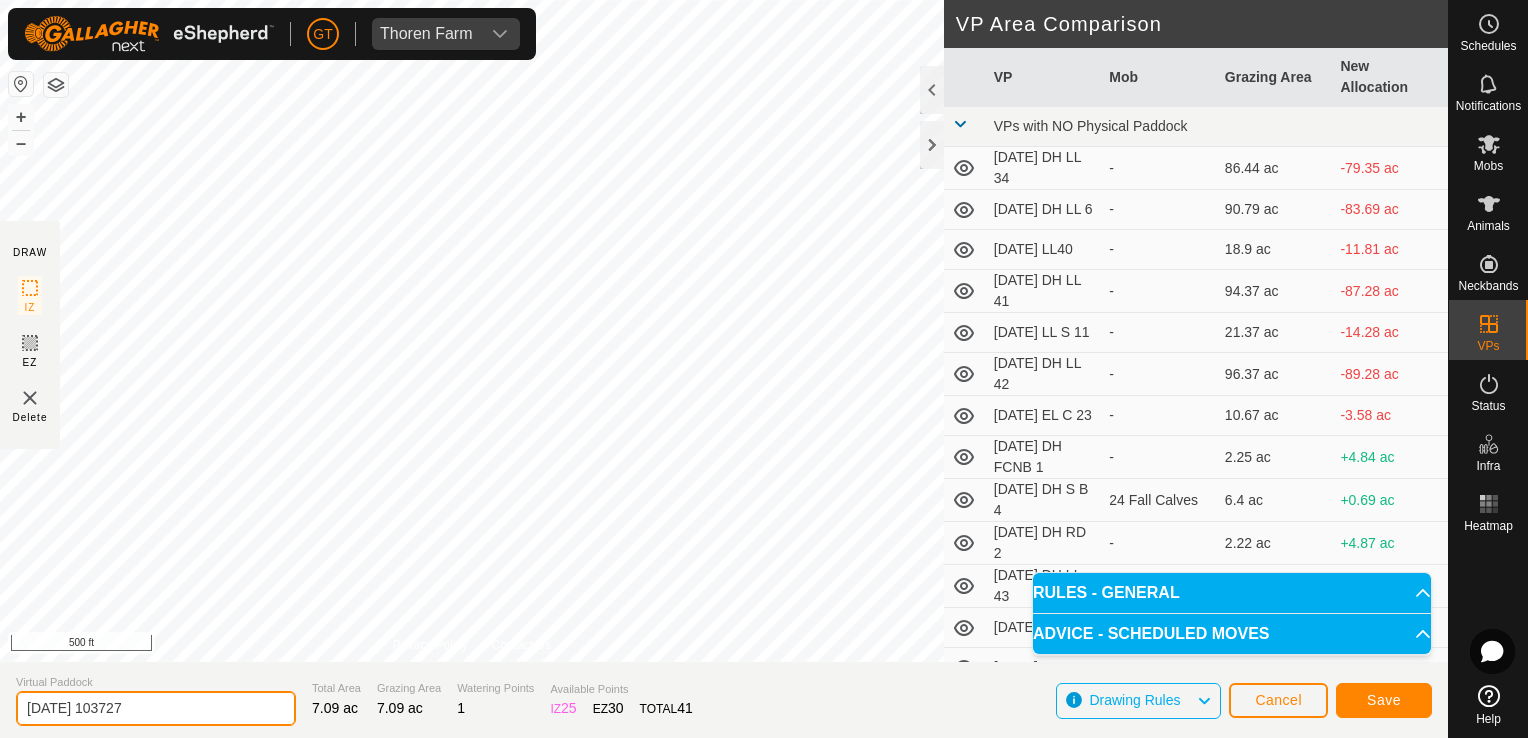 click on "[DATE] 103727" 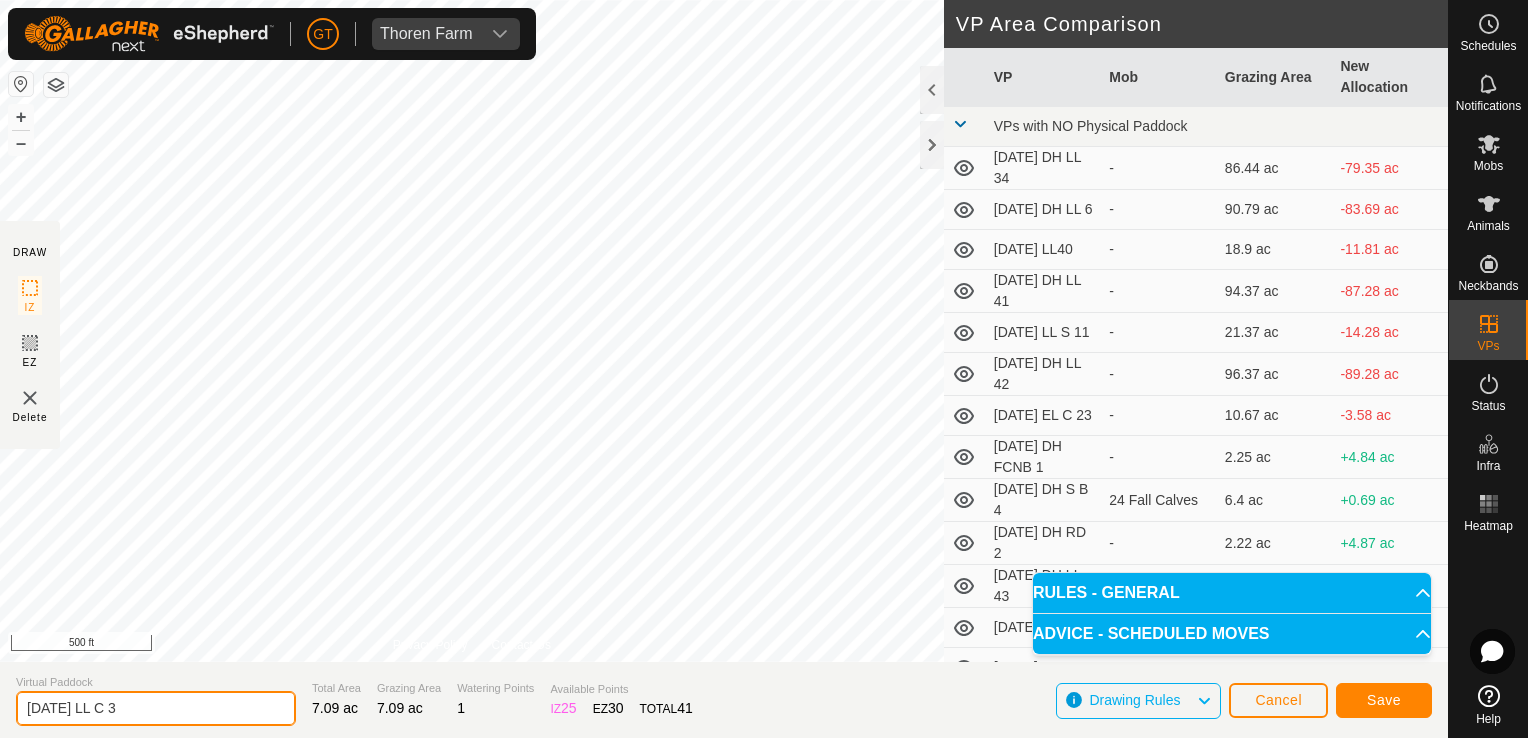 type on "[DATE] LL C 3" 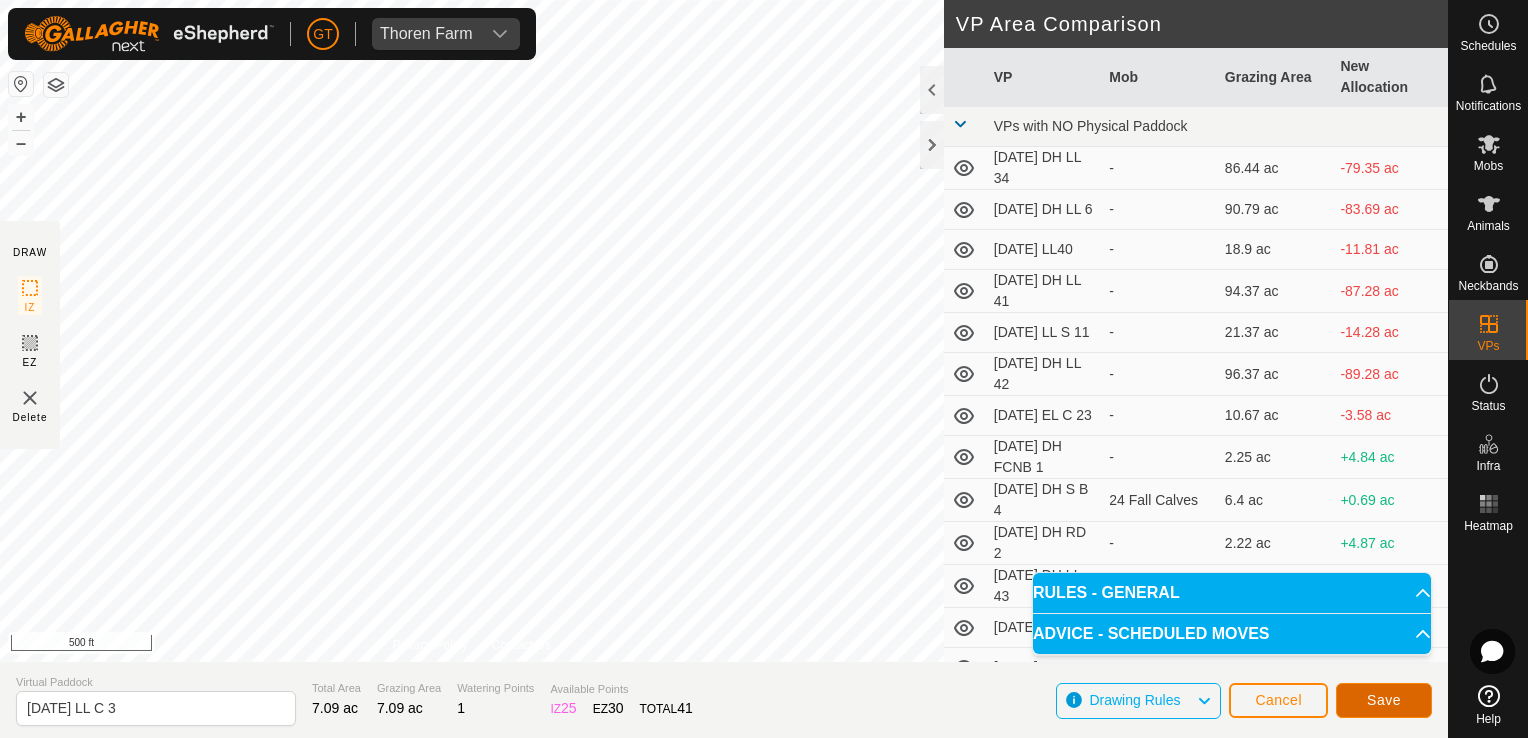click on "Save" 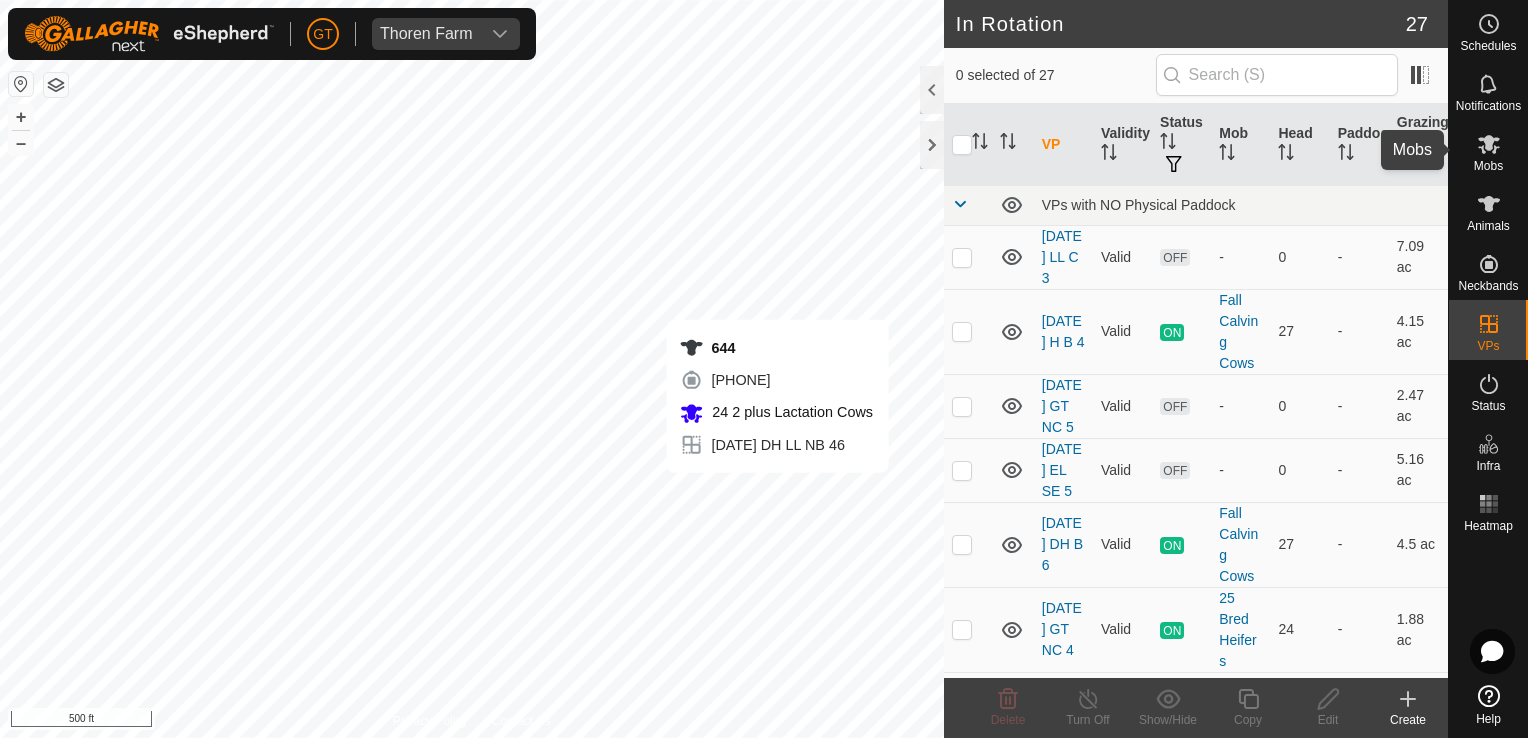 click 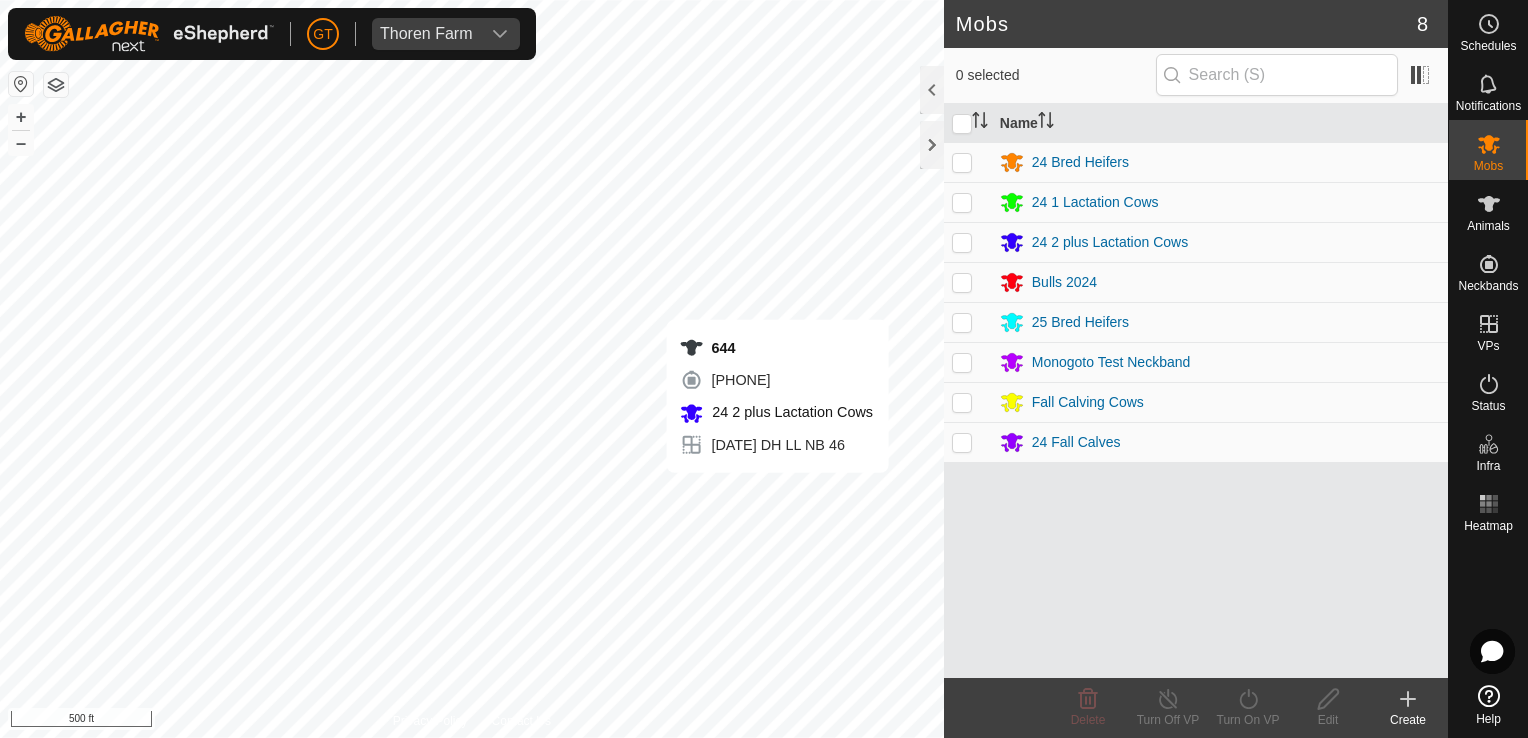 click at bounding box center [962, 202] 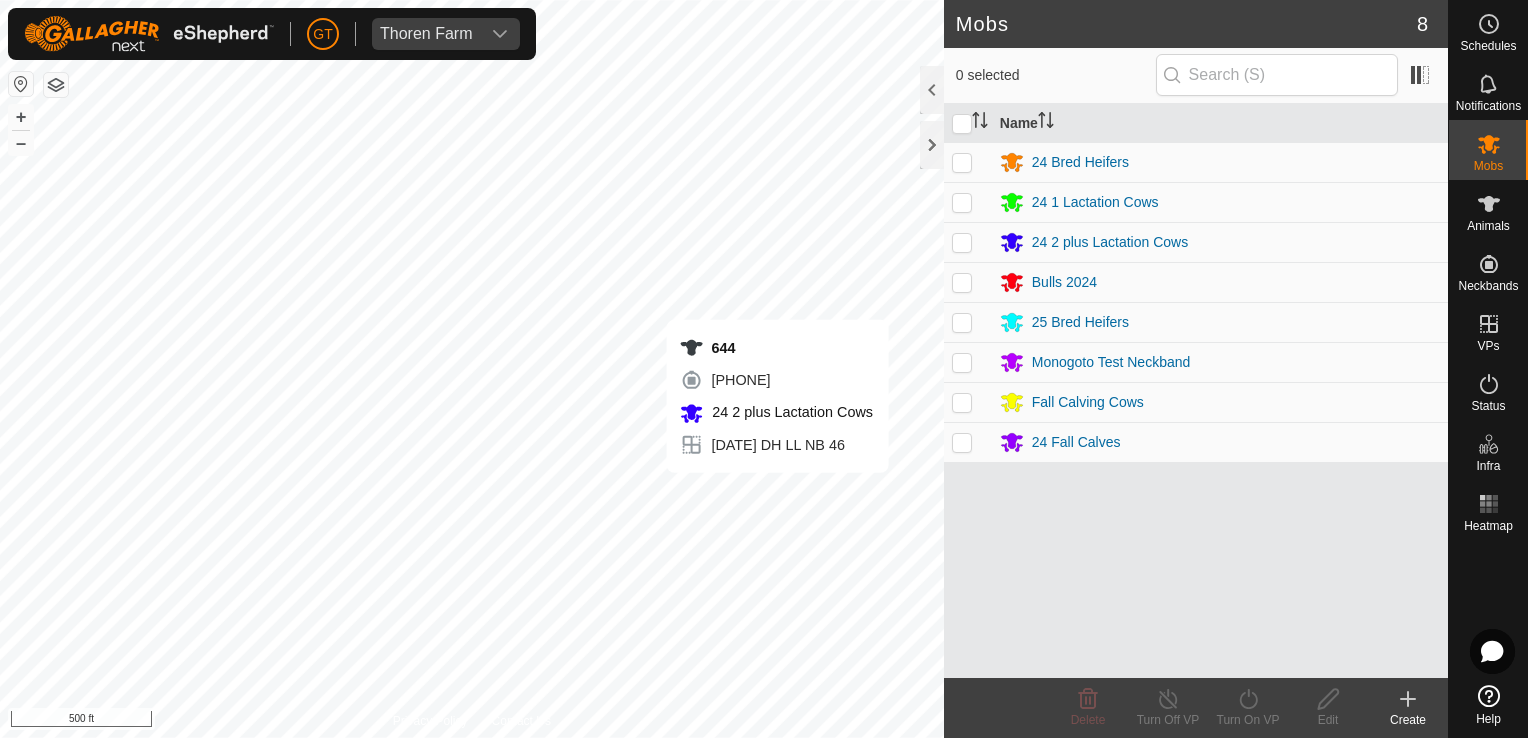 checkbox on "true" 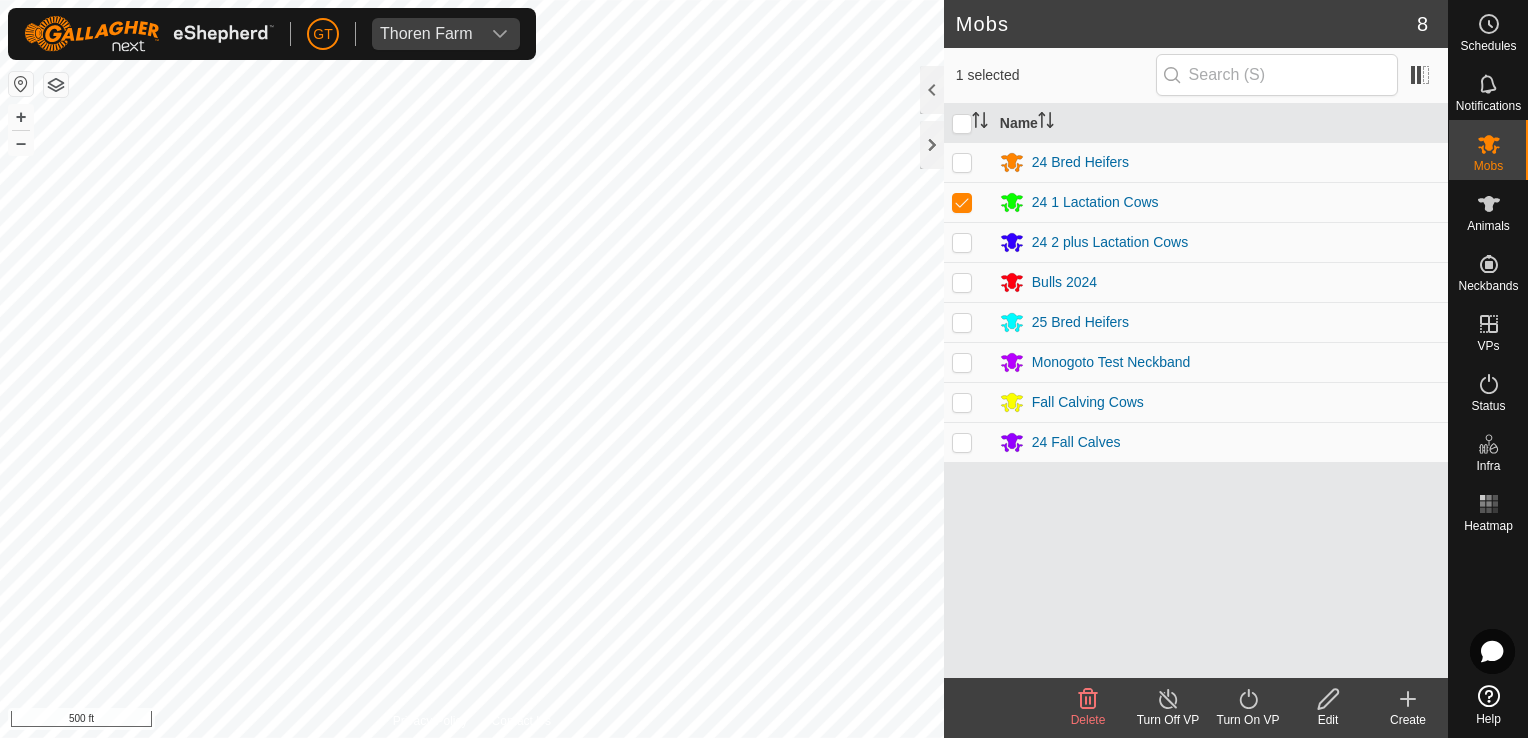 click 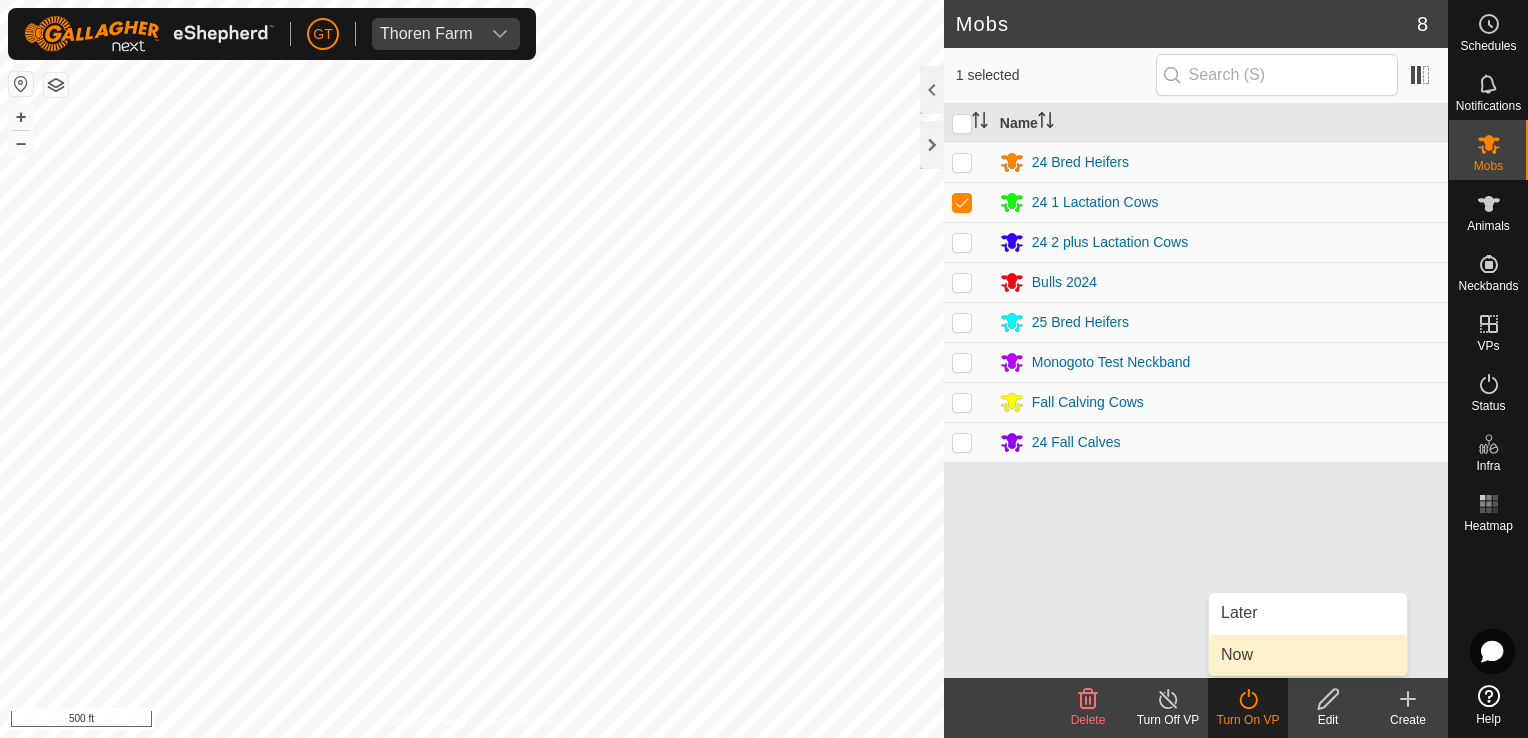 click on "Now" at bounding box center [1308, 655] 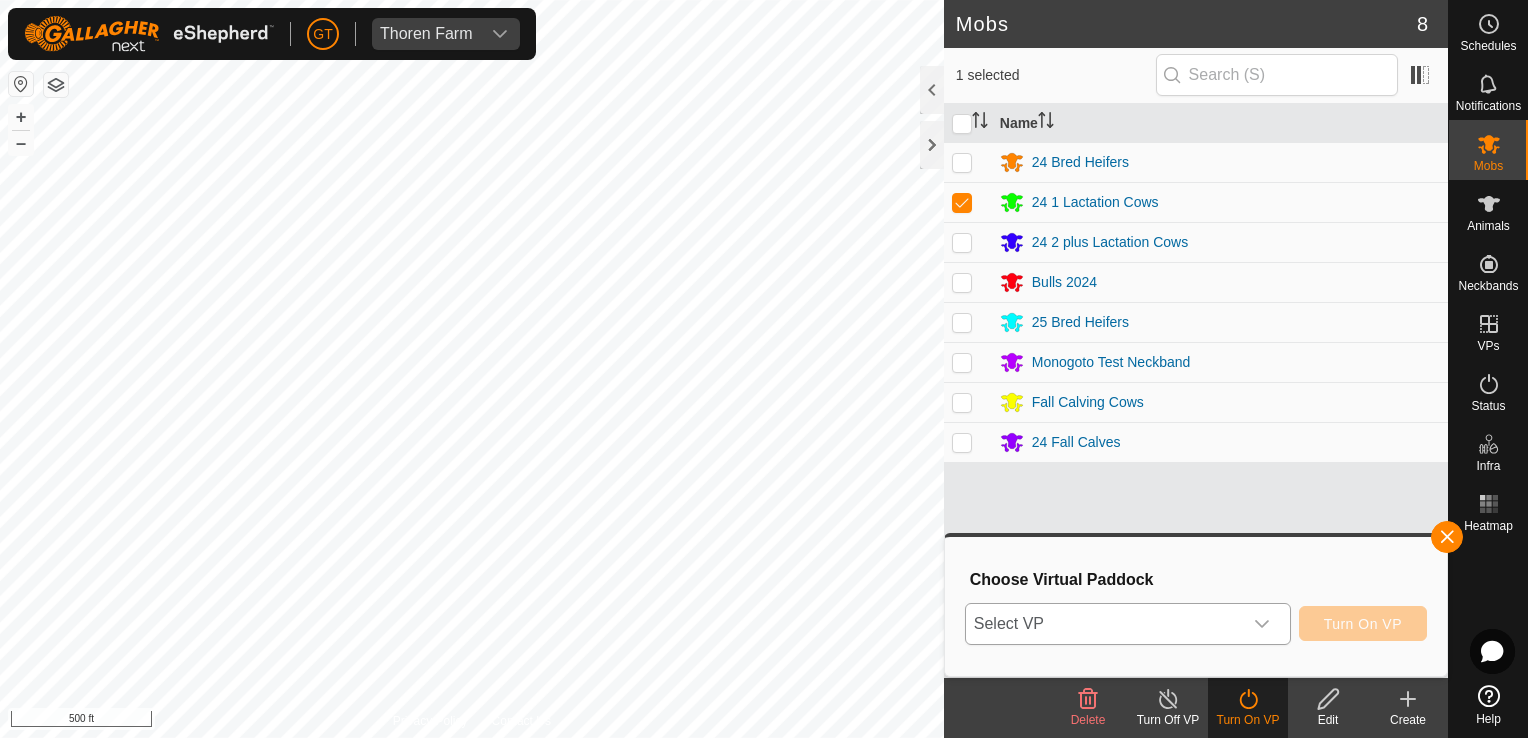 click 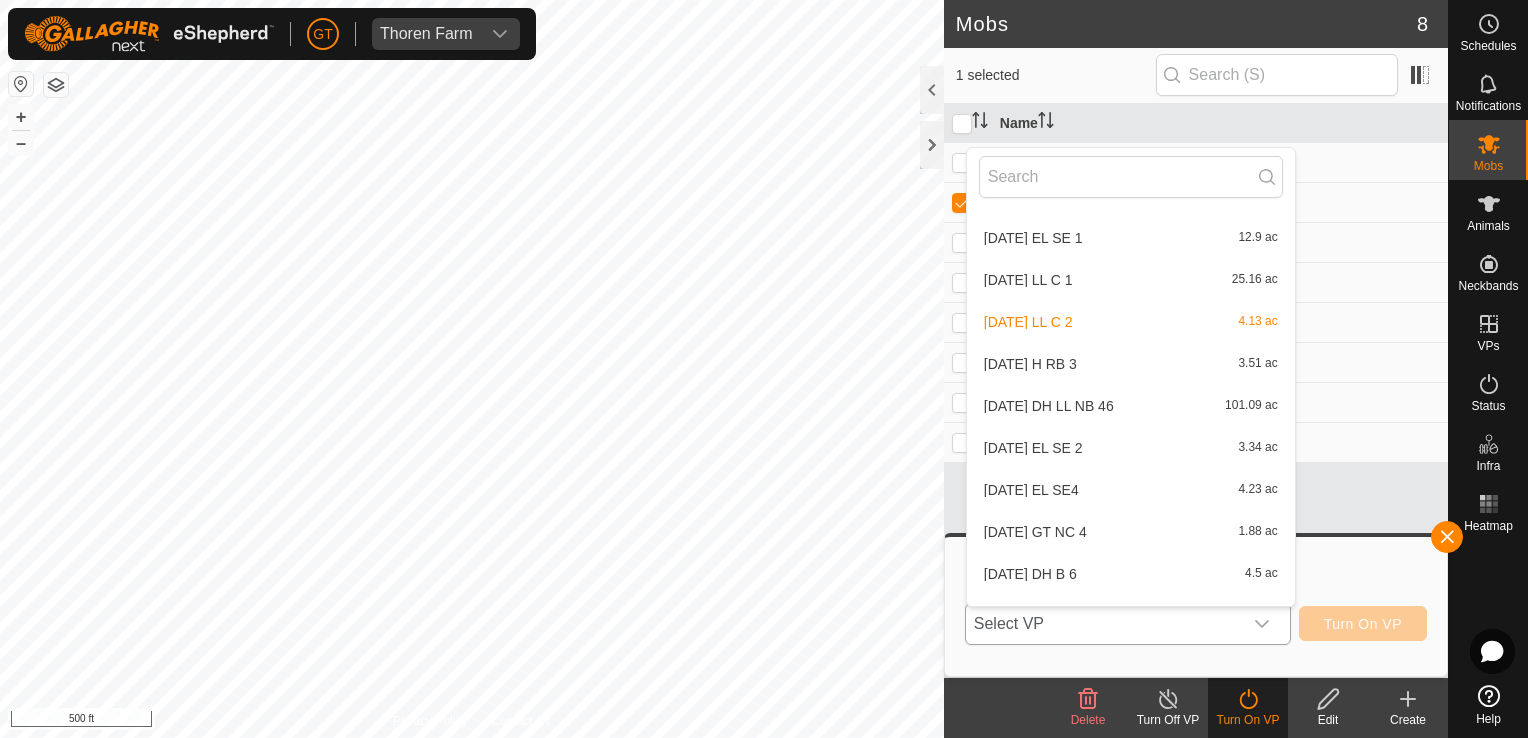 scroll, scrollTop: 778, scrollLeft: 0, axis: vertical 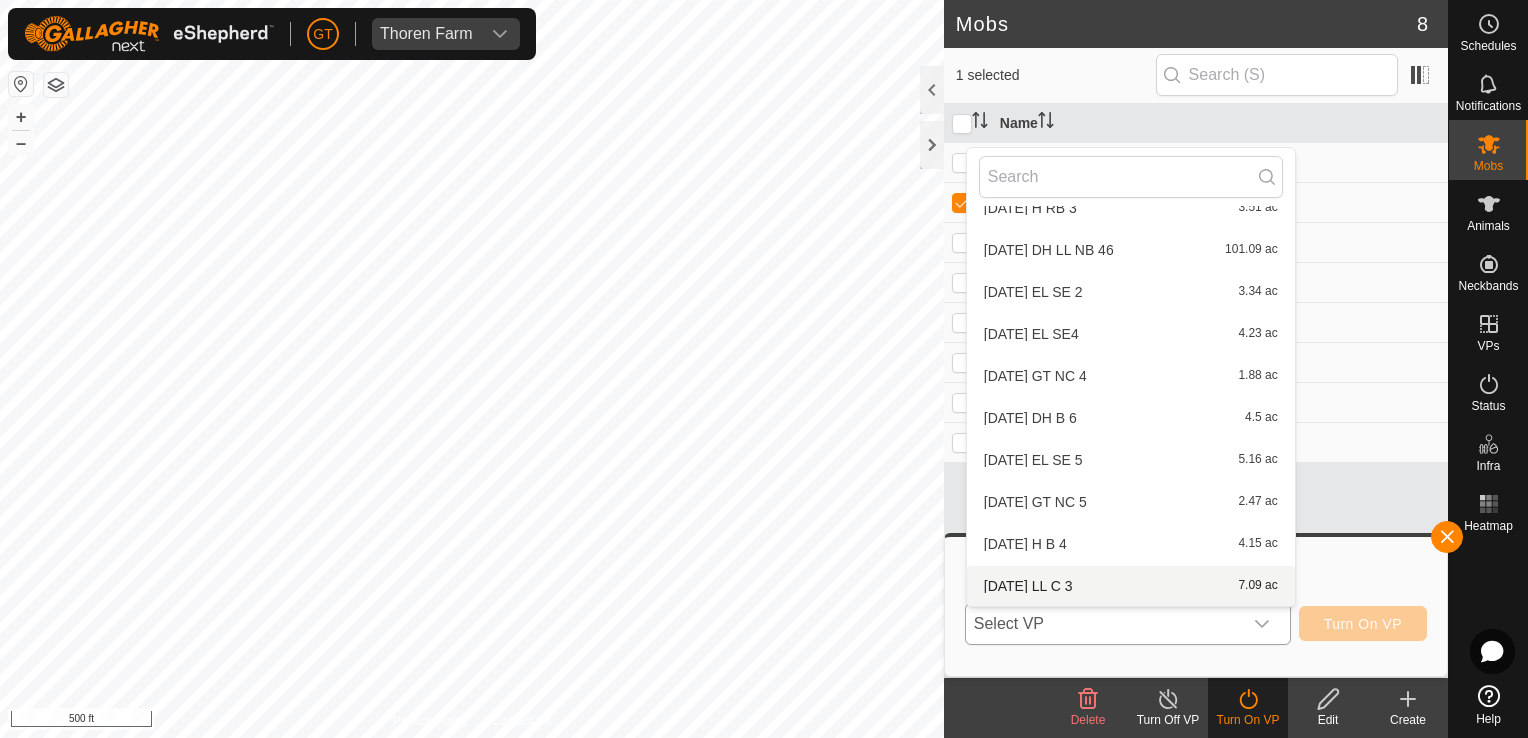 click on "[DATE] LL C 3" at bounding box center [1131, 586] 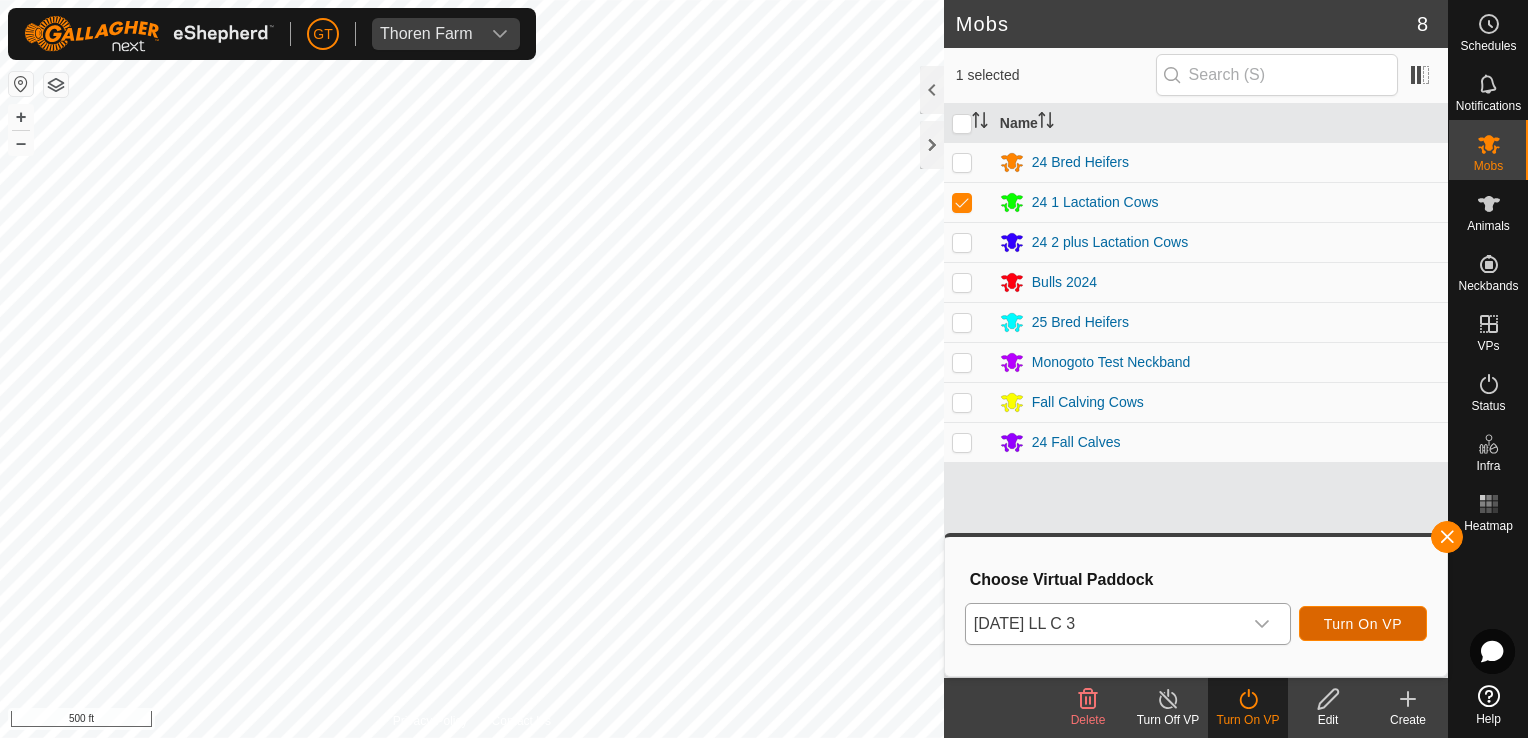 click on "Turn On VP" at bounding box center (1363, 624) 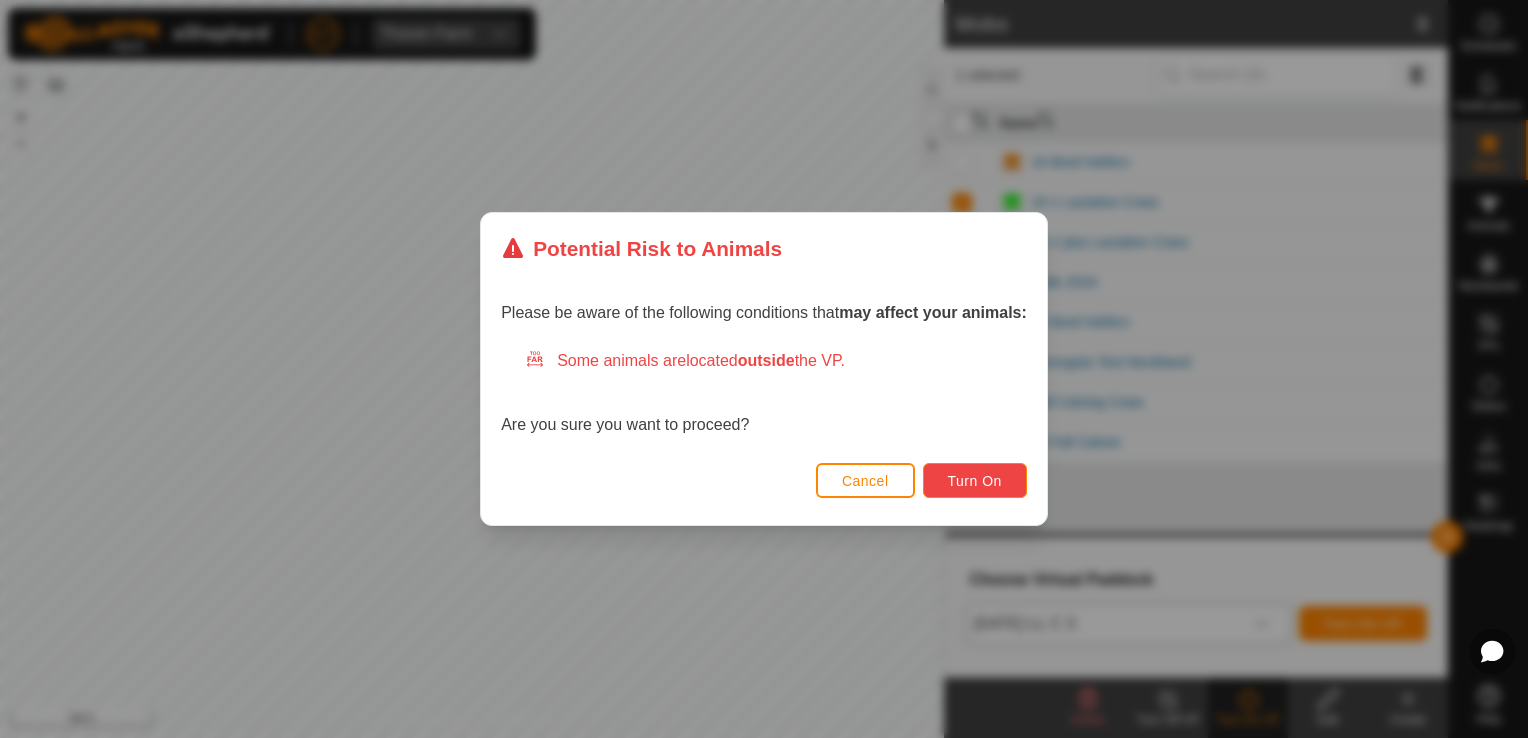 click on "Turn On" at bounding box center [975, 481] 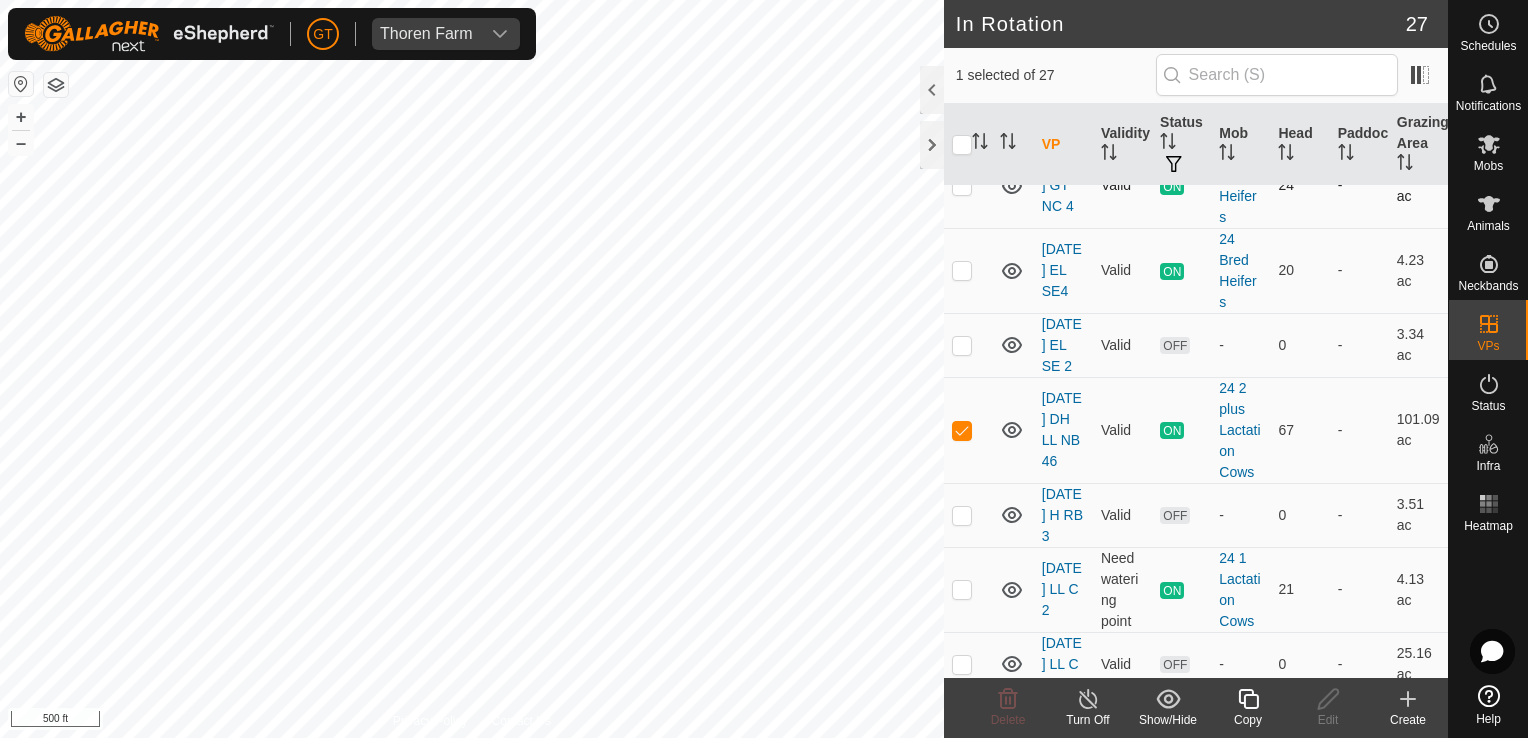 scroll, scrollTop: 500, scrollLeft: 0, axis: vertical 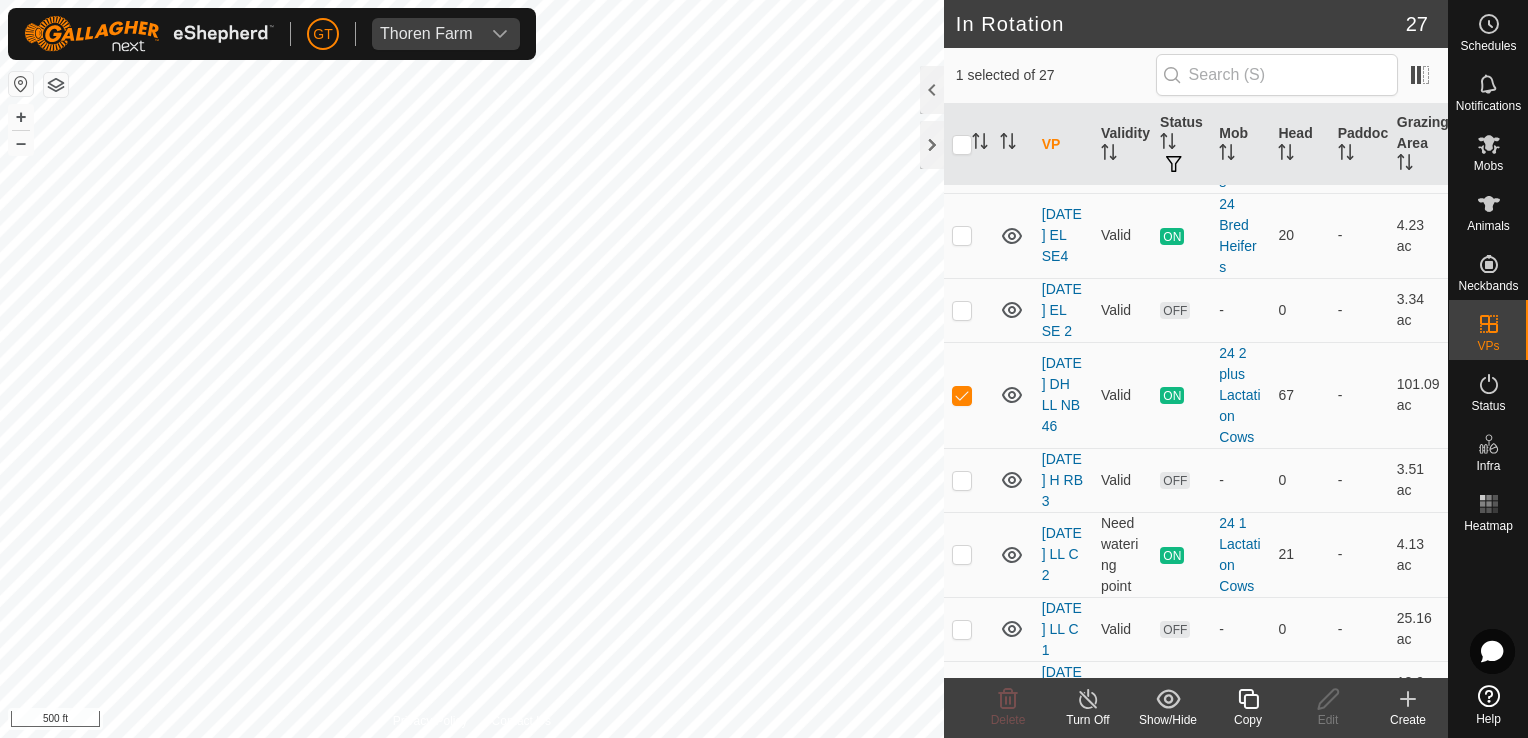 click 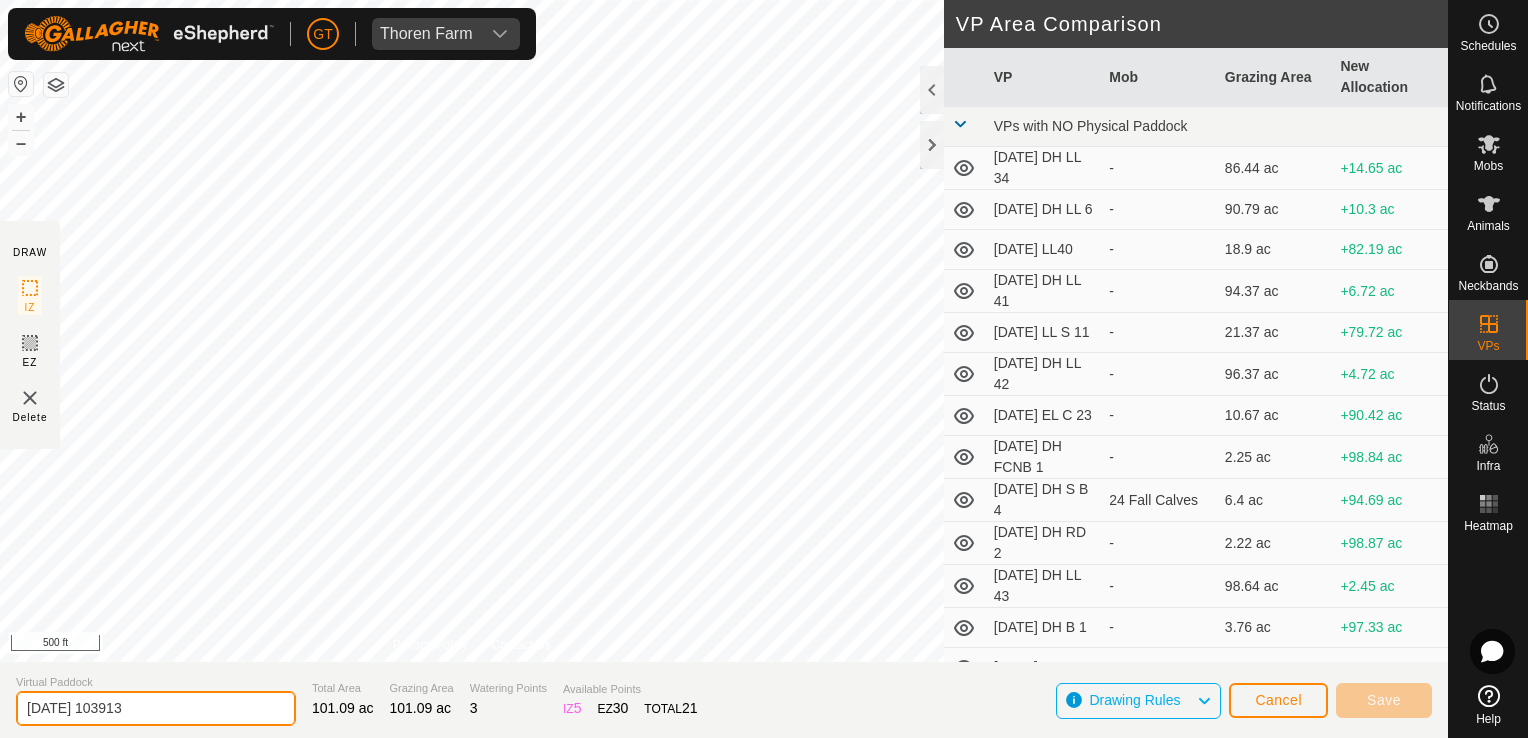 click on "[DATE] 103913" 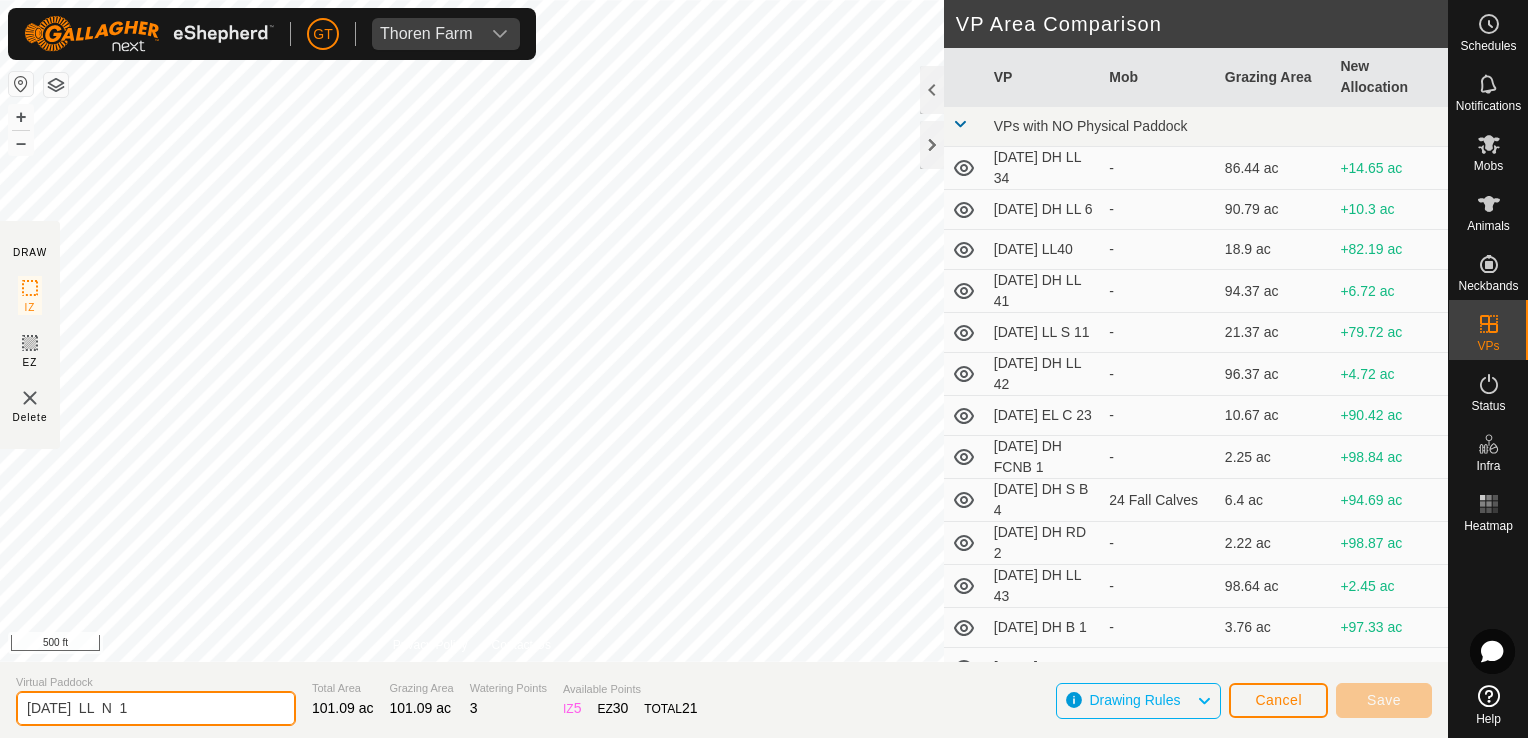 type on "[DATE]  LL  N  1" 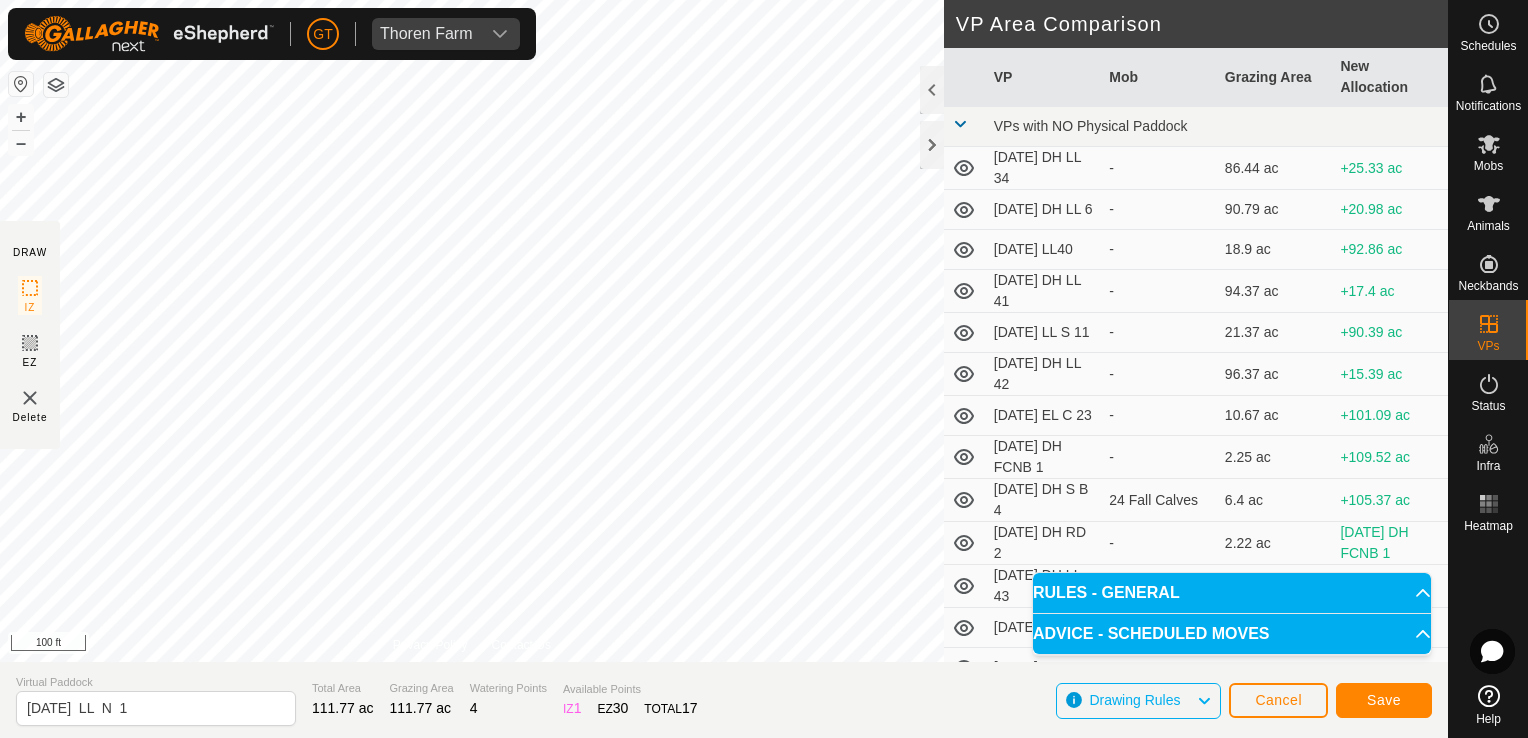 click on "GT Thoren Farm Schedules Notifications Mobs Animals Neckbands VPs Status Infra Heatmap Help DRAW IZ EZ Delete Privacy Policy Contact Us IZ interior angle must be larger than 80° (Current: 69.3°) . + – ⇧ i 100 ft VP Area Comparison VP Mob Grazing Area New Allocation VPs with NO Physical Paddock [DATE] DH LL 34 - 86.44 ac +25.33 ac [DATE] DH LL 6 - 90.79 ac +20.98 ac [DATE] LL40 - 18.9 ac +92.86 ac [DATE] DH LL 41 - 94.37 ac +17.4 ac [DATE] LL S 11 - 21.37 ac +90.39 ac [DATE] DH LL 42 - 96.37 ac +15.39 ac [DATE] EL C 23 - 10.67 ac +101.09 ac [DATE] DH FCNB 1 - 2.25 ac +109.52 ac [DATE] DH S B 4 24 Fall Calves 6.4 ac +105.37 ac [DATE] DH RD 2 - 2.22 ac +109.54 ac [DATE] DH LL 43 - 98.64 ac +13.12 ac [DATE] DH B 1 - 3.76 ac +108.01 ac [DATE] DH R 3 - 3.09 ac +108.68 ac [DATE] DH LL 45 - 100.25 ac +11.52 ac [DATE] EL SE 1 - - - - -" at bounding box center (764, 369) 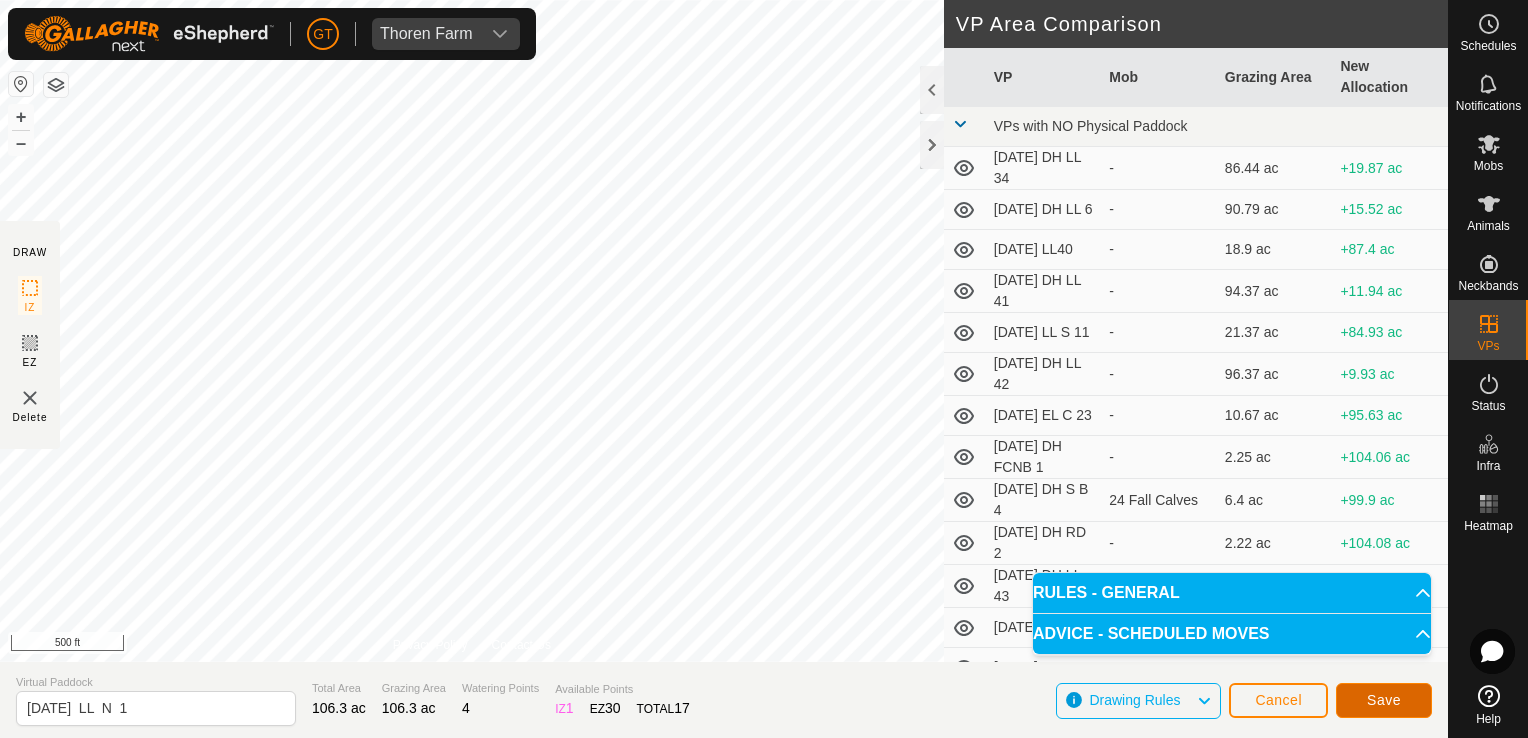 click on "Save" 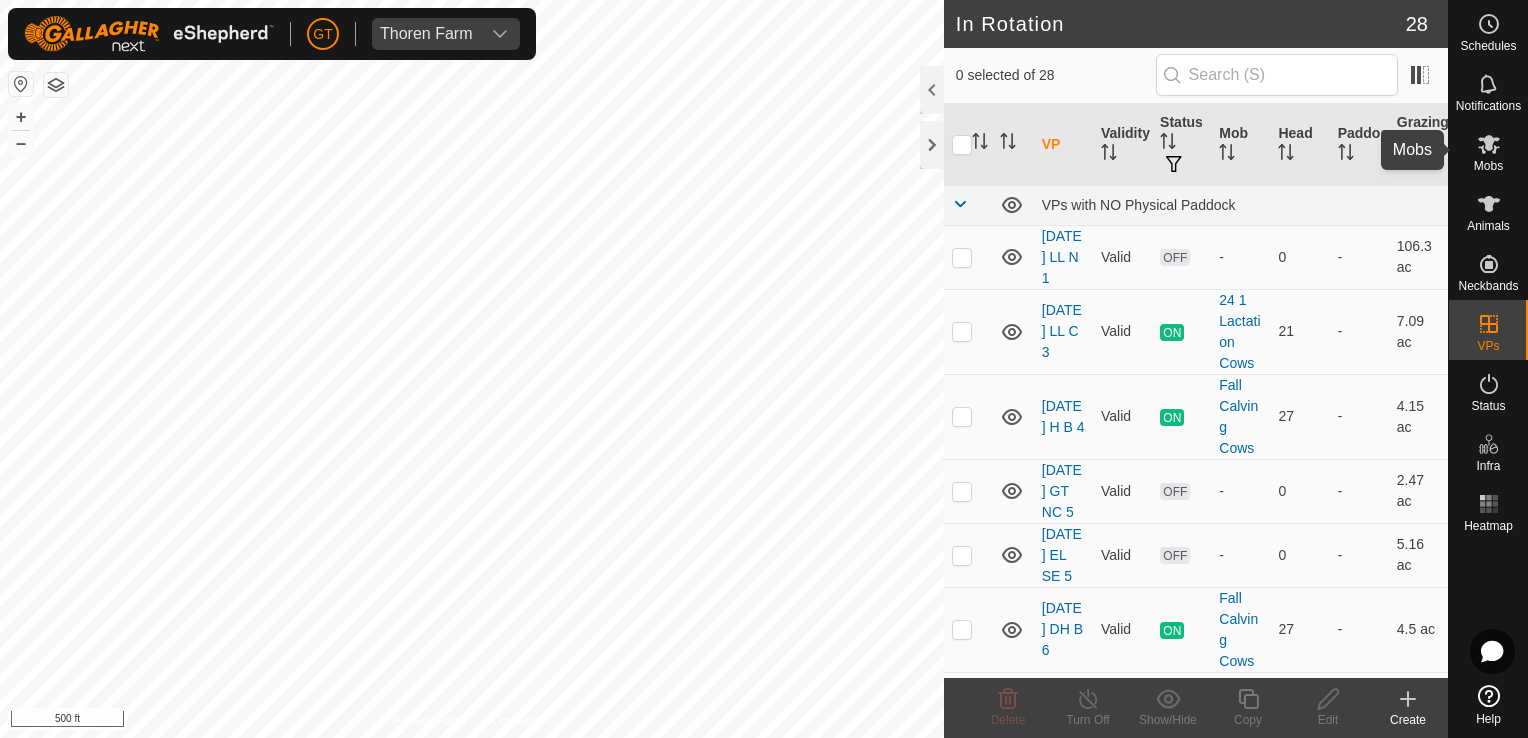 click 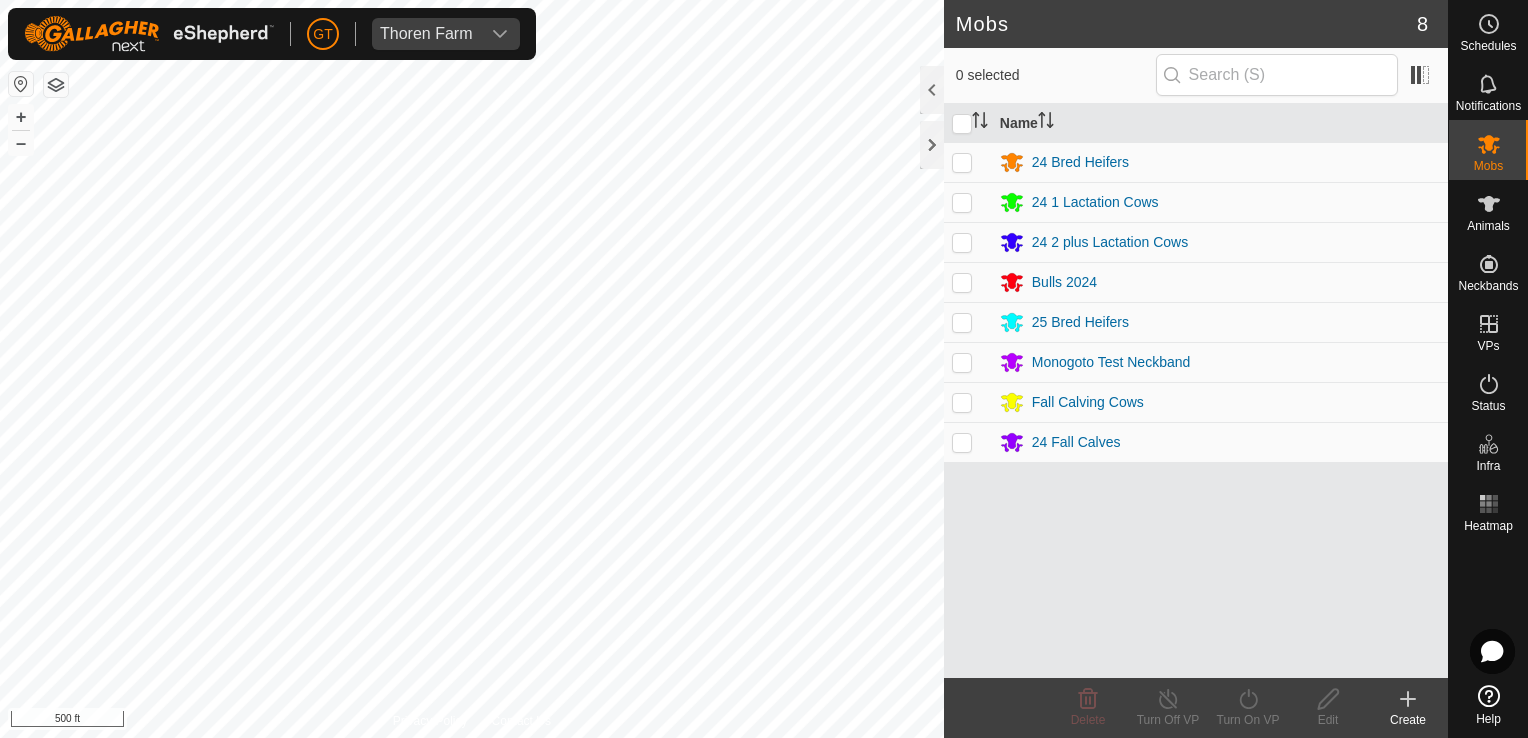 click at bounding box center (962, 242) 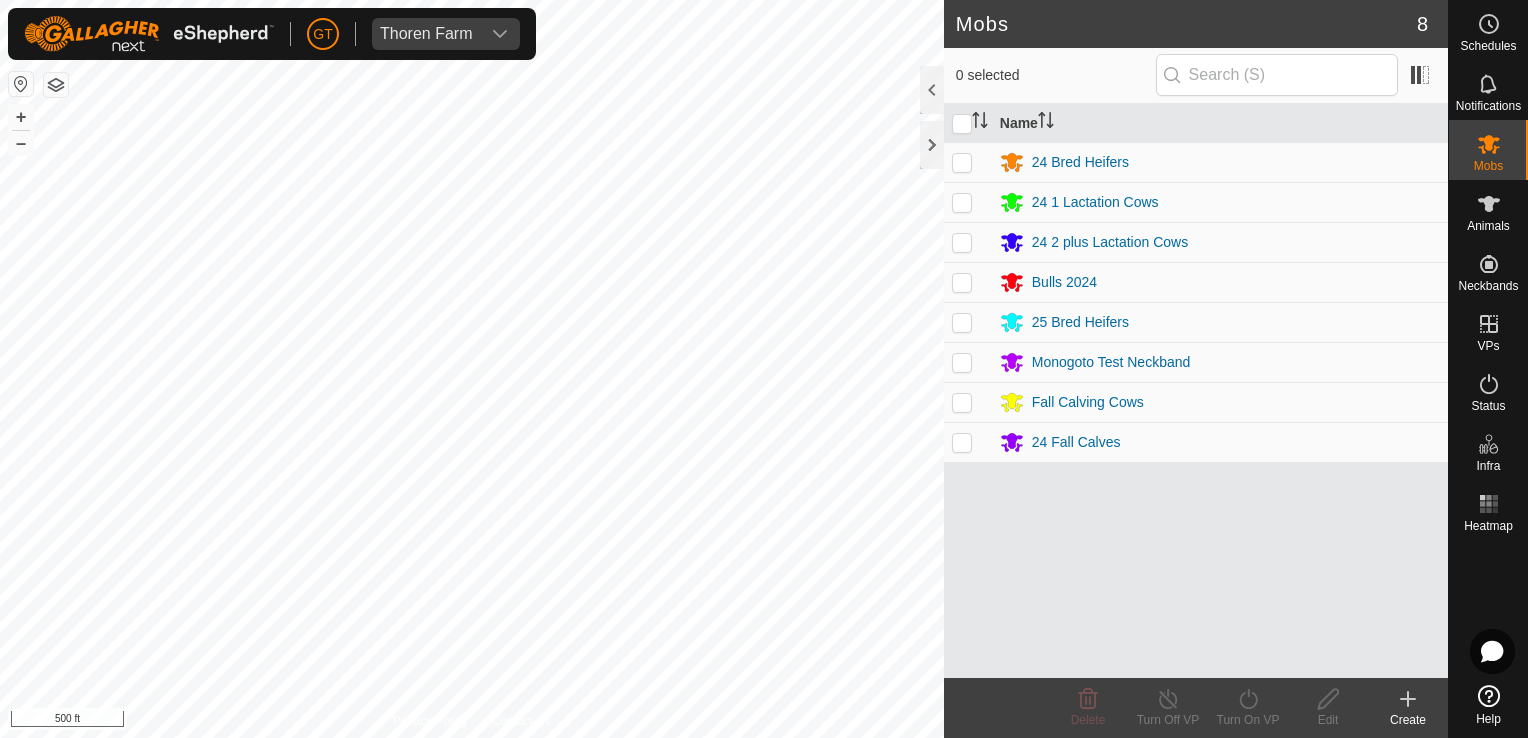 checkbox on "true" 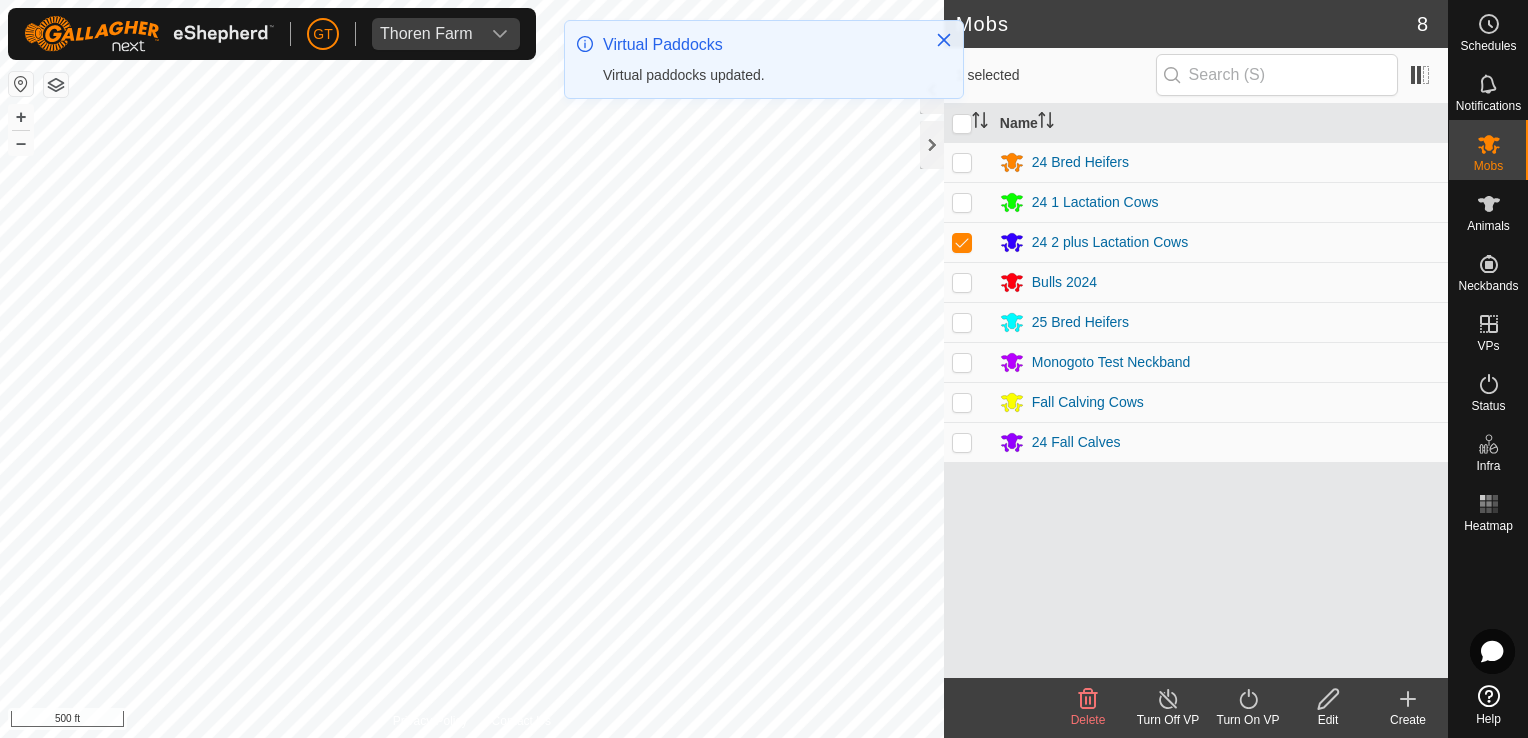 click 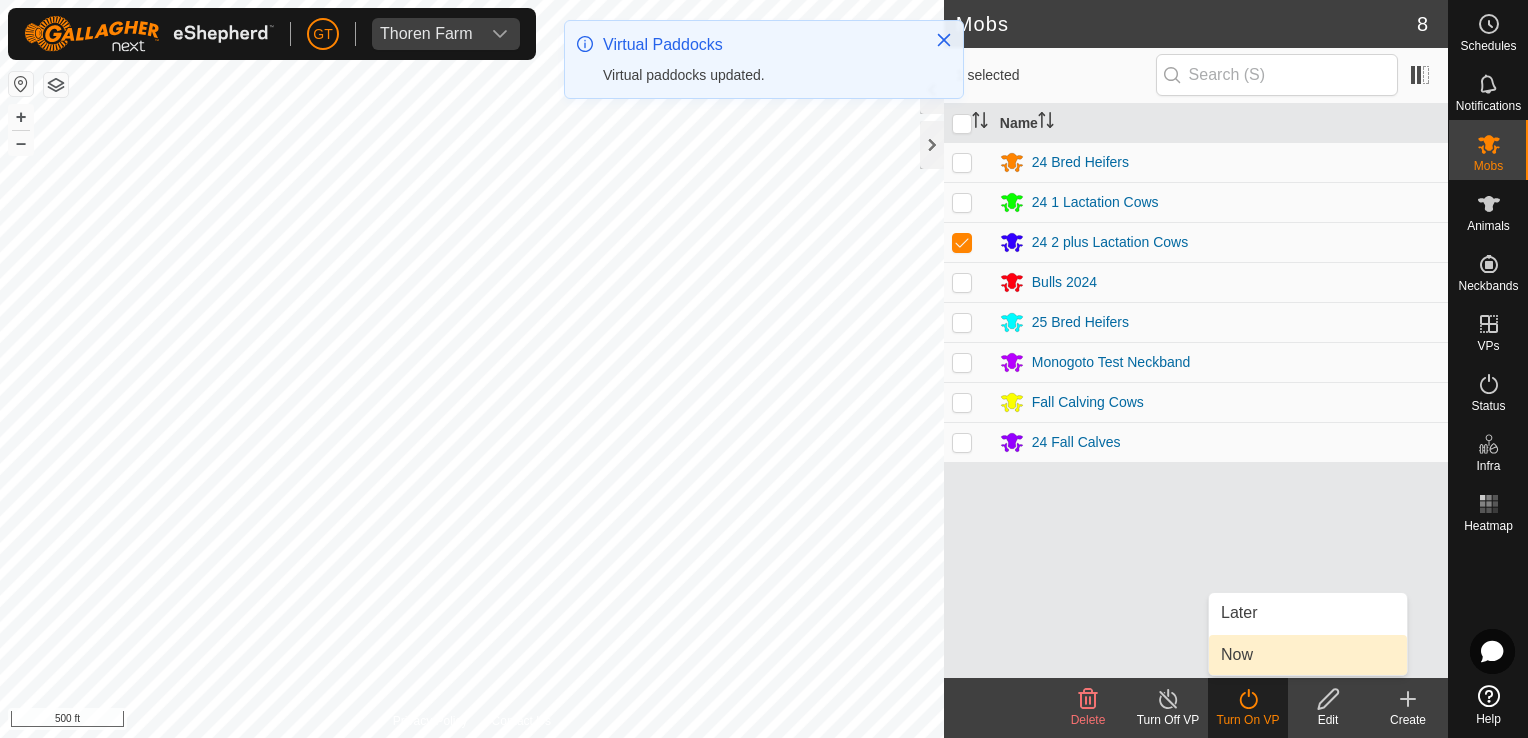 click on "Now" at bounding box center [1308, 655] 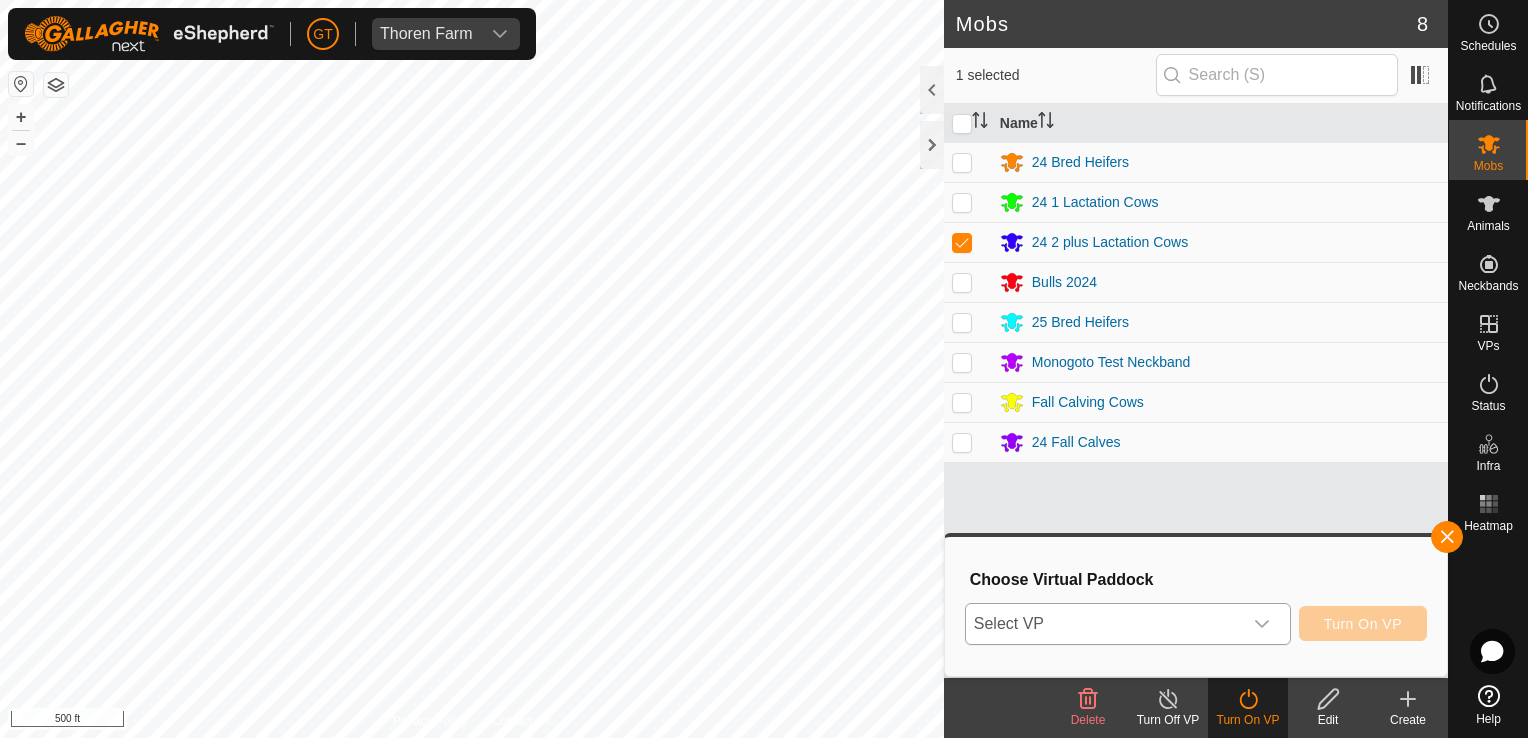 click at bounding box center (1262, 624) 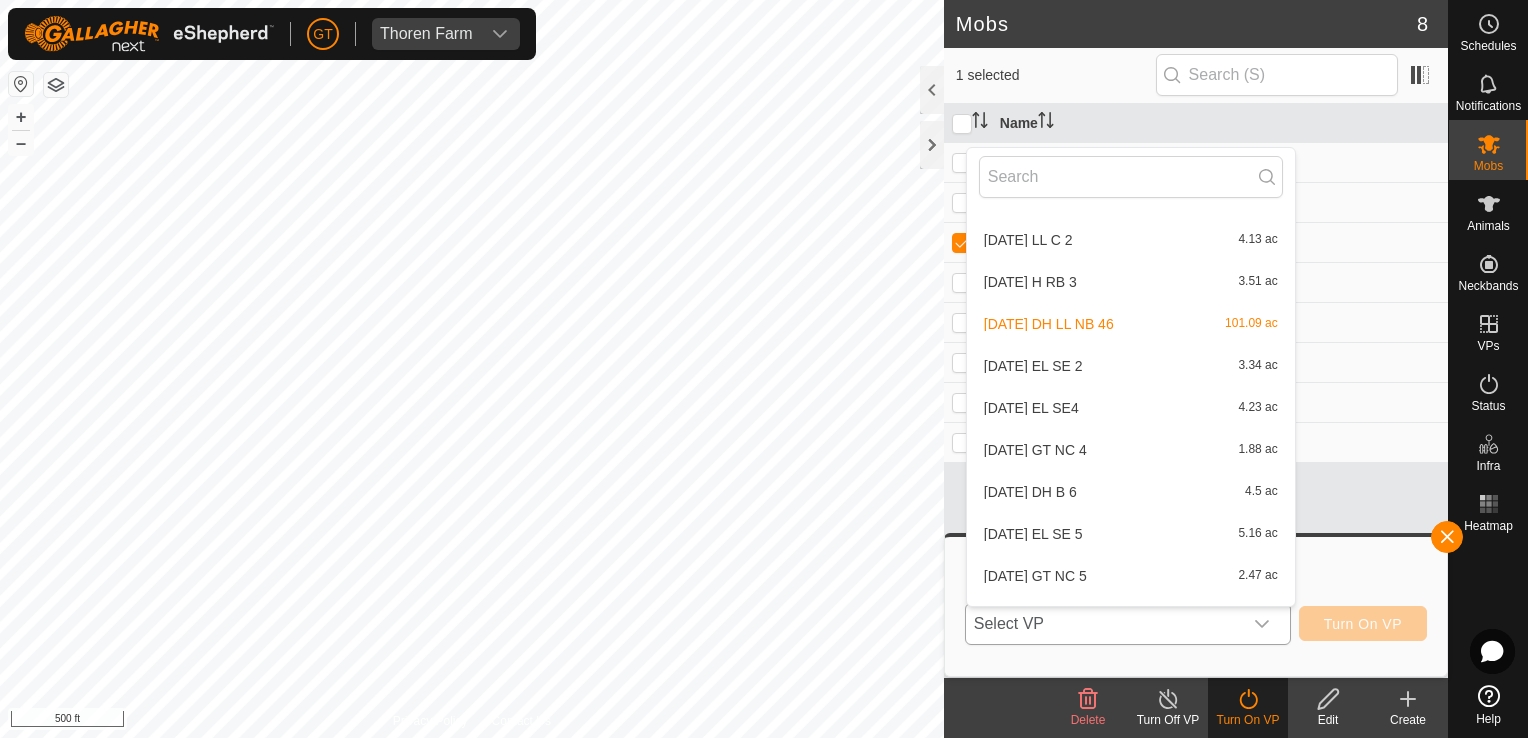 scroll, scrollTop: 820, scrollLeft: 0, axis: vertical 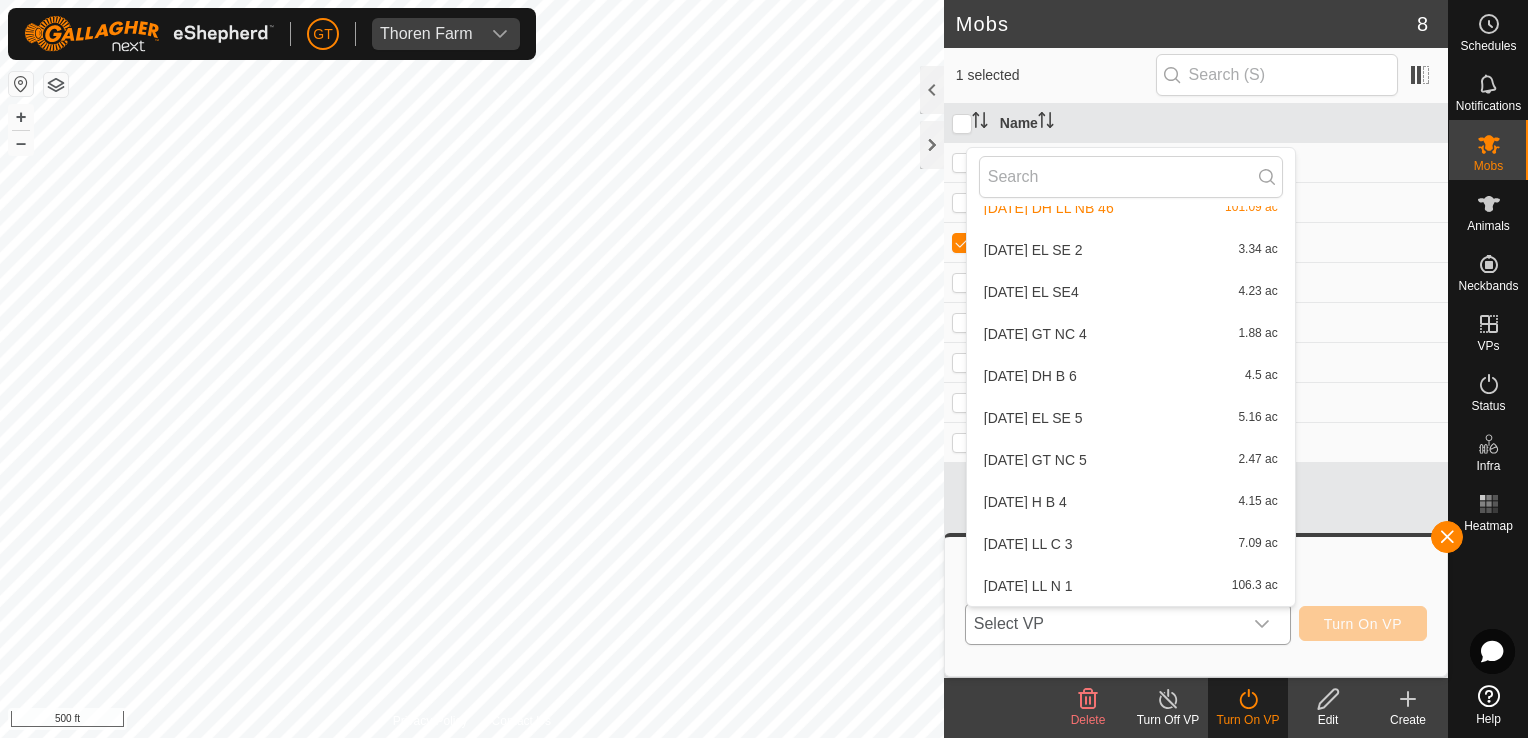 click on "[DATE] LL N 1" at bounding box center [1131, 586] 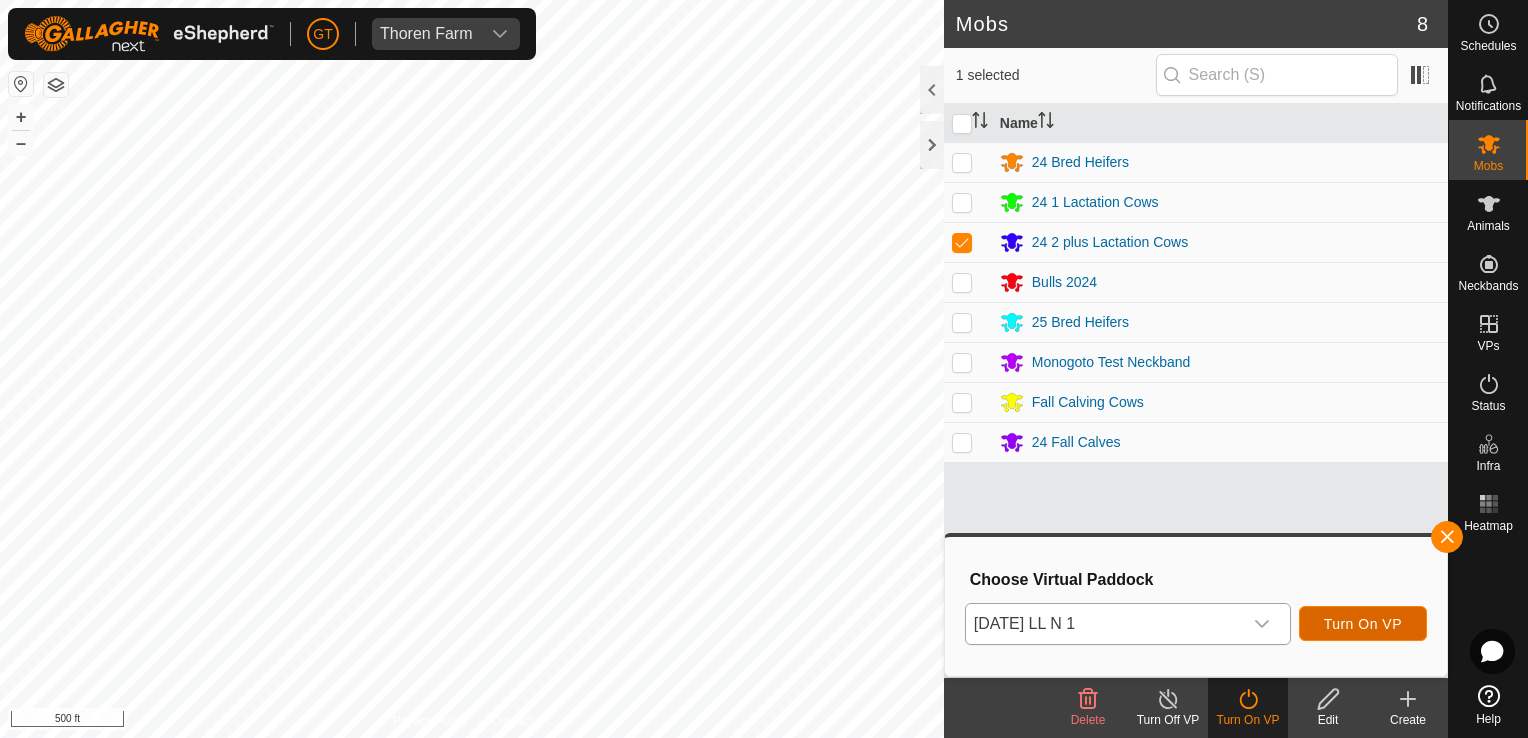 click on "Turn On VP" at bounding box center [1363, 623] 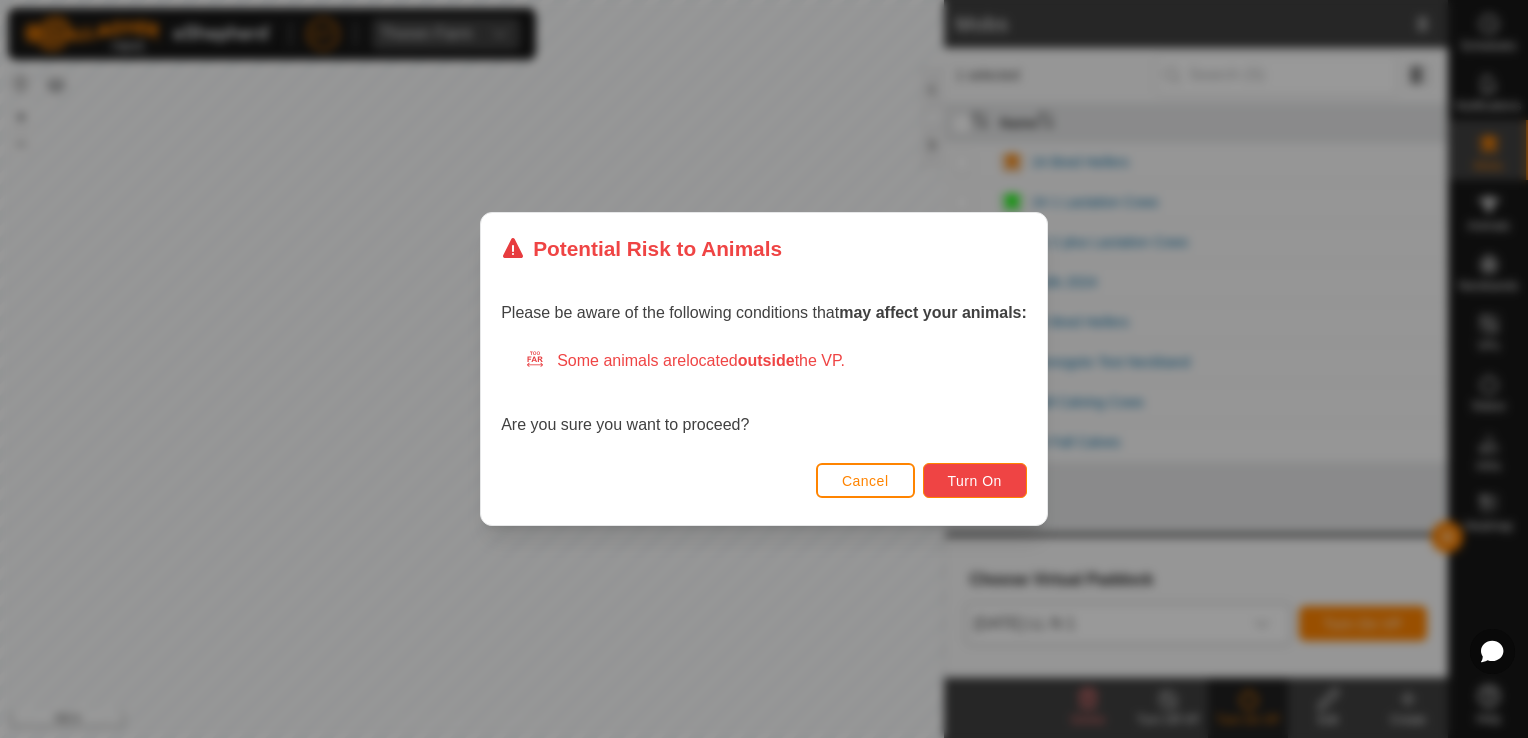 click on "Turn On" at bounding box center [975, 481] 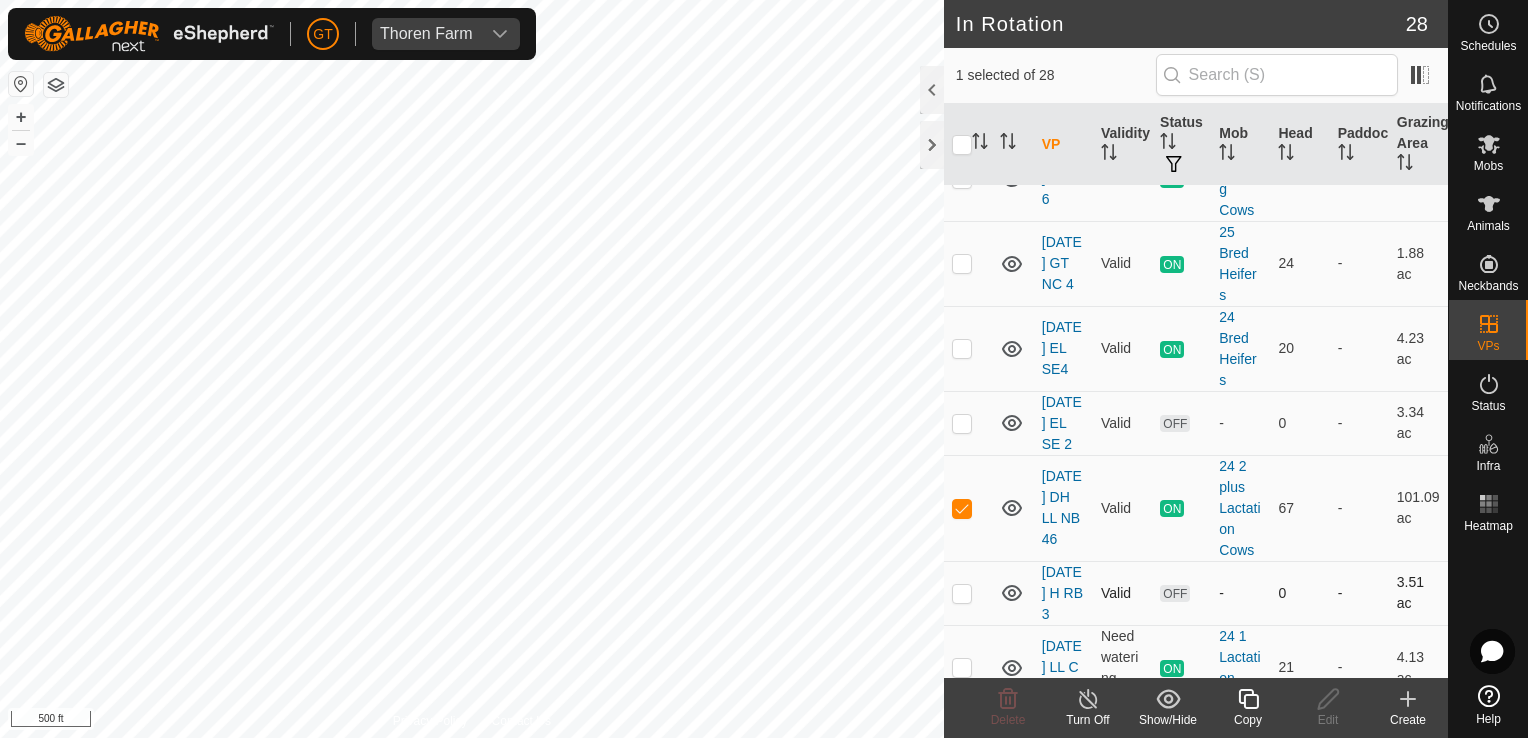 scroll, scrollTop: 700, scrollLeft: 0, axis: vertical 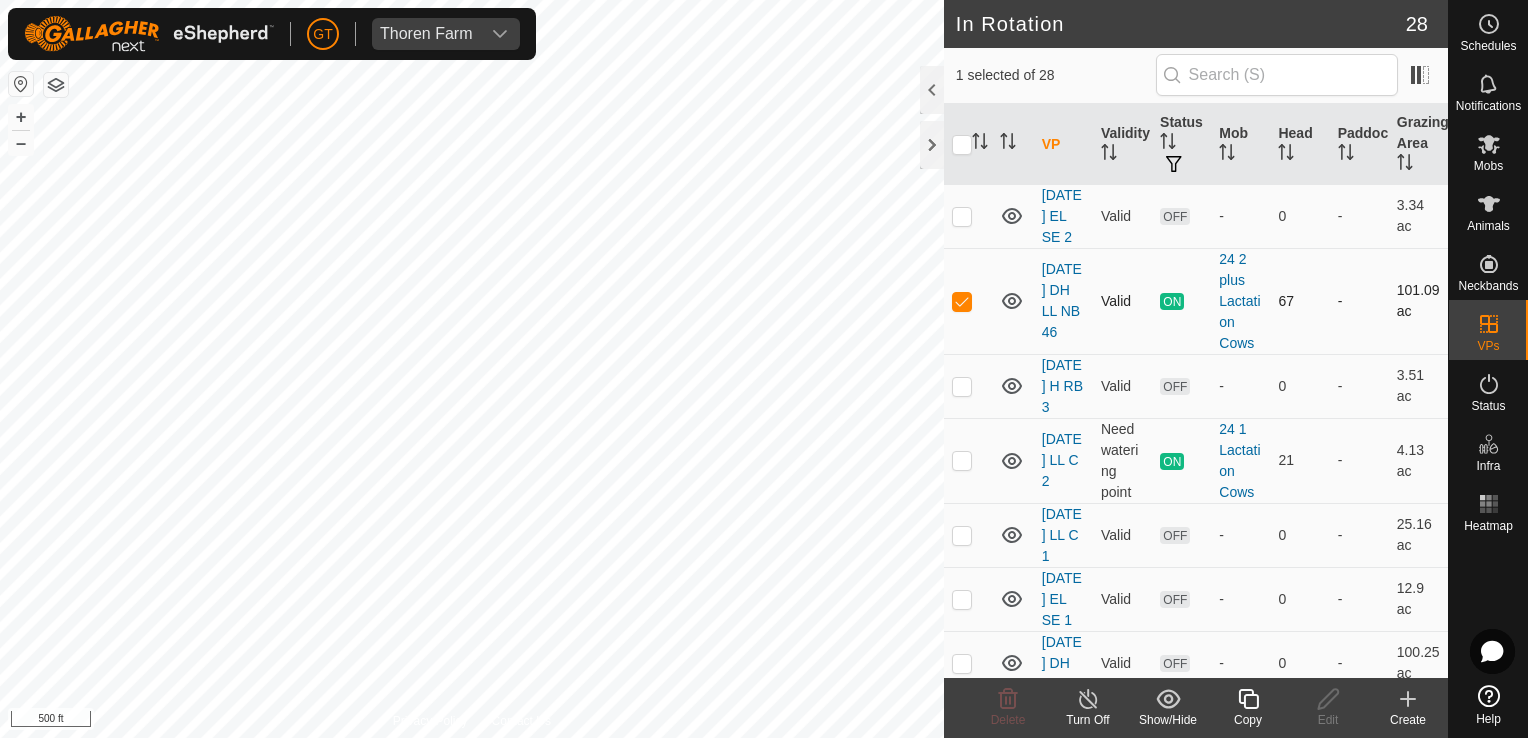 click at bounding box center [962, 301] 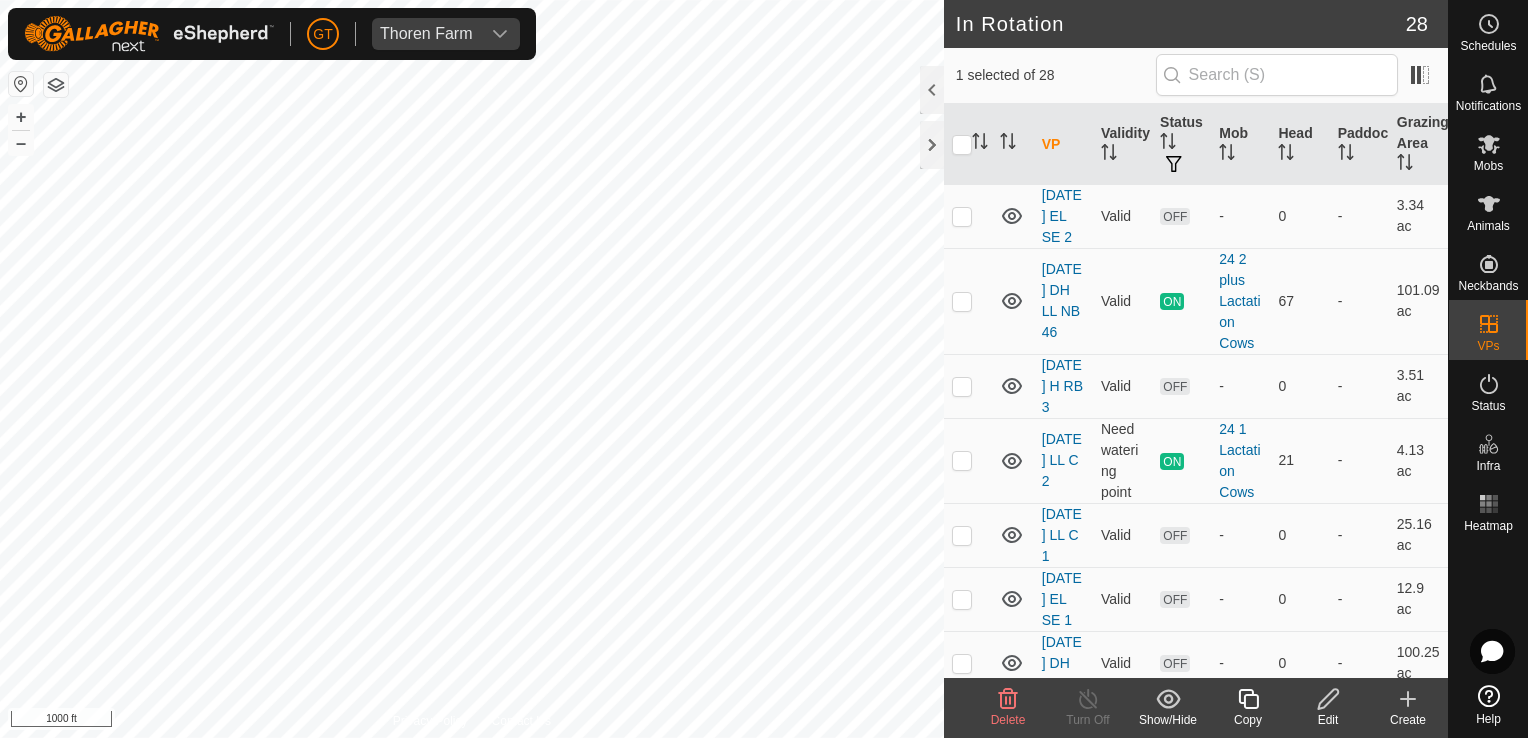 click 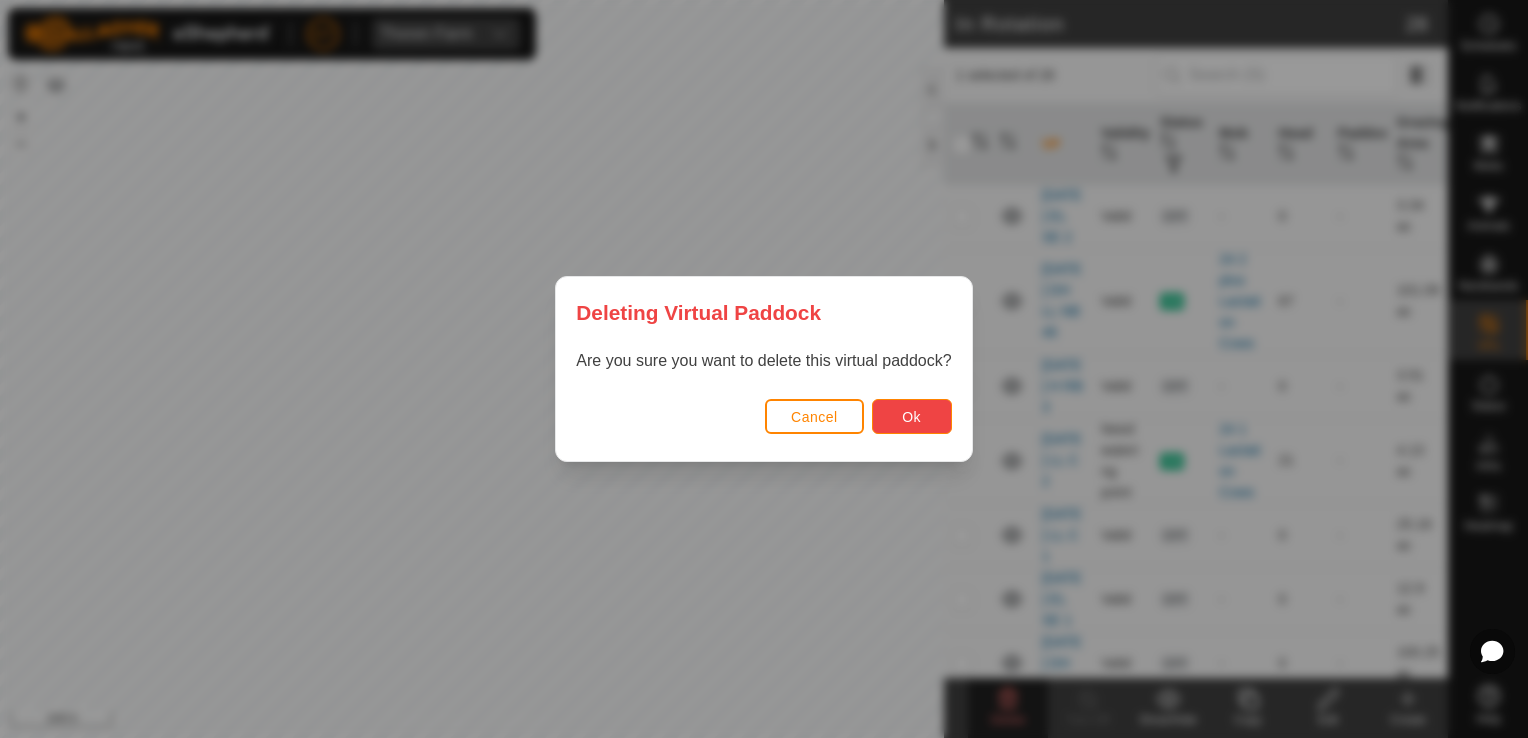 click on "Ok" at bounding box center (912, 416) 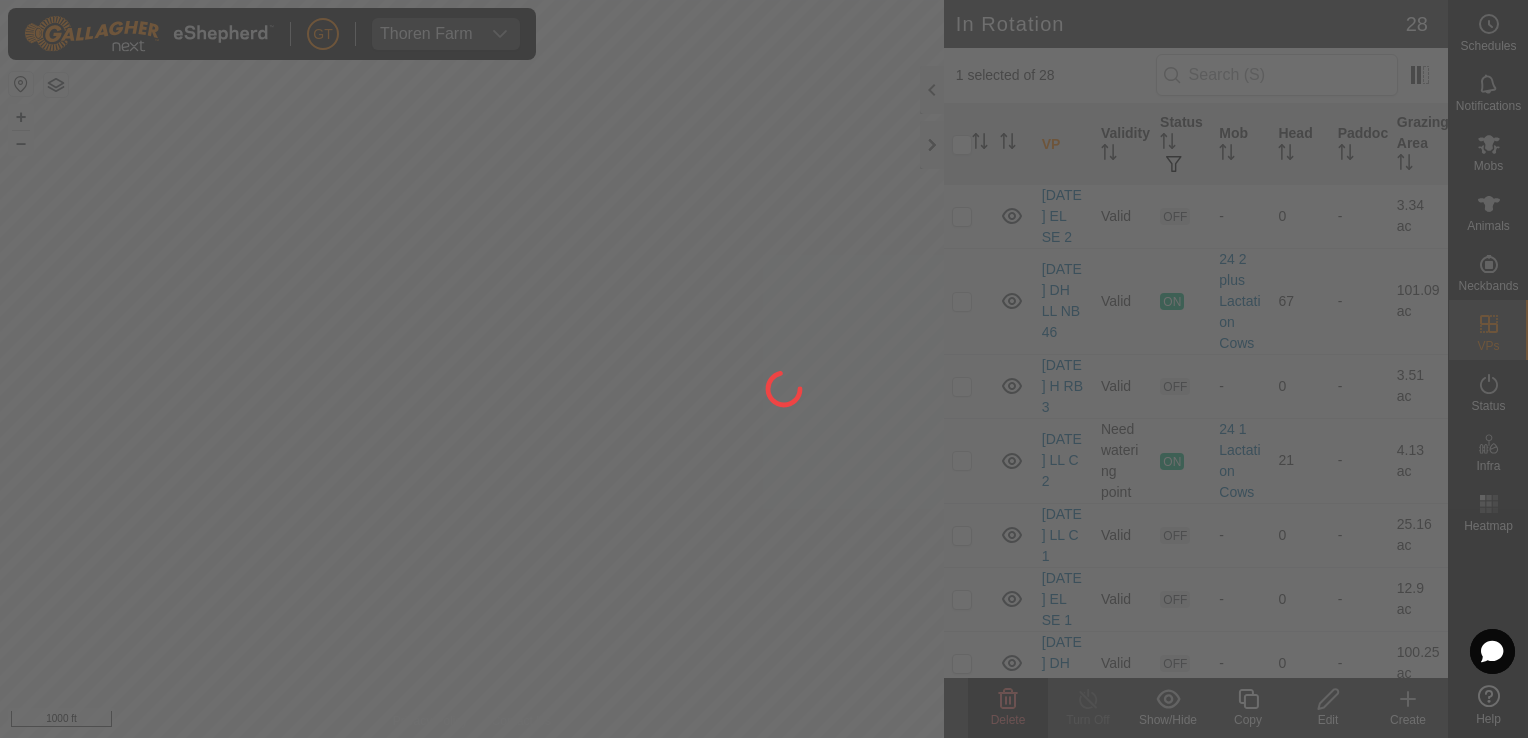 checkbox on "false" 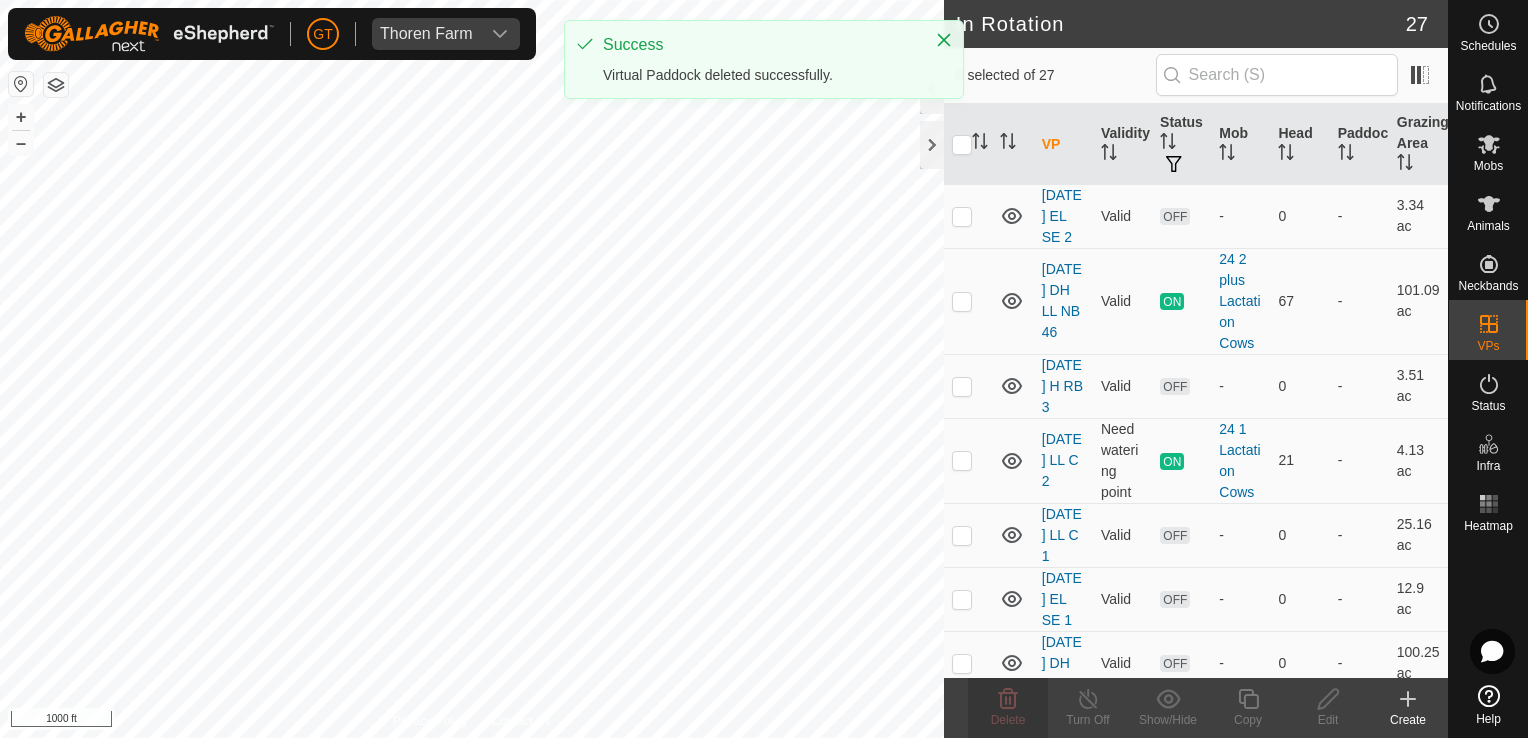 checkbox on "true" 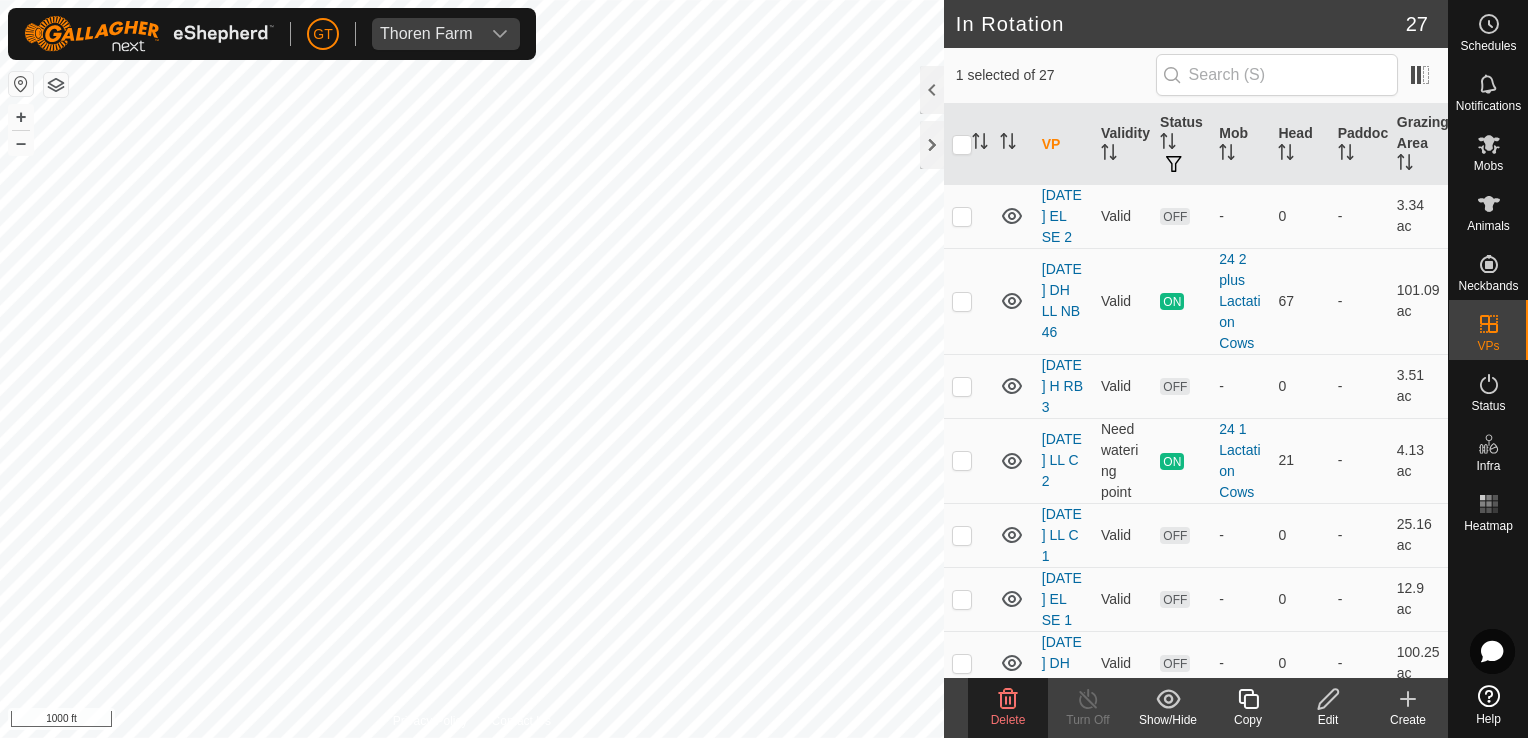 click 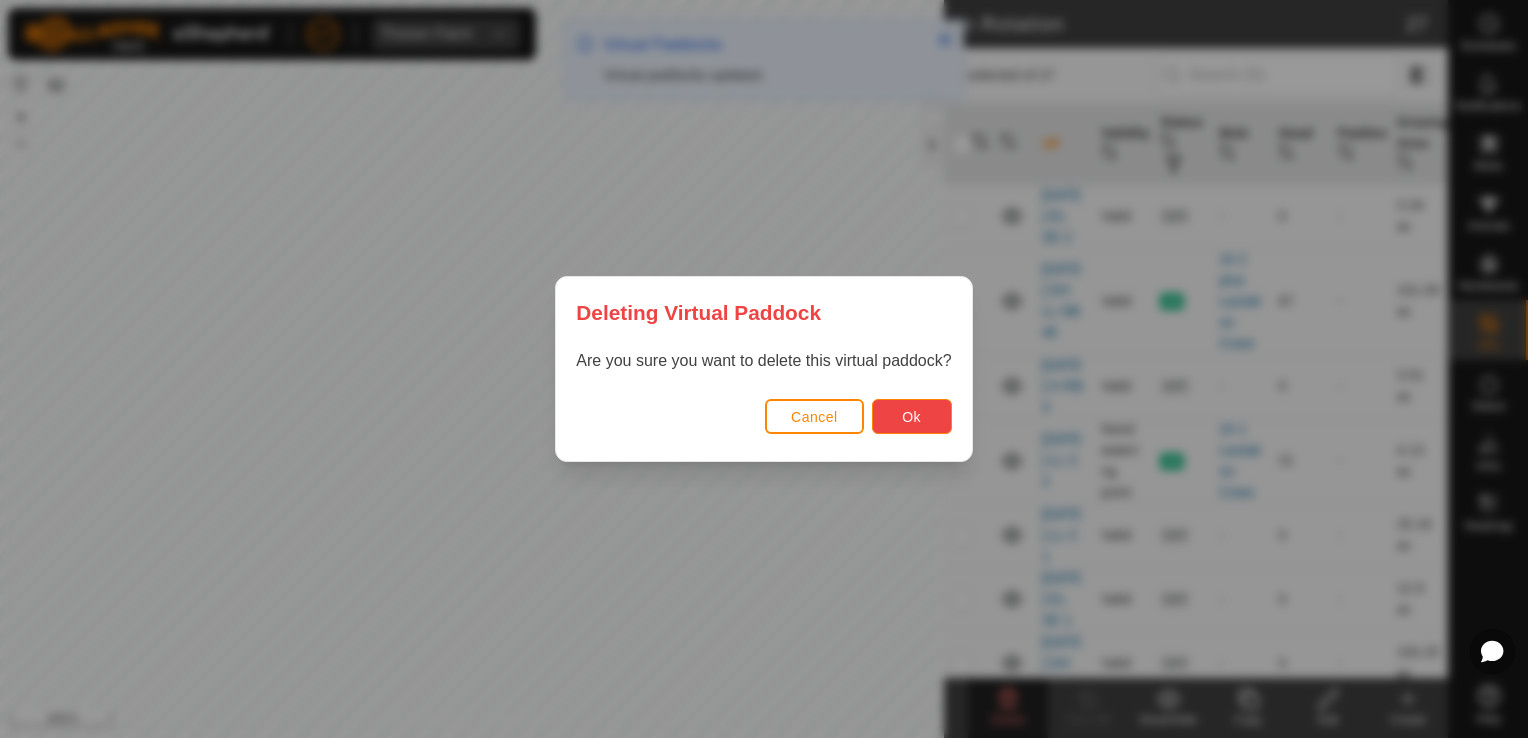 click on "Ok" at bounding box center [911, 417] 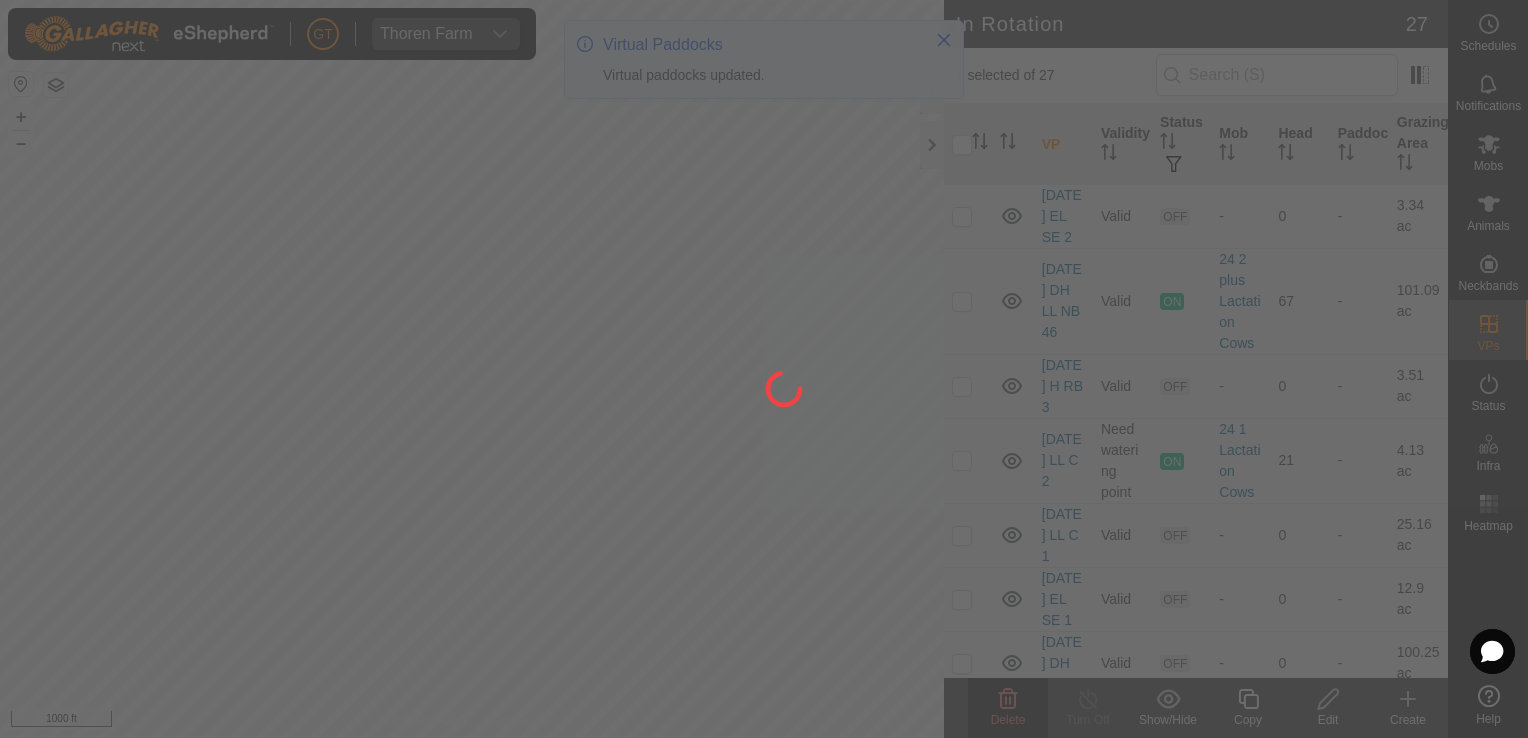 checkbox on "false" 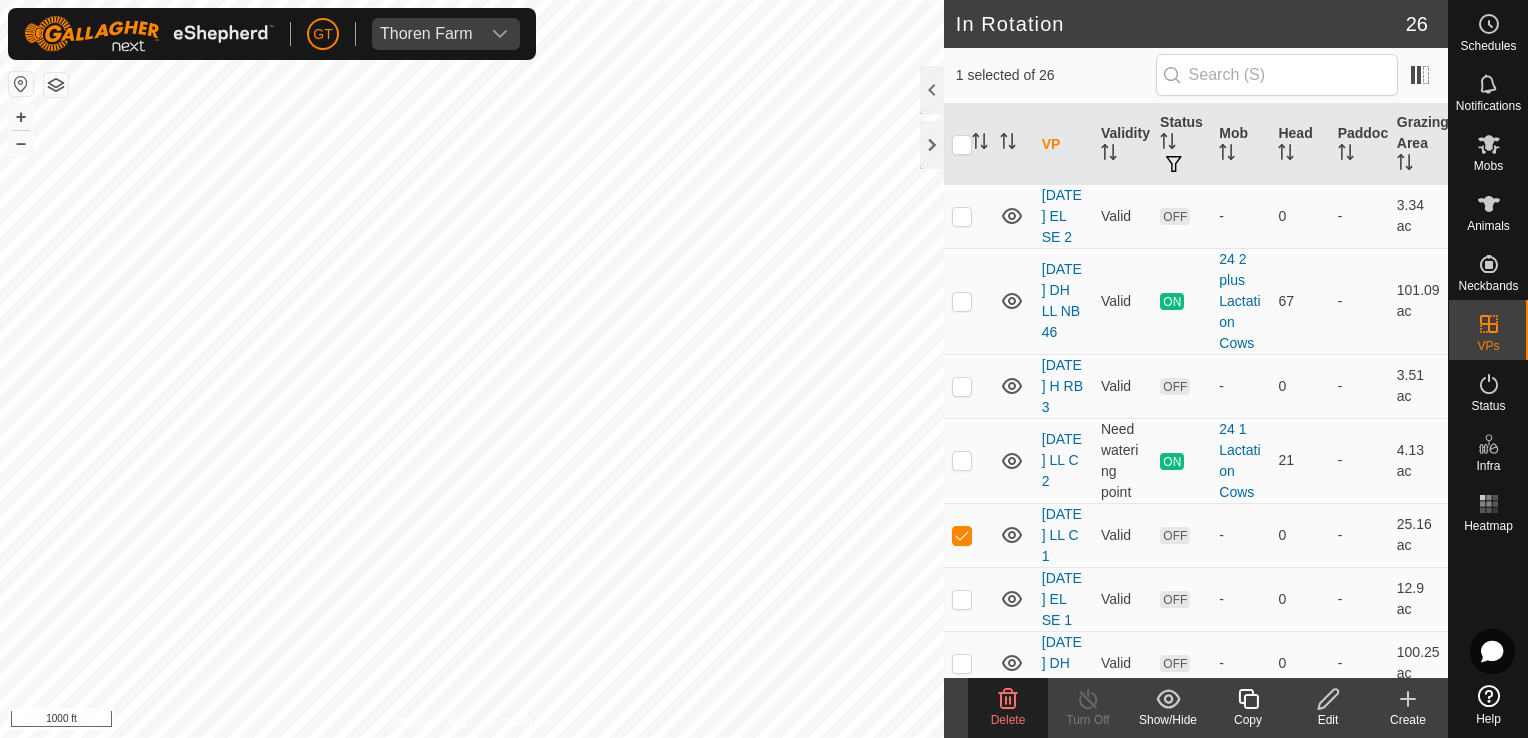 click 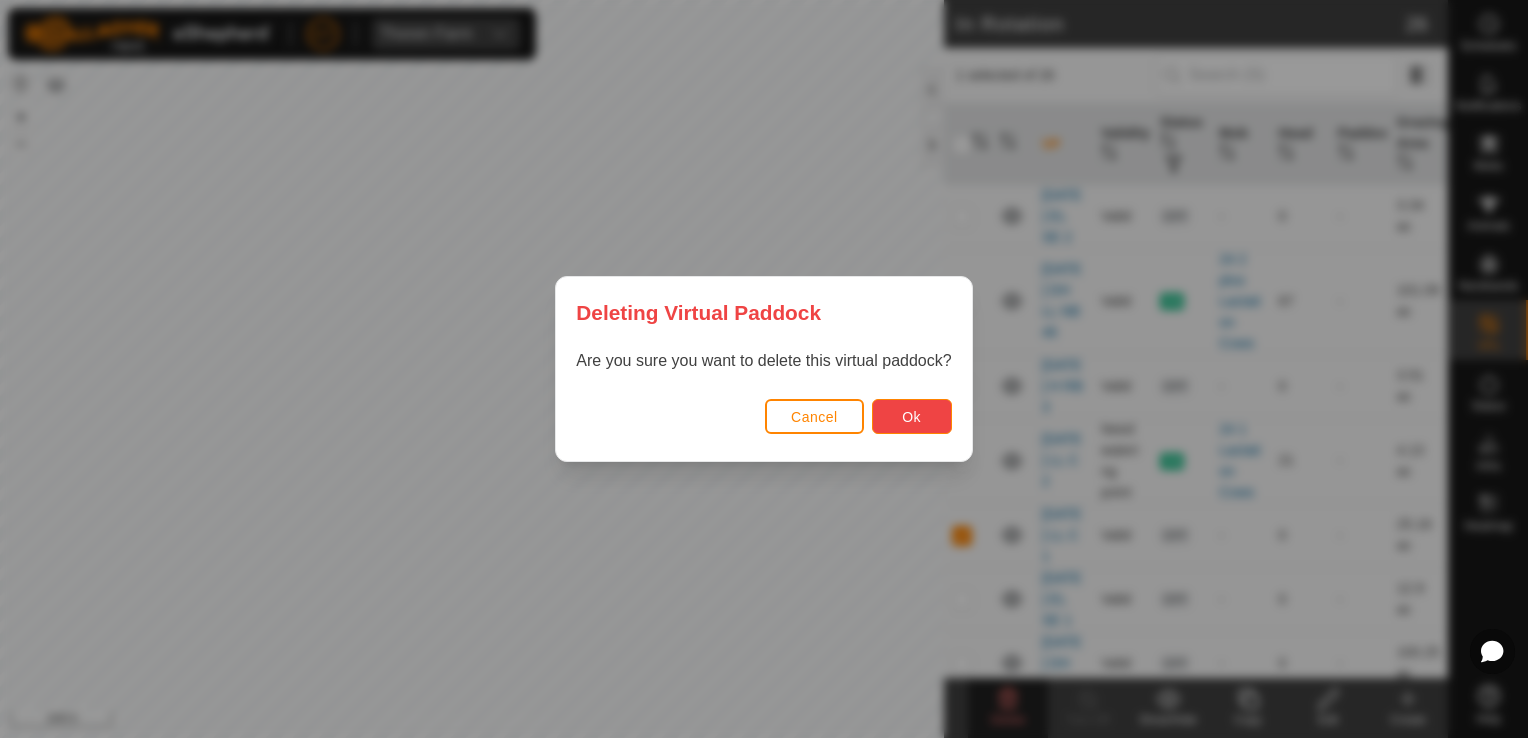 click on "Ok" at bounding box center (911, 417) 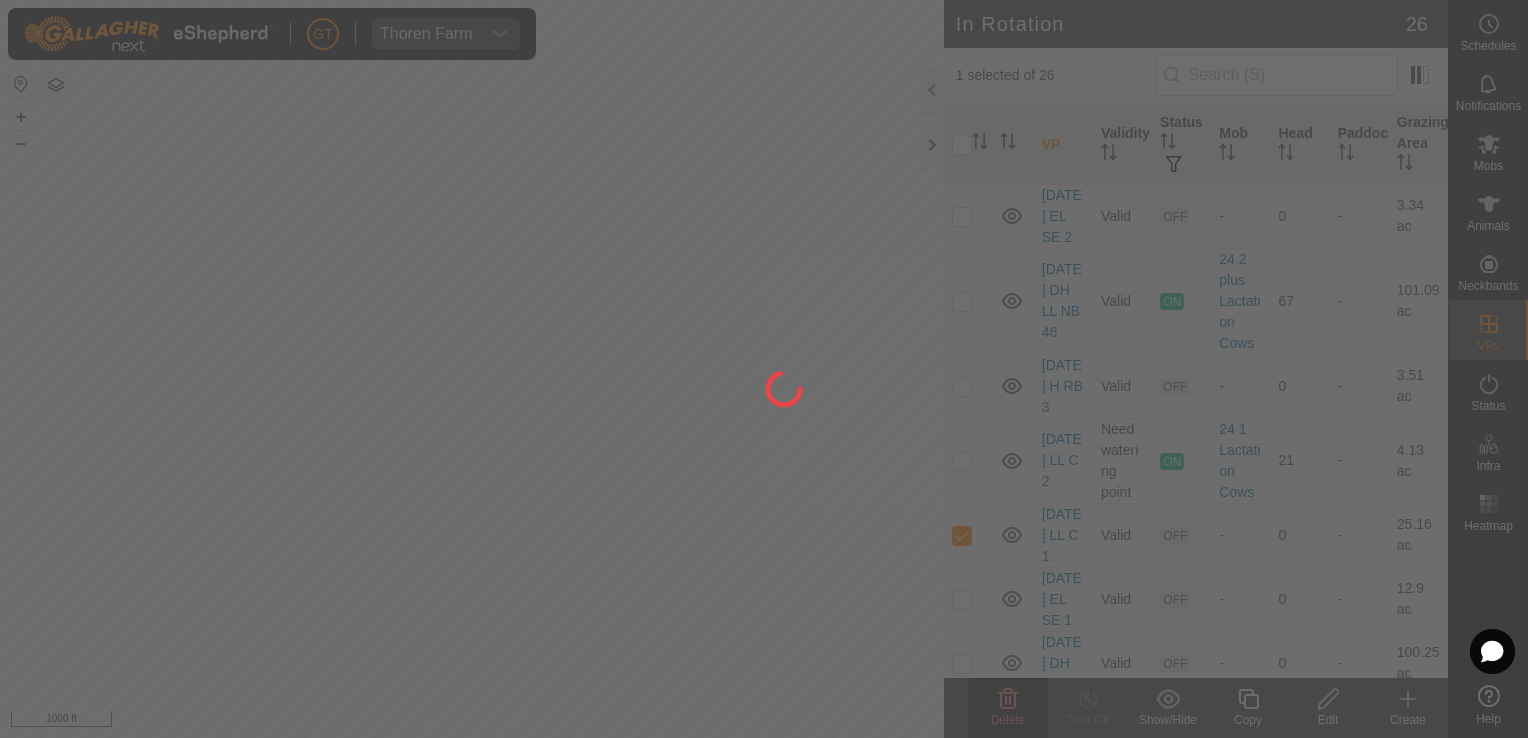 checkbox on "false" 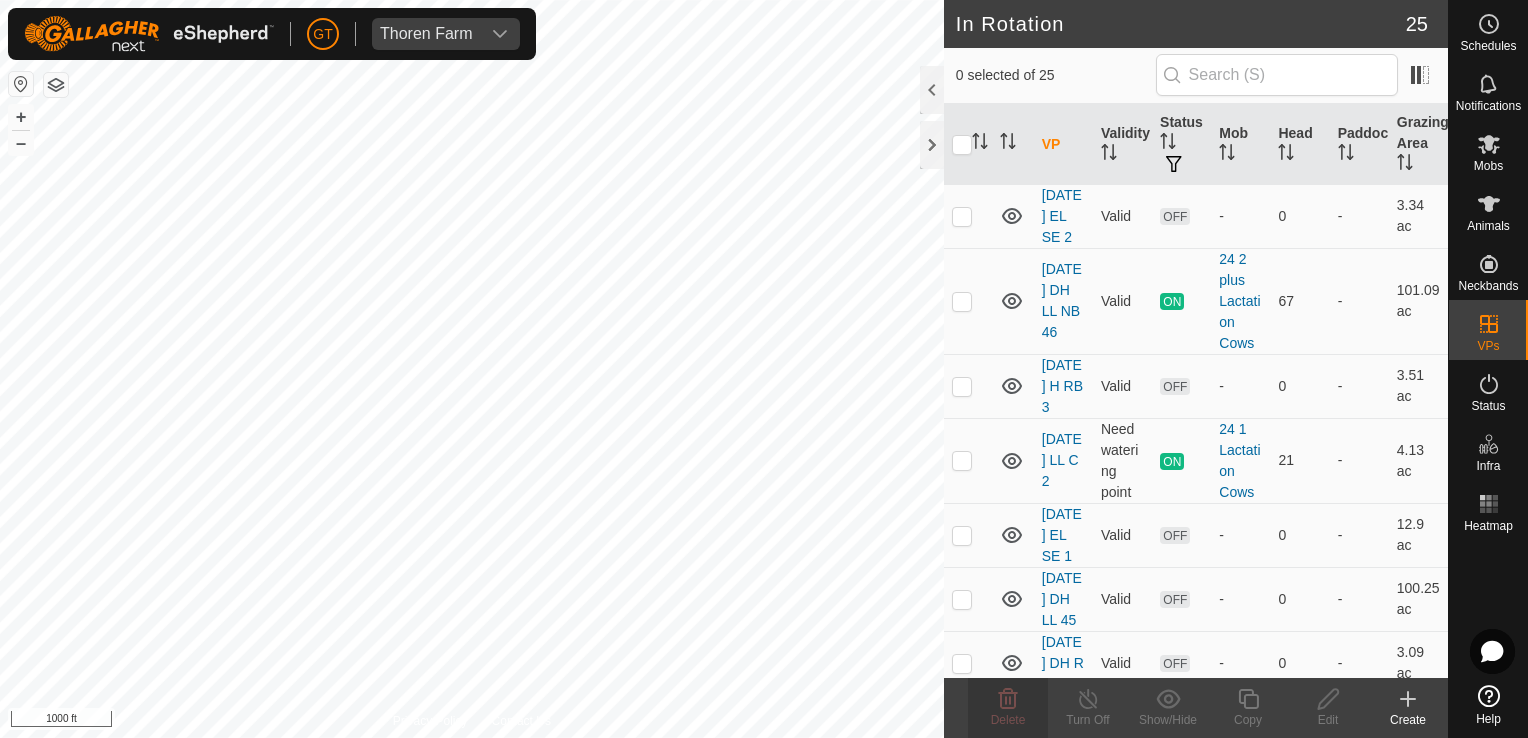 checkbox on "true" 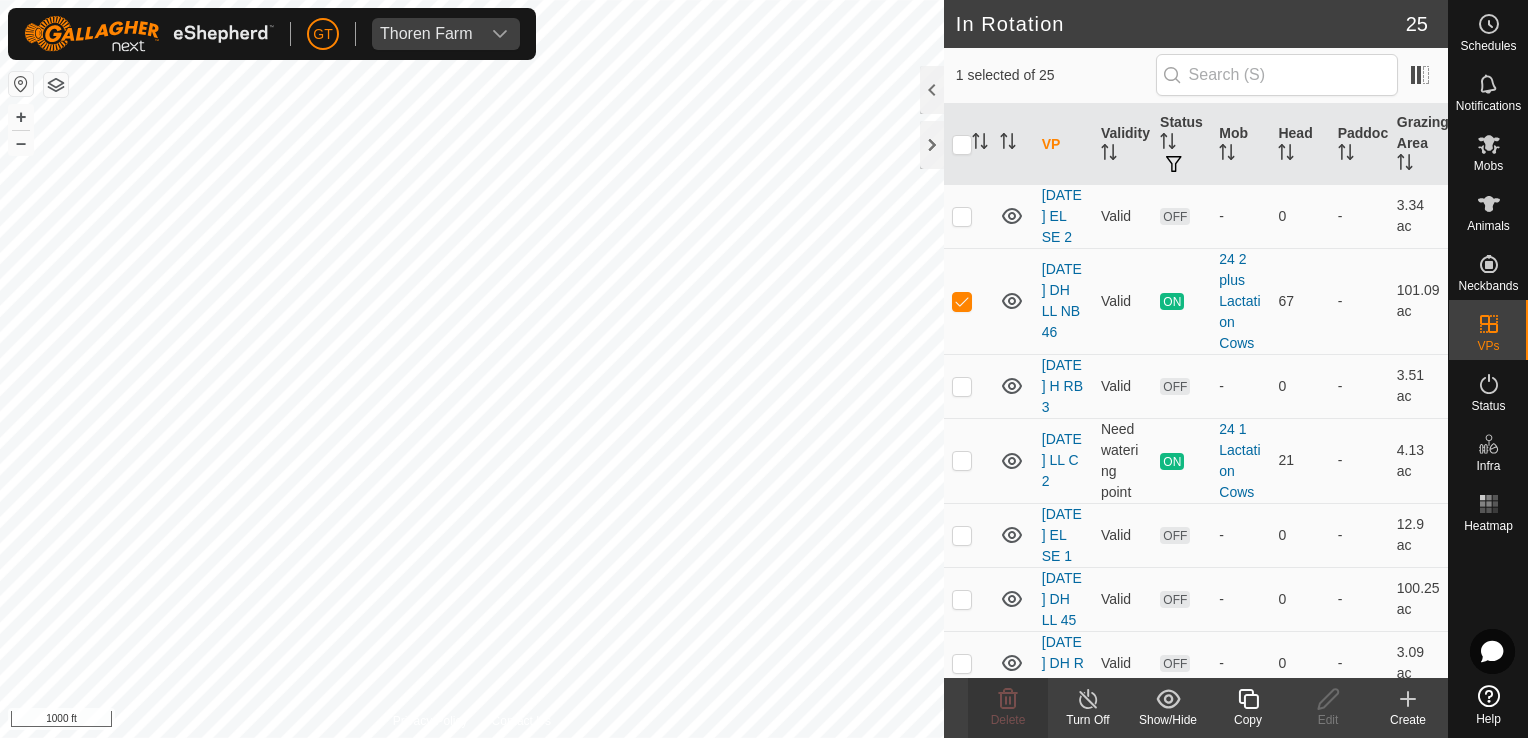 checkbox on "true" 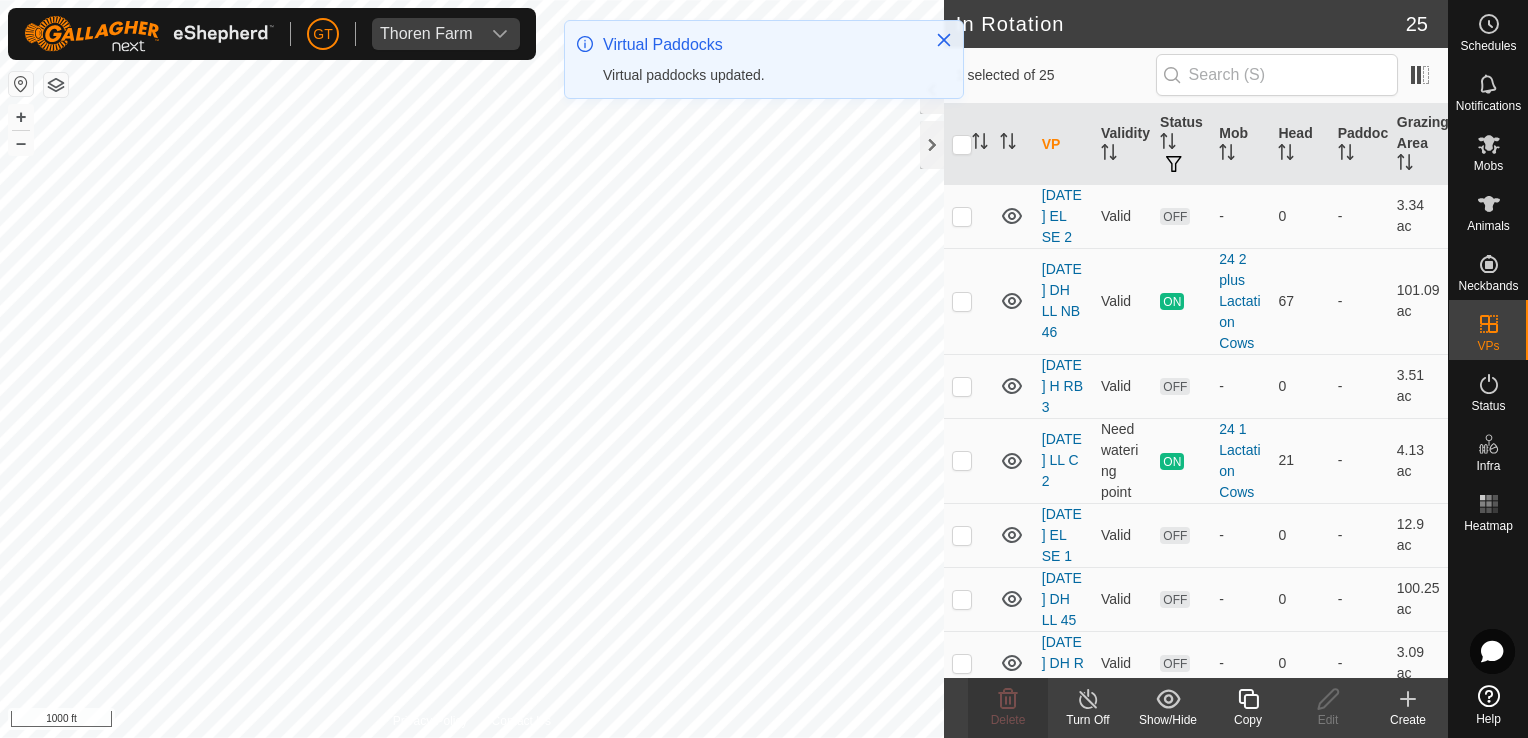 checkbox on "false" 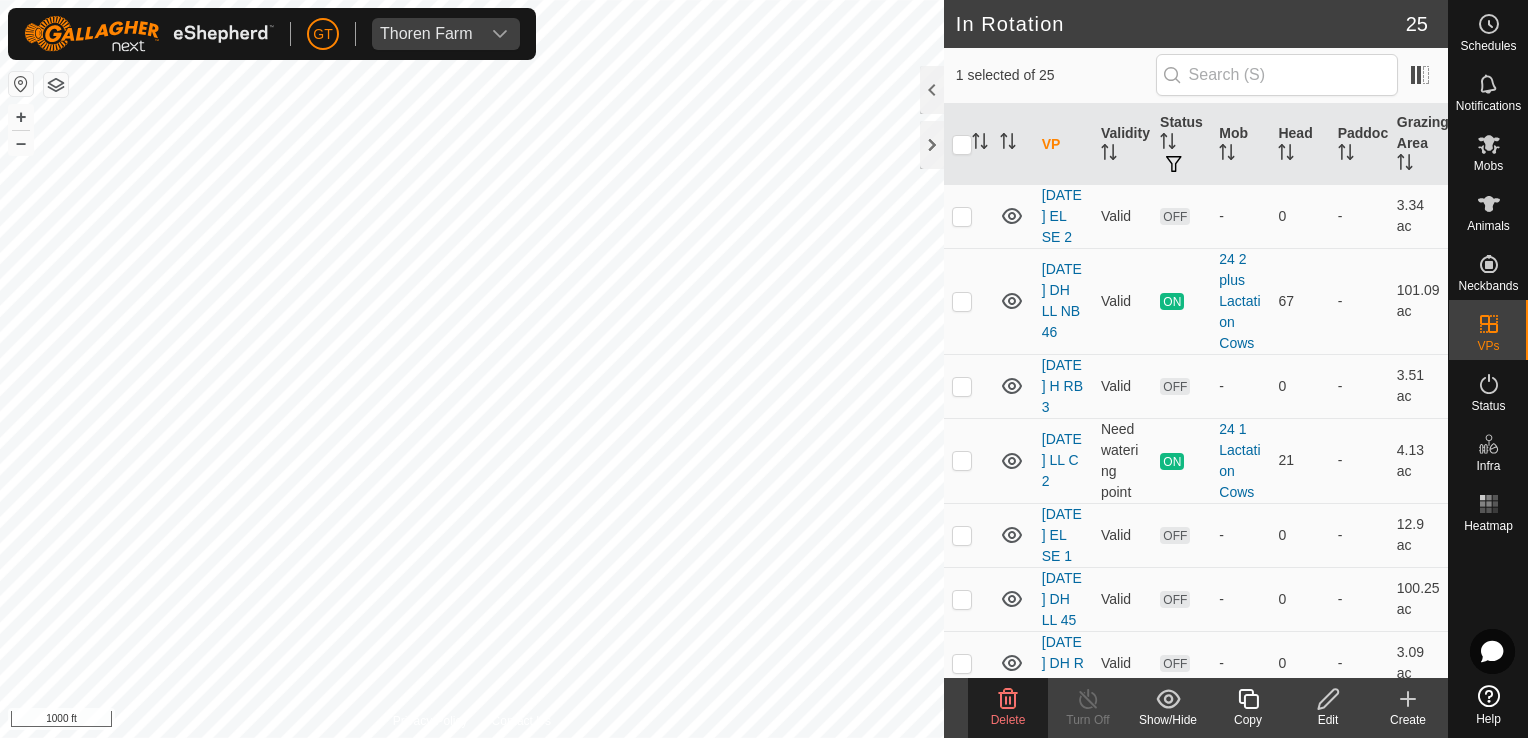 click 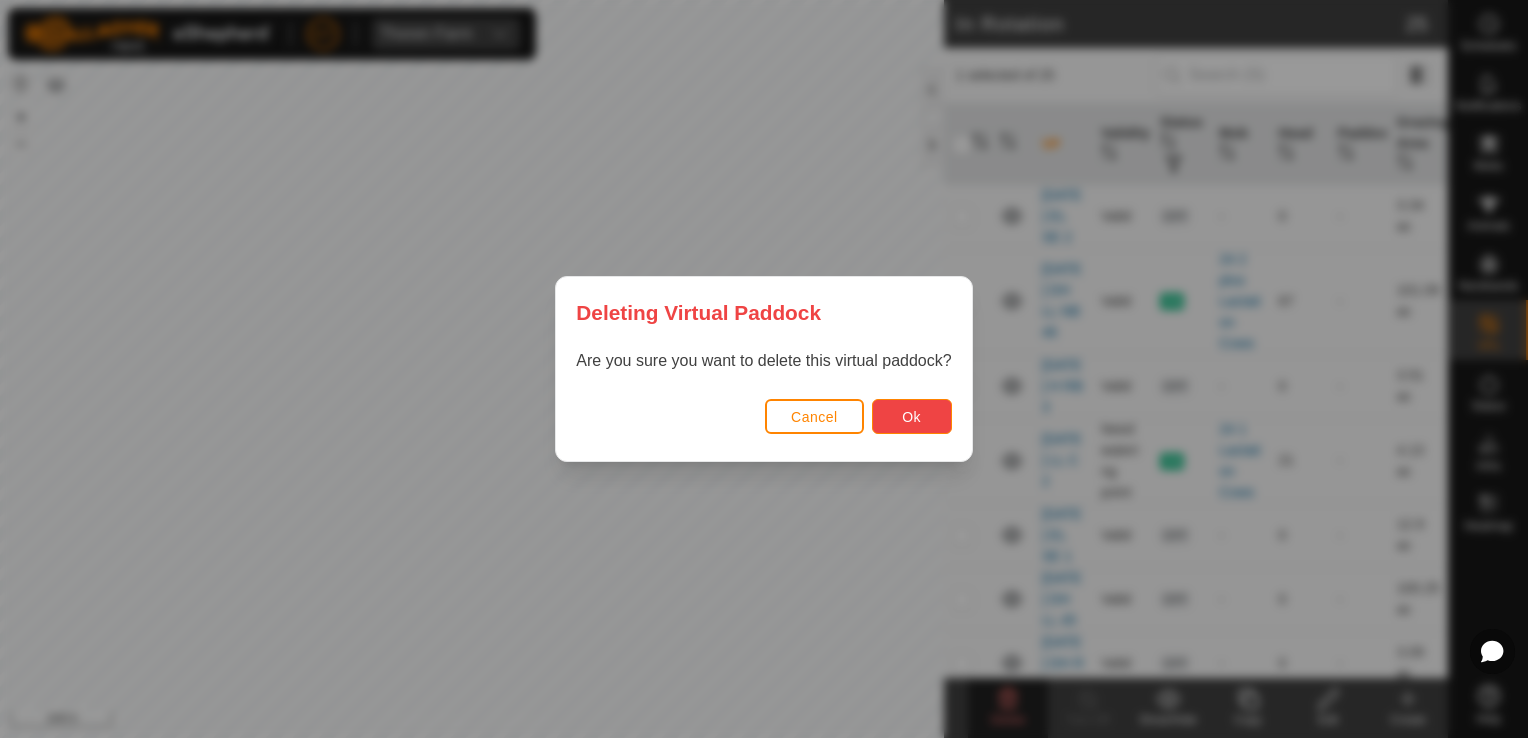 click on "Ok" at bounding box center [912, 416] 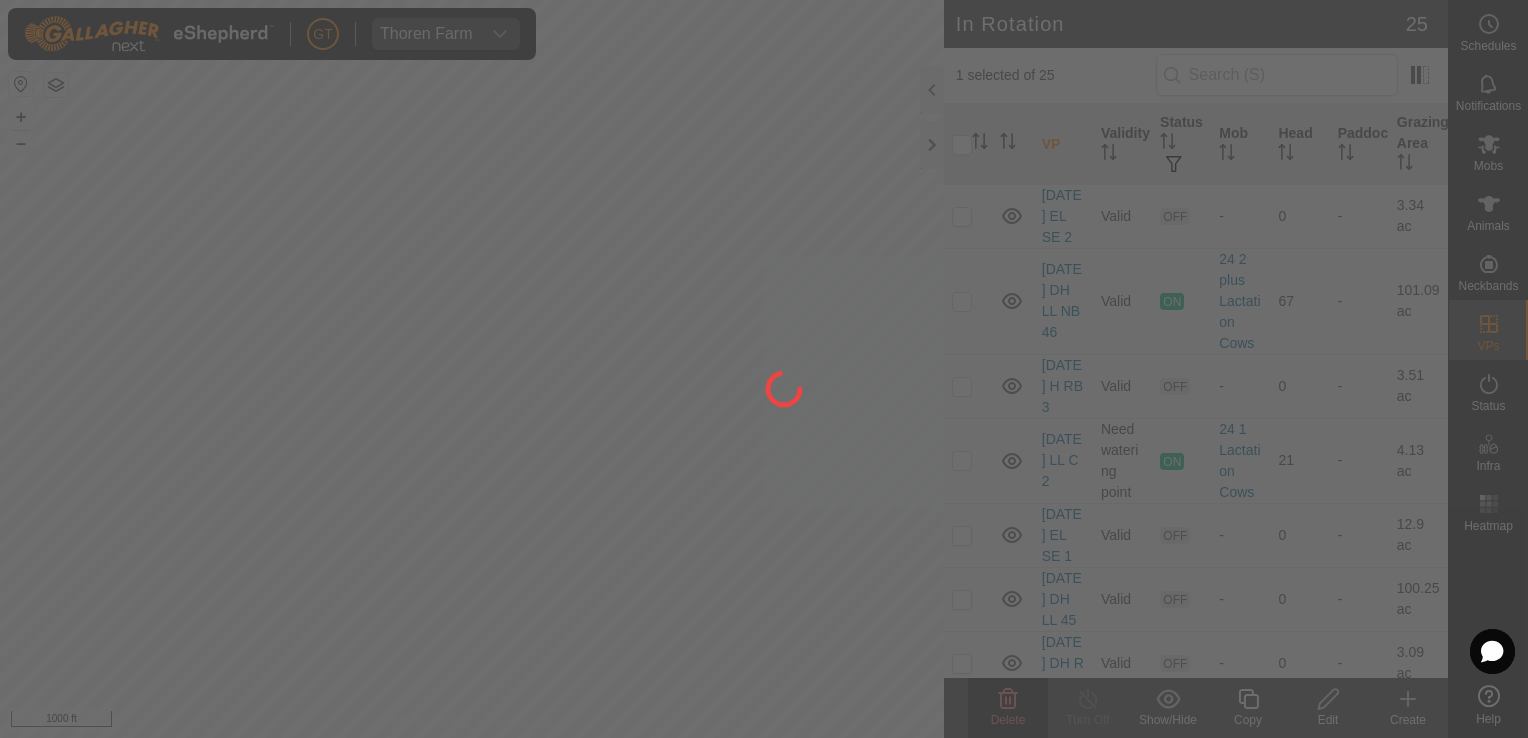 checkbox on "false" 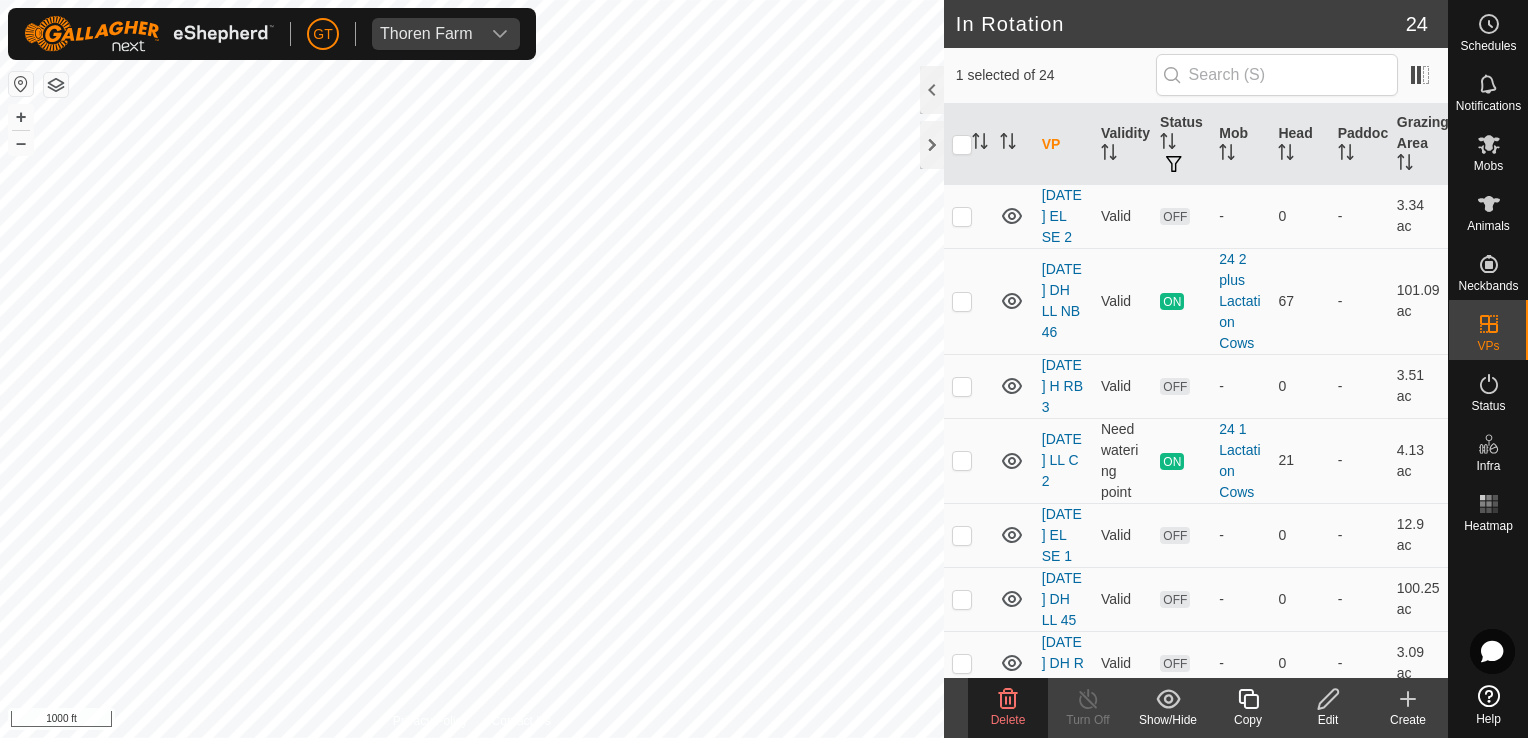 click 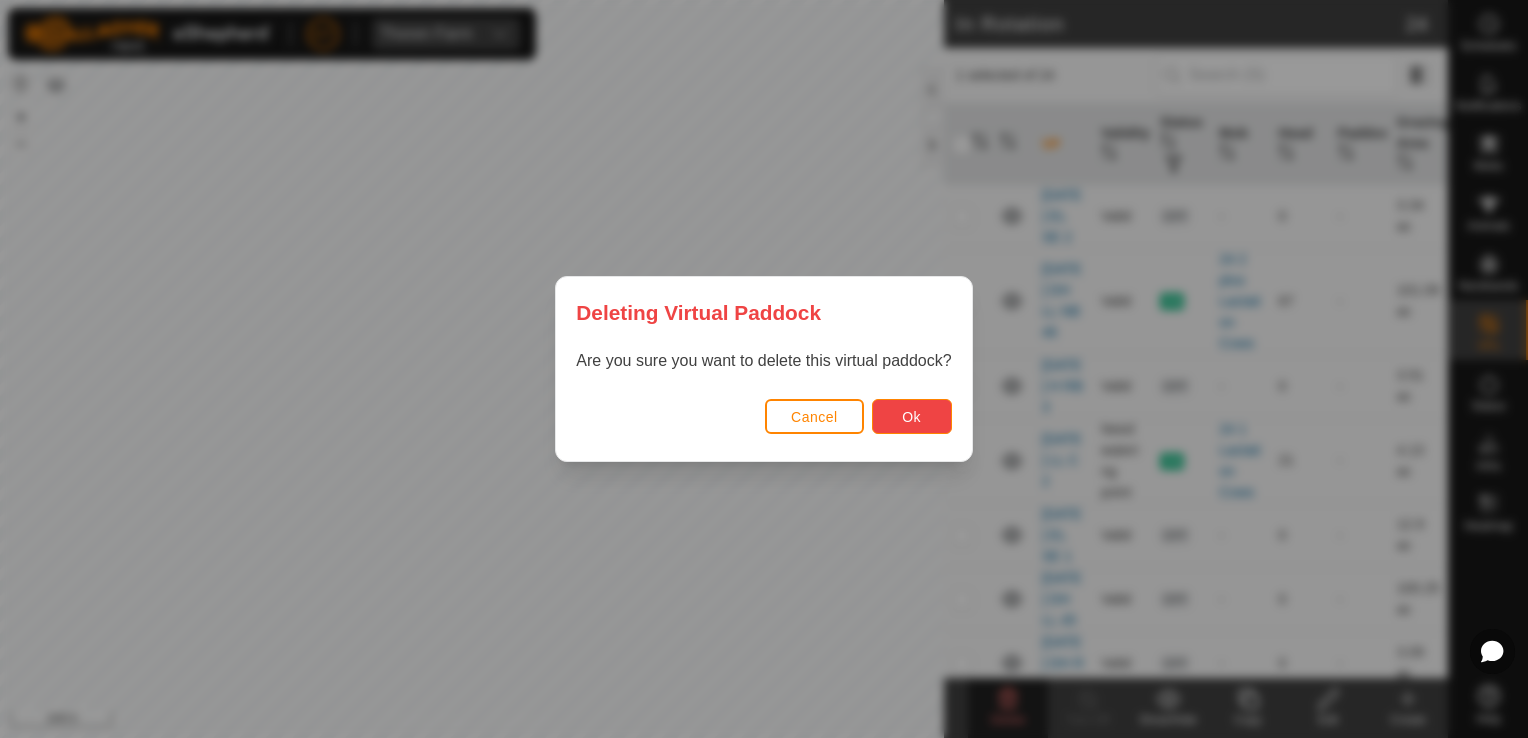 click on "Ok" at bounding box center (912, 416) 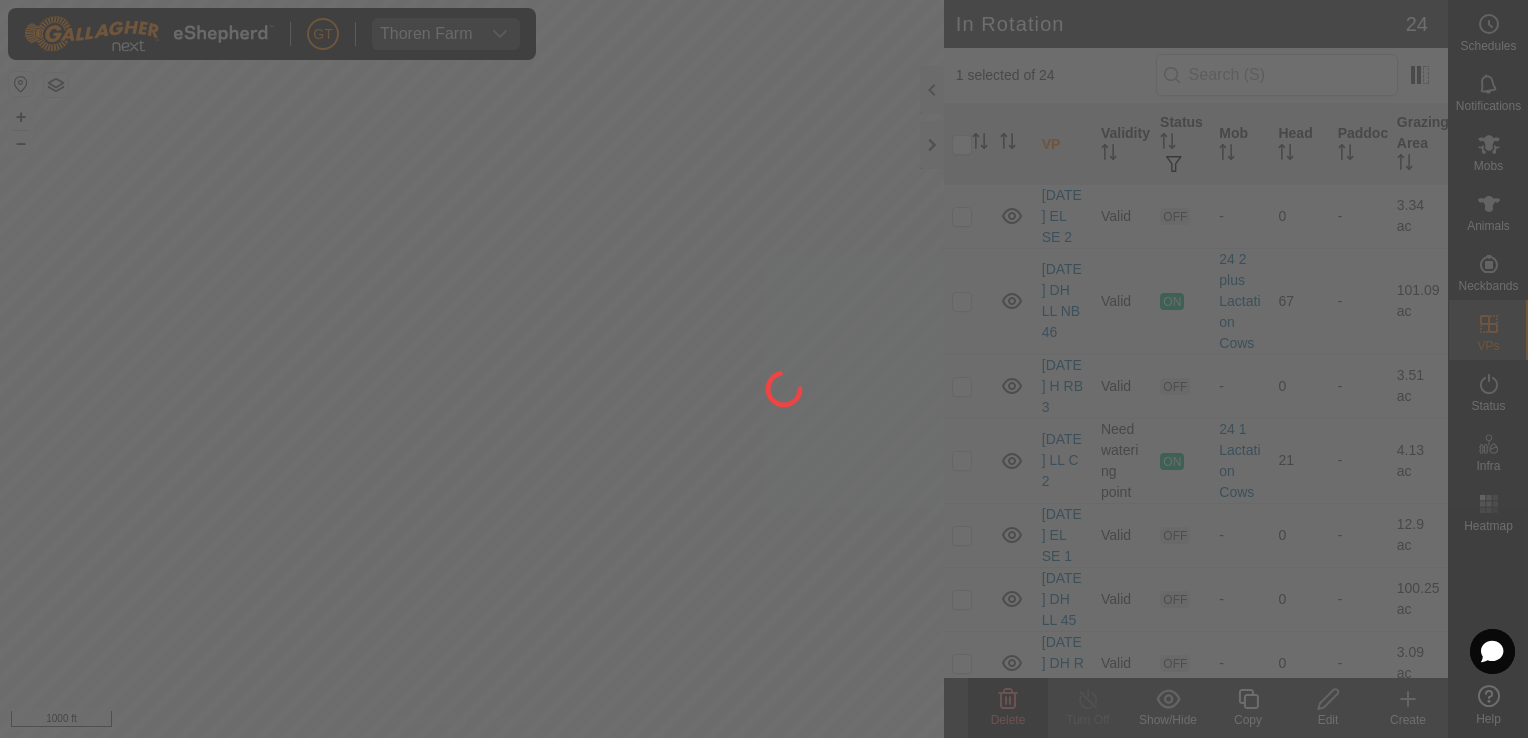 checkbox on "false" 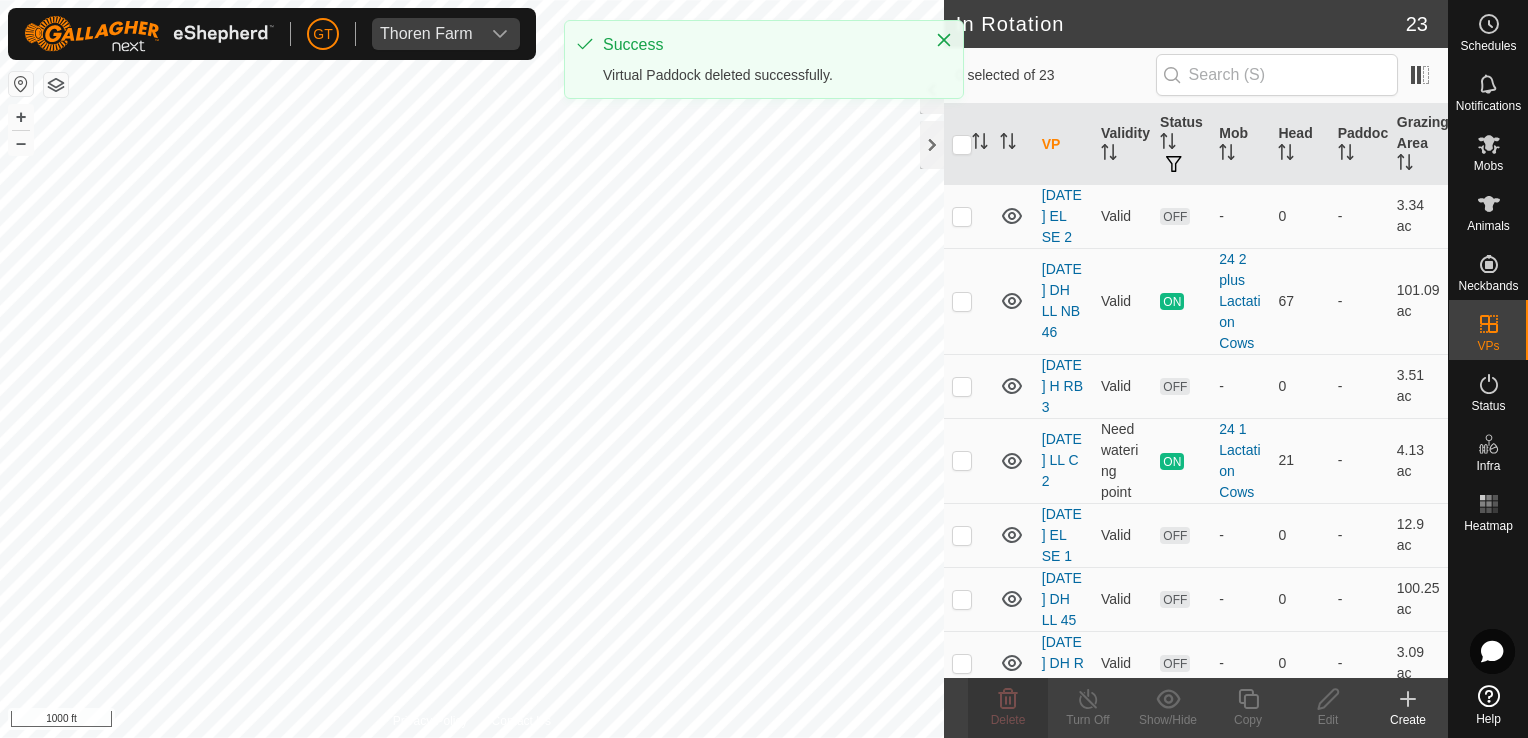 checkbox on "true" 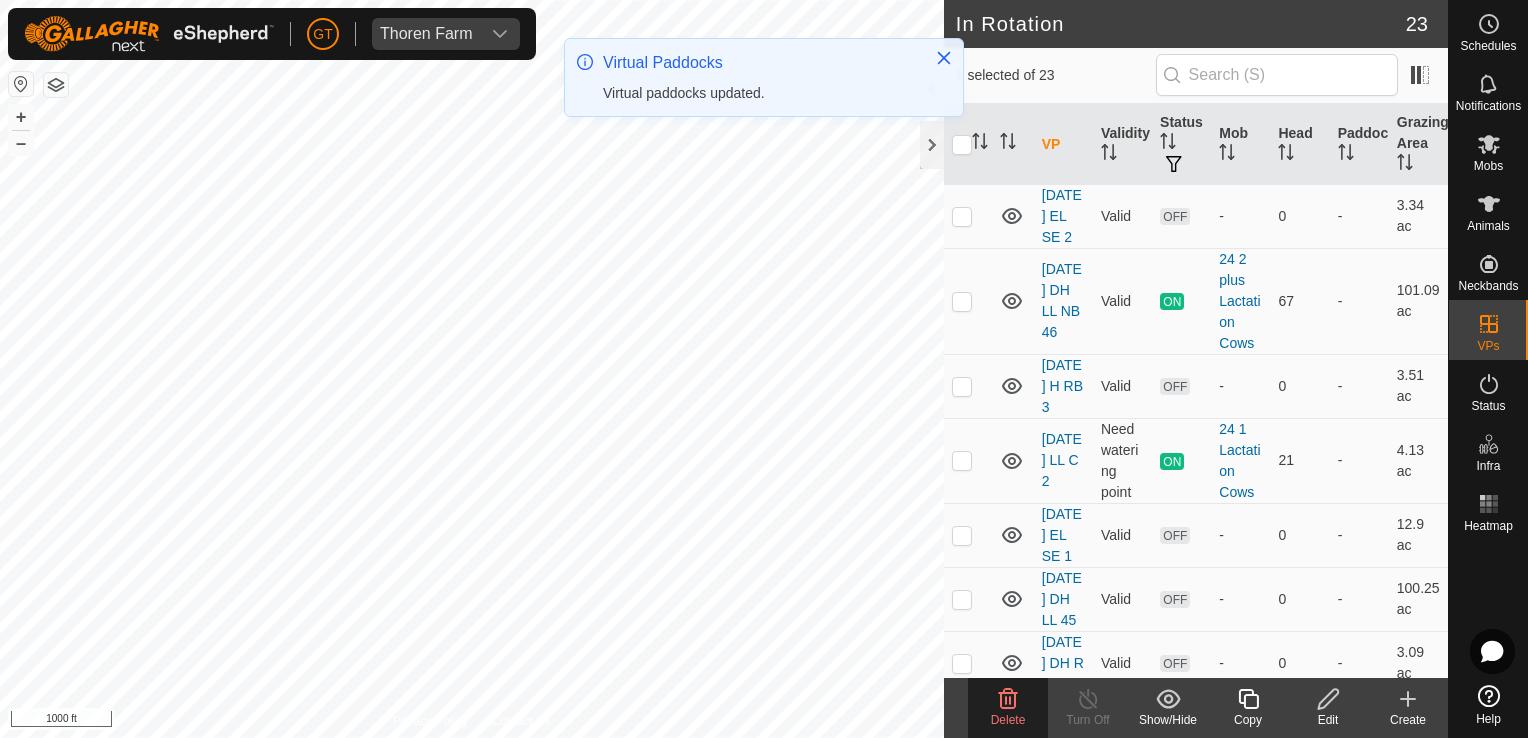 click 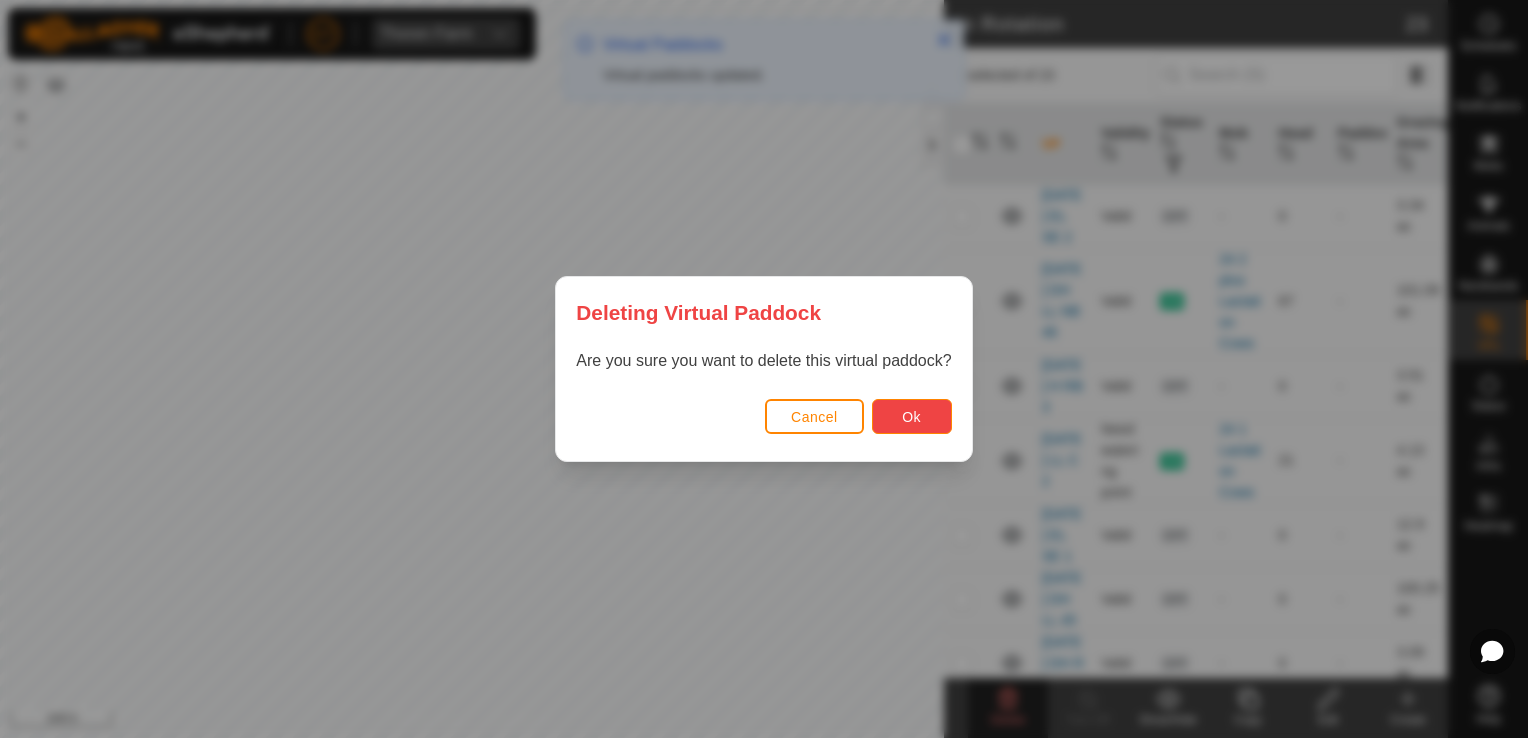 click on "Ok" at bounding box center (912, 416) 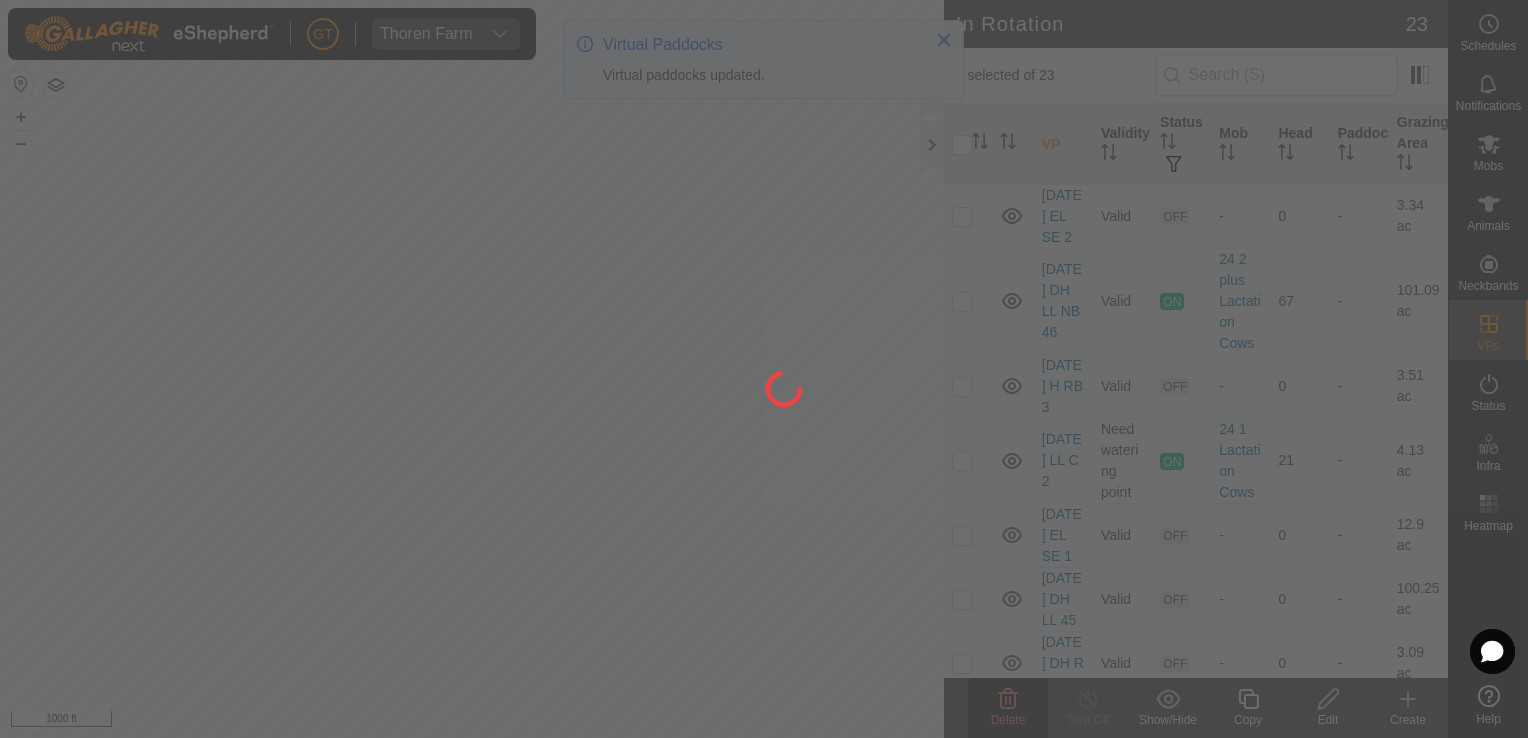 checkbox on "false" 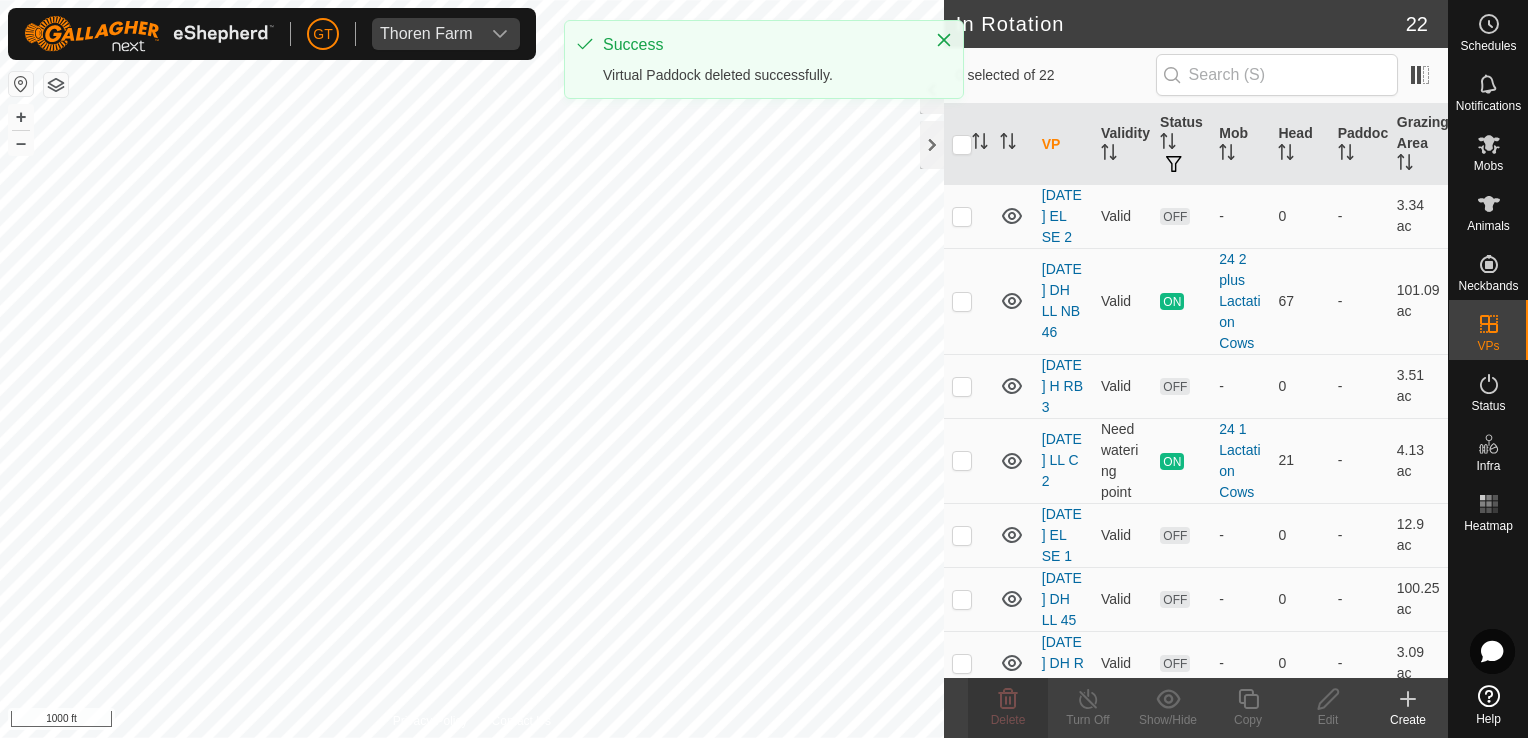 checkbox on "true" 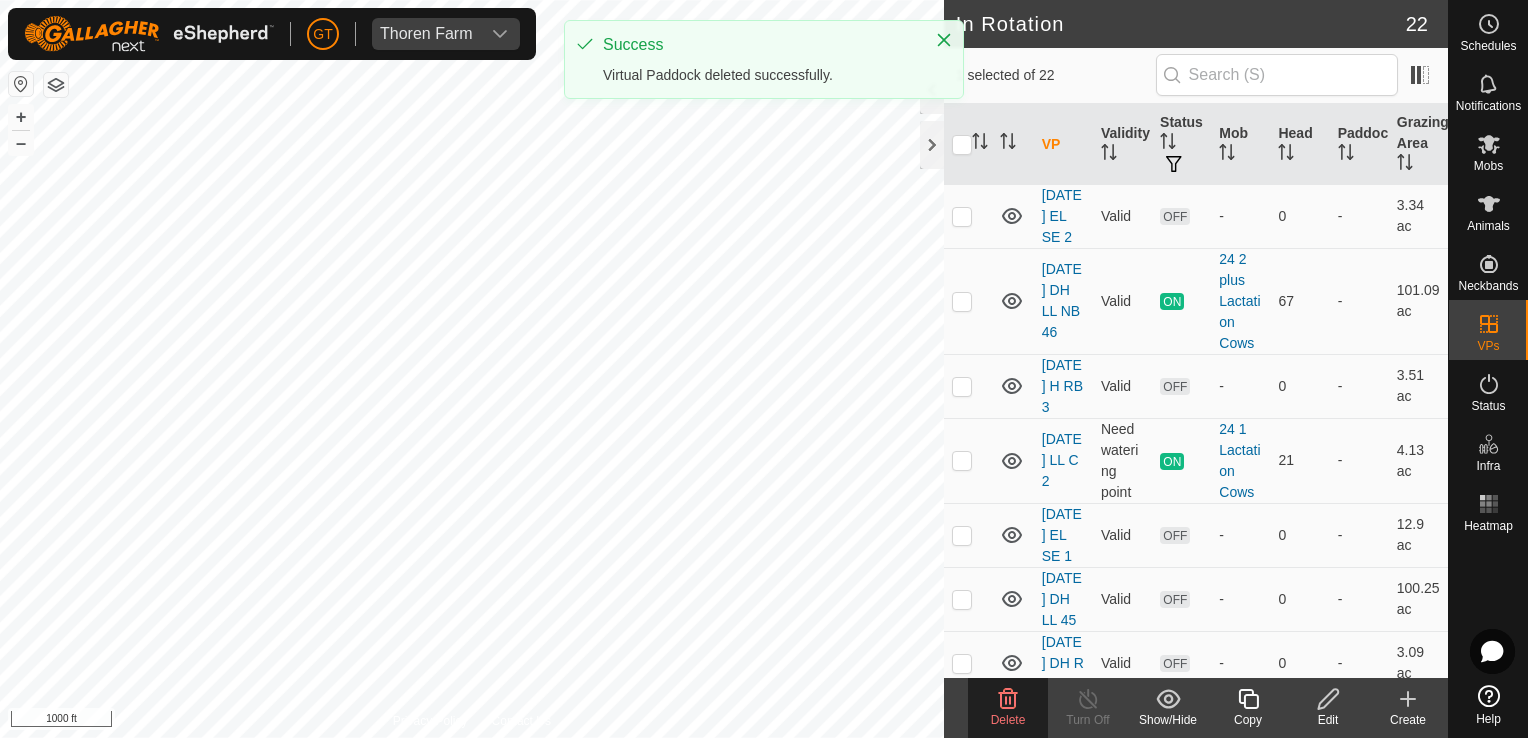 checkbox on "true" 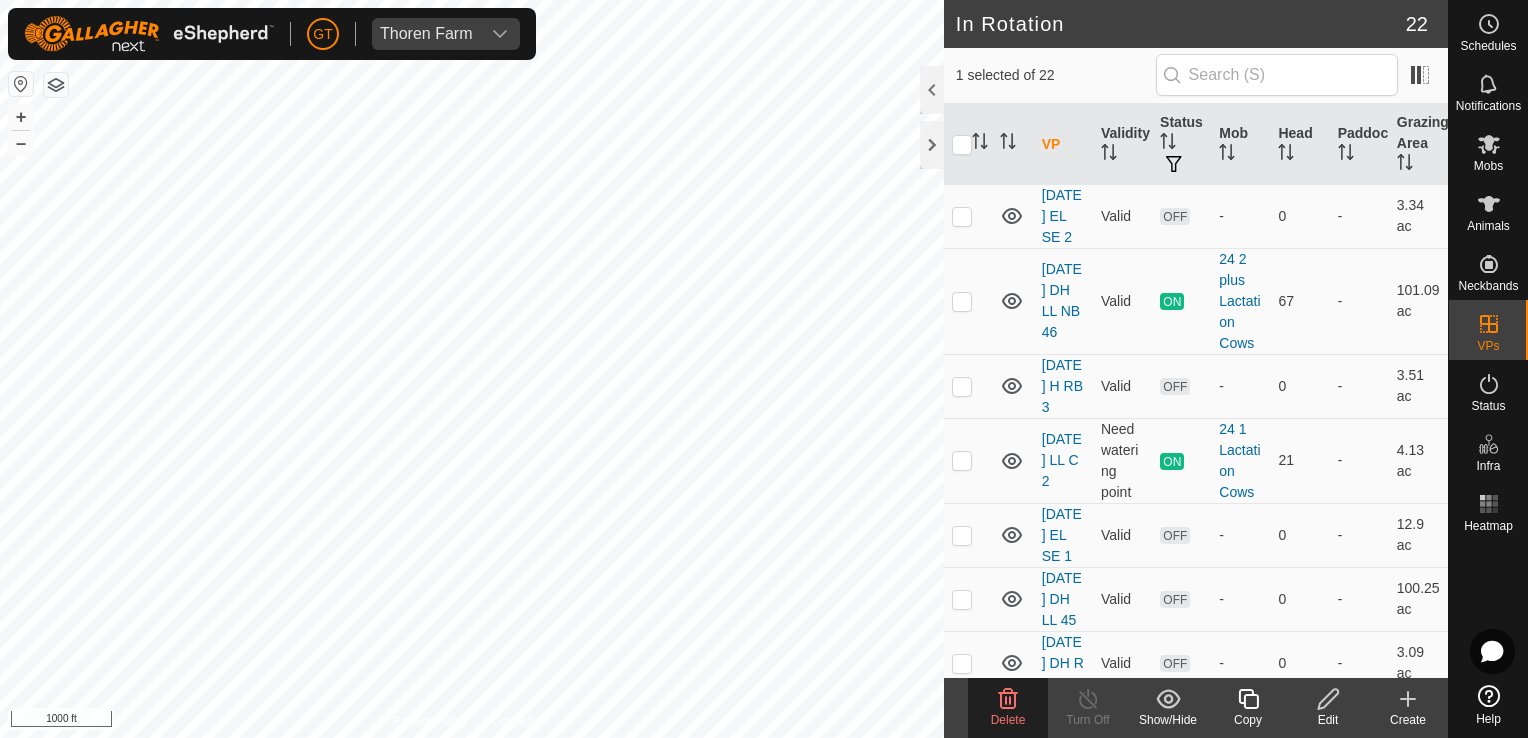 click 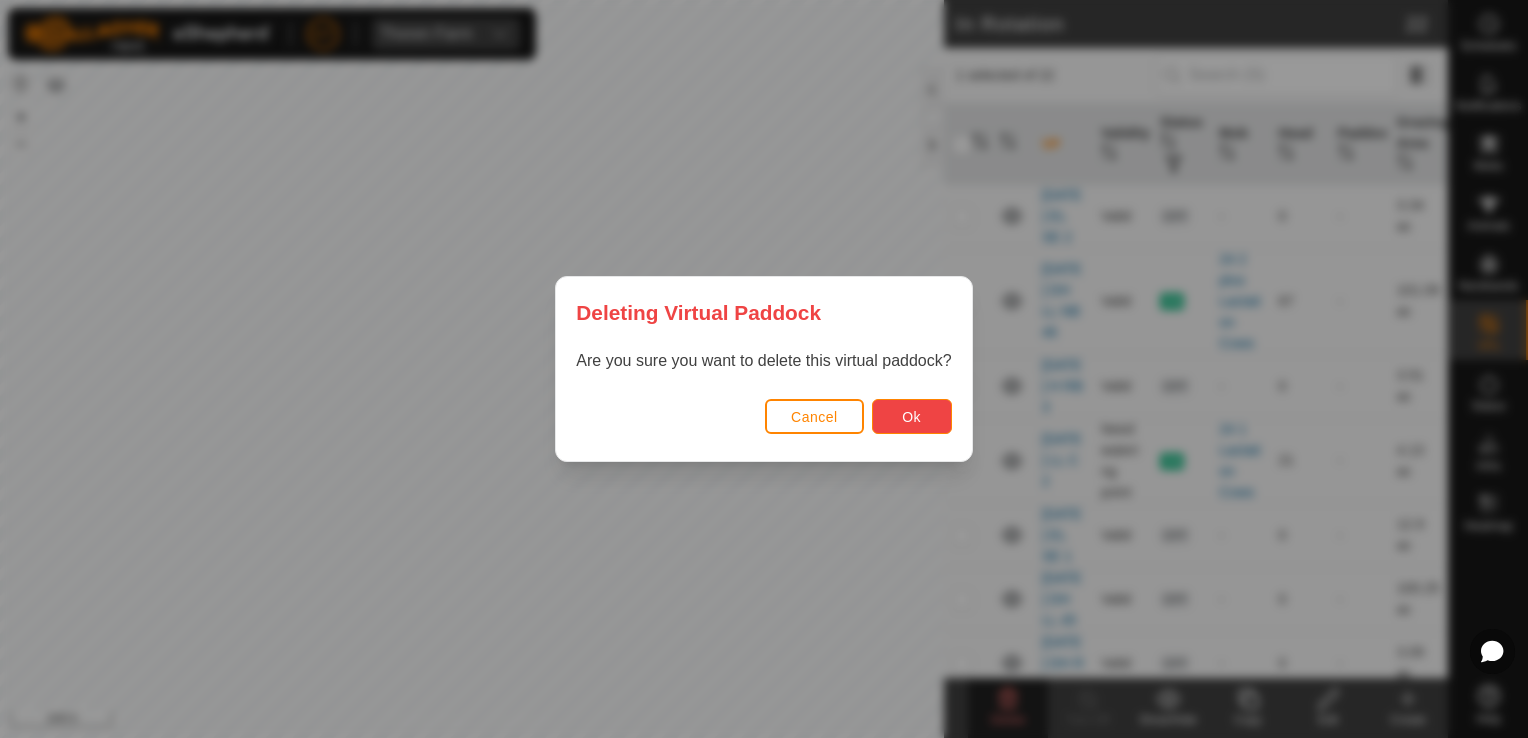 click on "Ok" at bounding box center [911, 417] 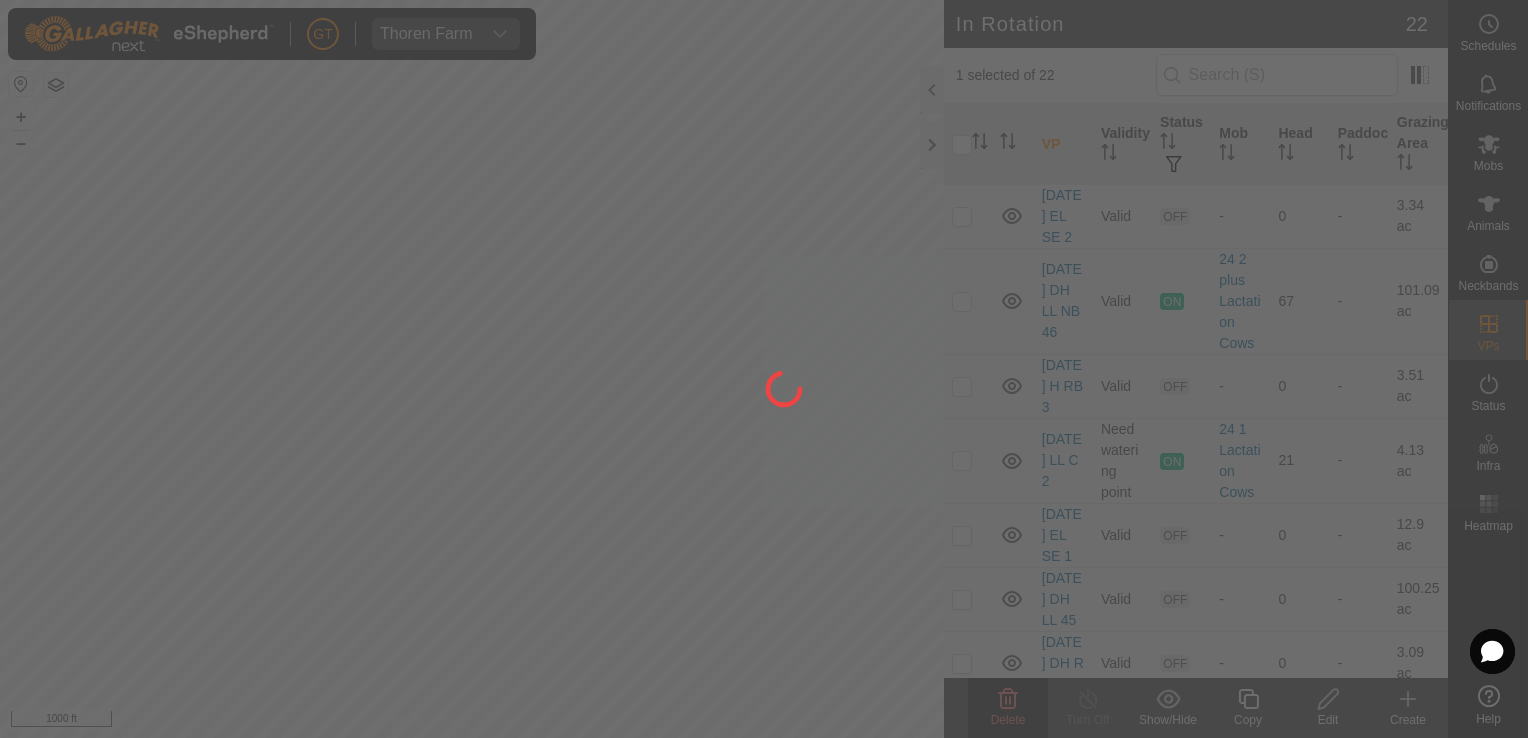 checkbox on "false" 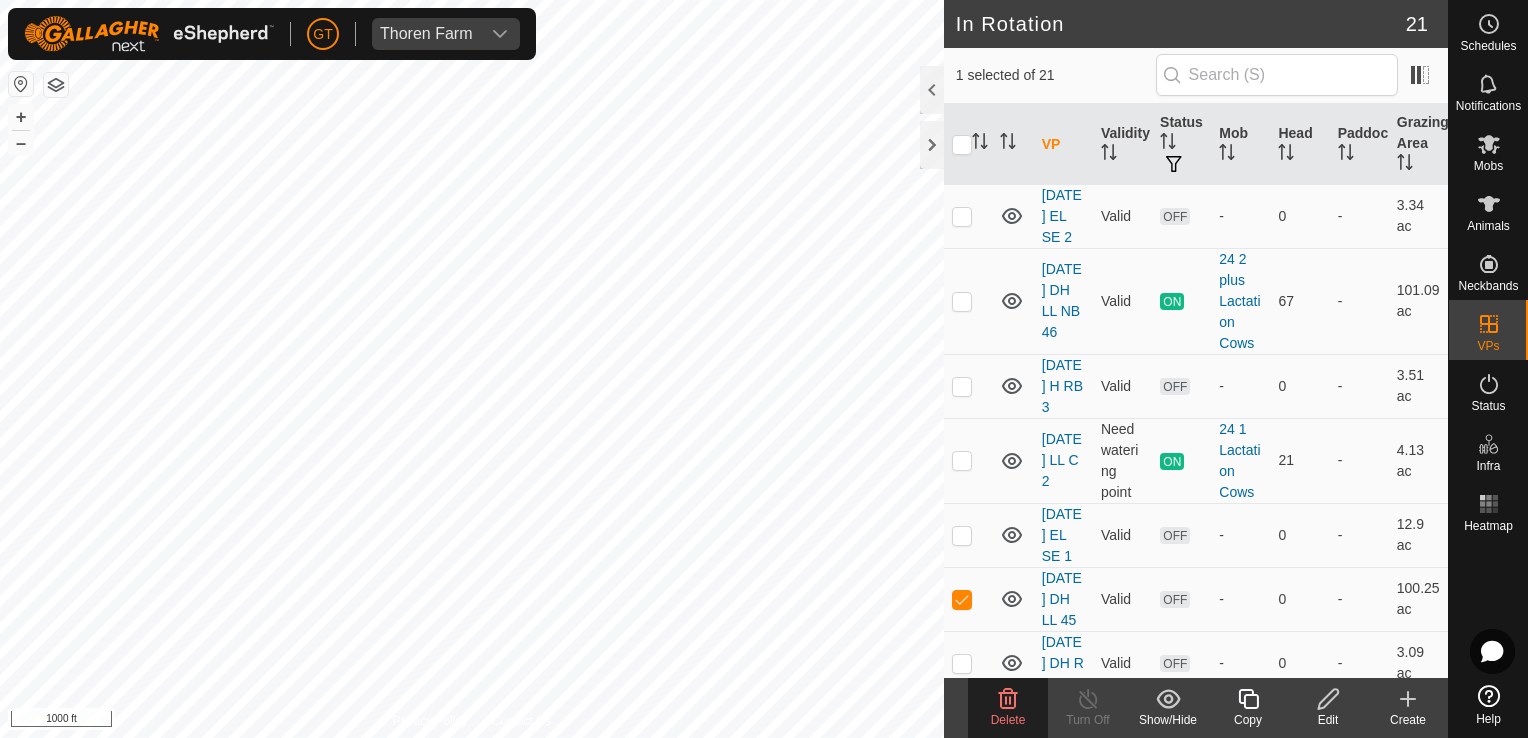 click 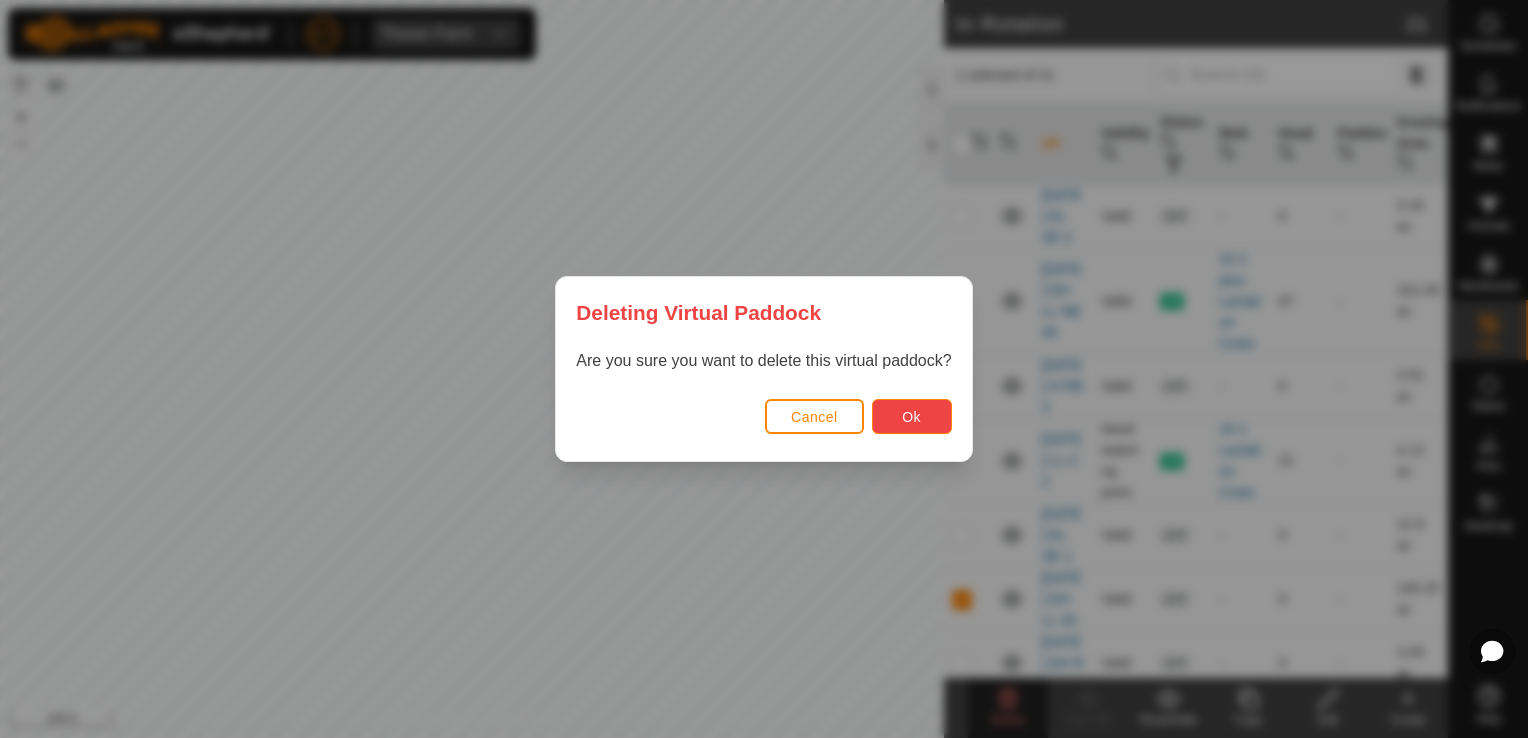 click on "Ok" at bounding box center (911, 417) 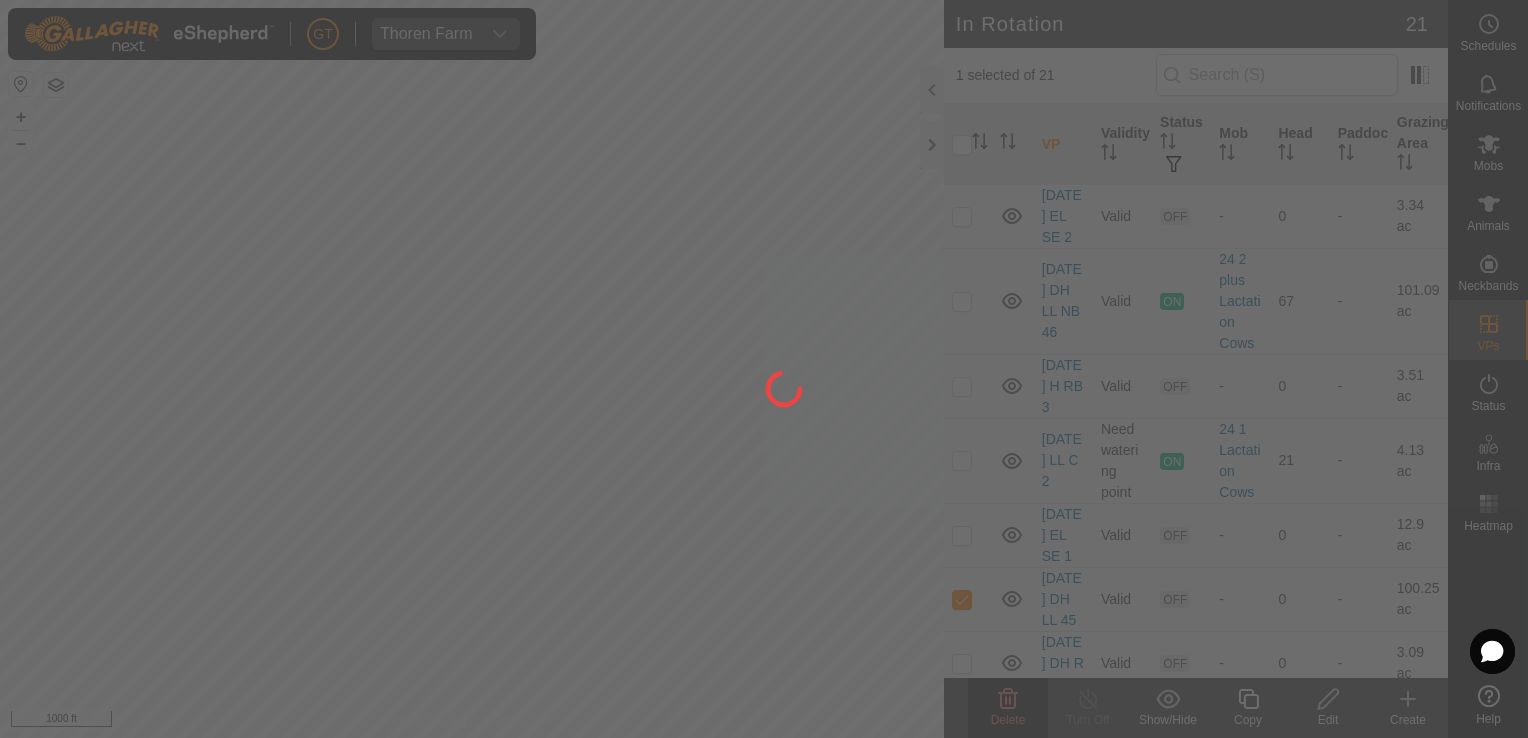 checkbox on "false" 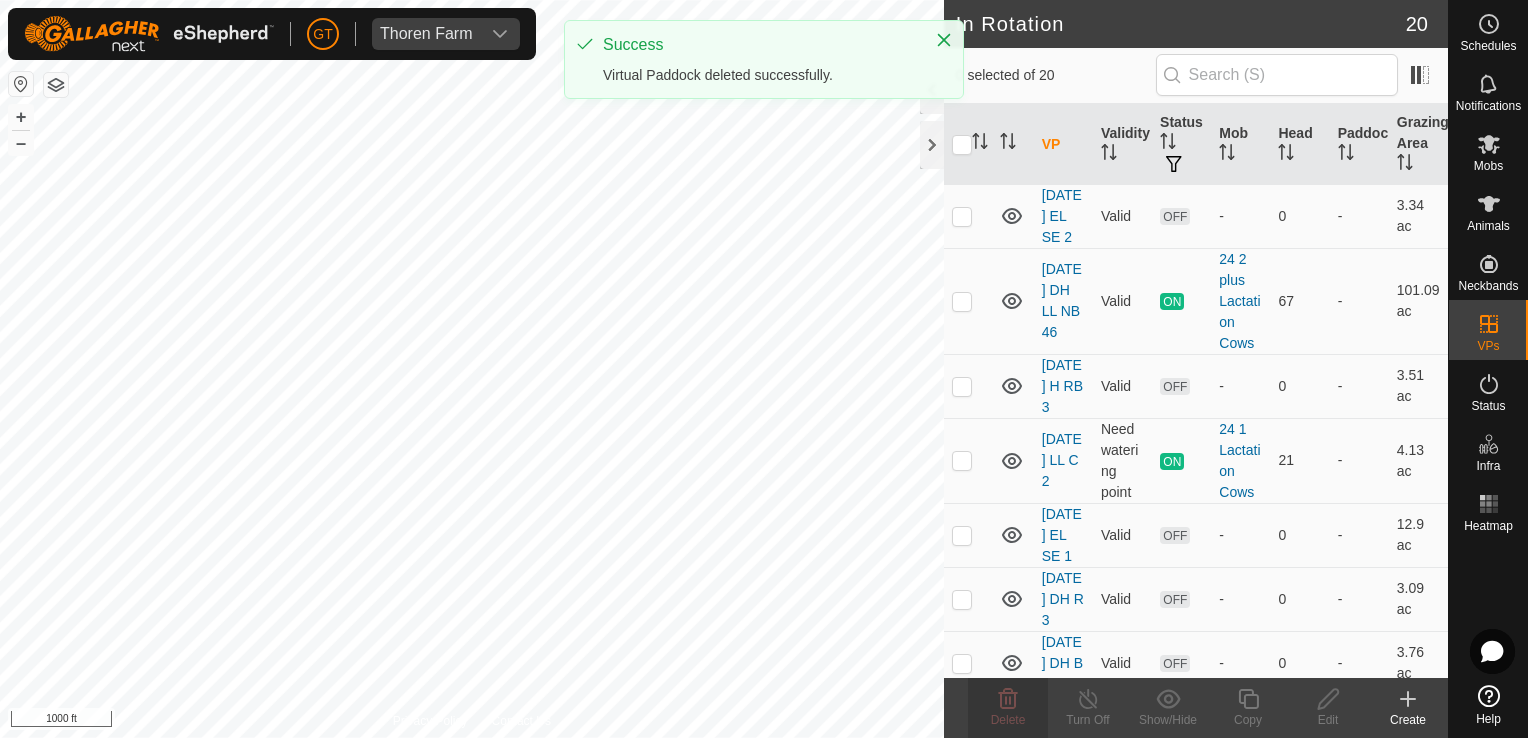 checkbox on "true" 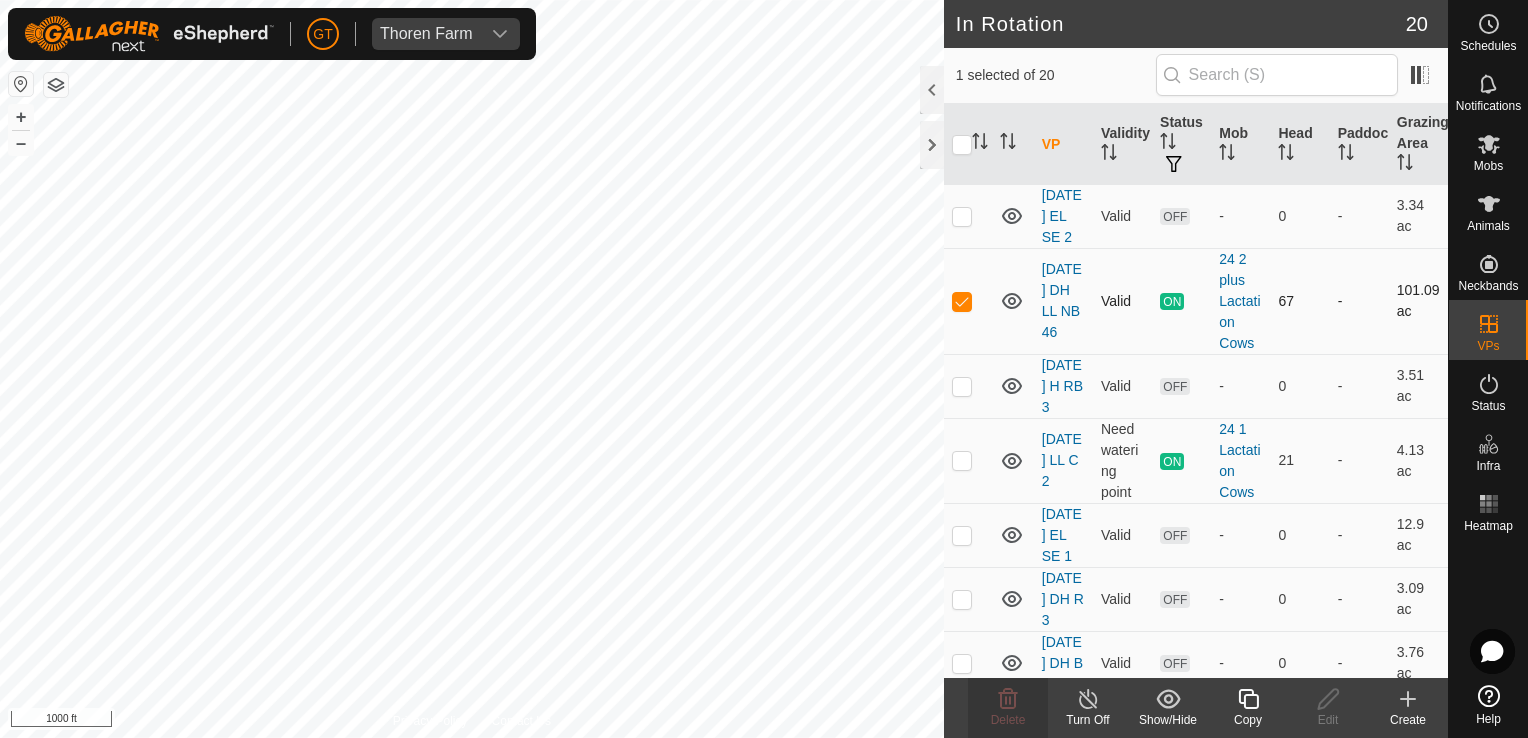 click at bounding box center (962, 301) 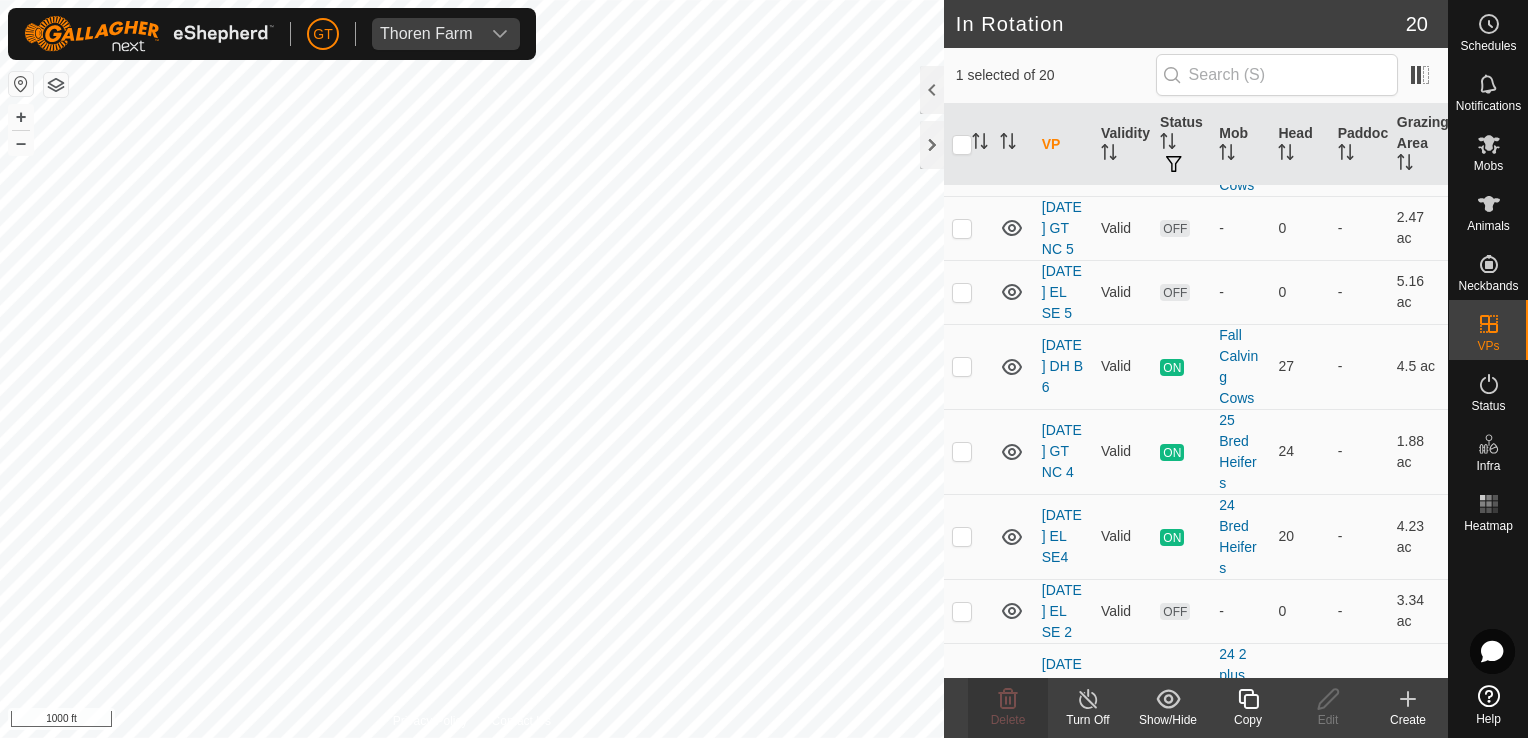 scroll, scrollTop: 0, scrollLeft: 0, axis: both 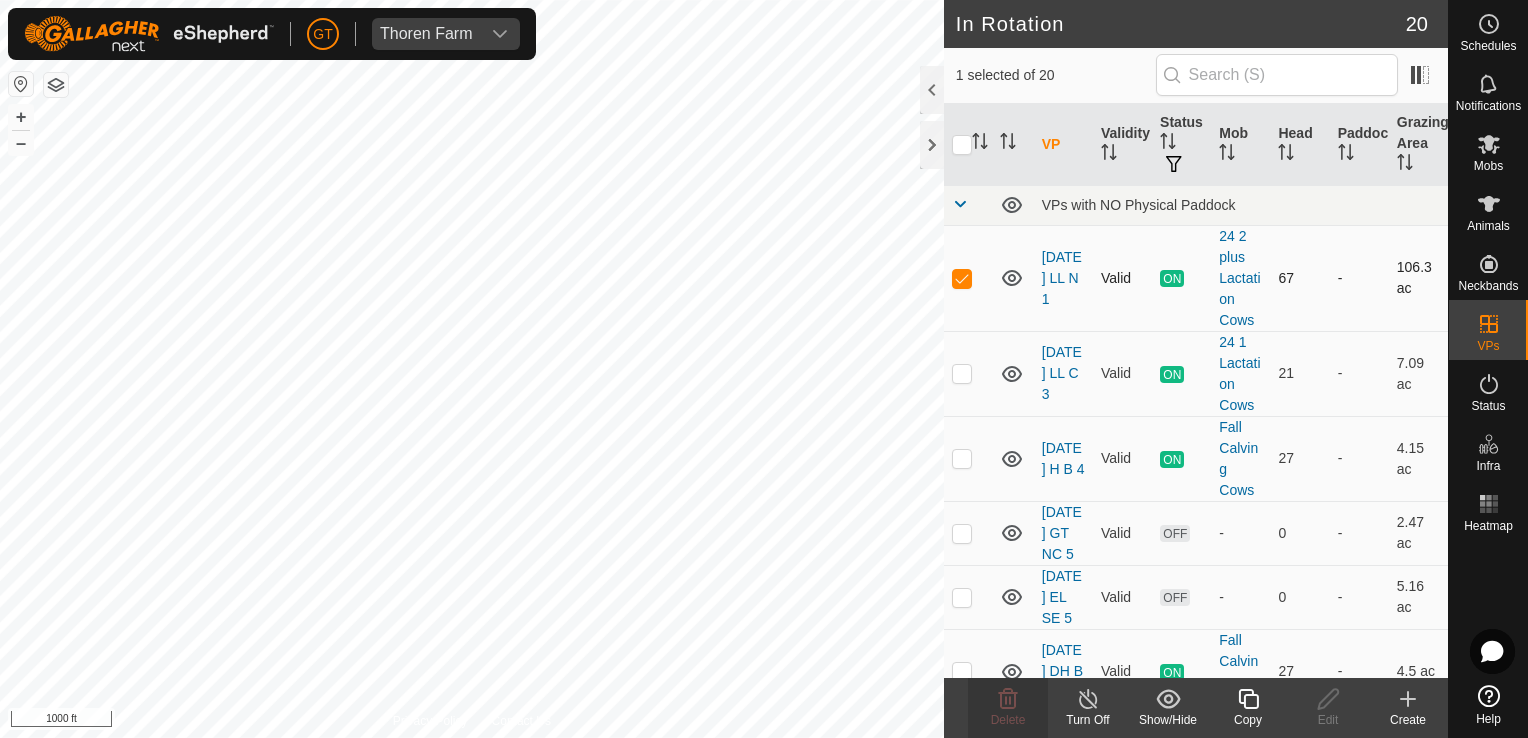 click at bounding box center [962, 278] 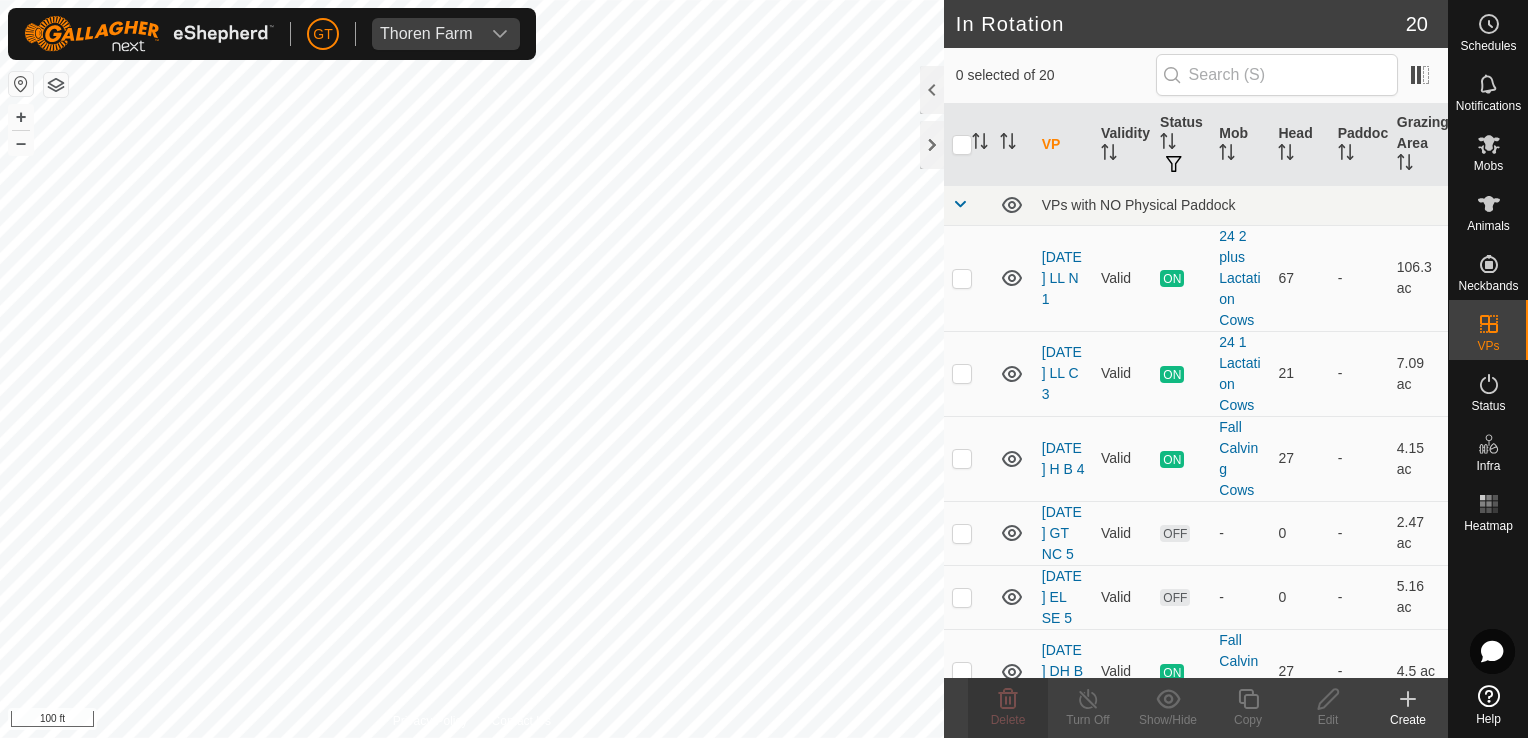 click on "GT Thoren Farm Schedules Notifications Mobs Animals Neckbands VPs Status Infra Heatmap Help In Rotation 20 0 selected of 20     VP   Validity   Status   Mob   Head   Paddock   Grazing Area   VPs with NO Physical Paddock  [DATE]  LL  N  1  Valid  ON  24 2 plus Lactation Cows   67   -   106.3 ac  [DATE]   LL  C  3  Valid  ON  24 1 Lactation Cows   21   -   7.09 ac  [DATE]  H  B  4  Valid  ON  Fall Calving Cows   27   -   4.15 ac  [DATE]  GT  NC  5  Valid  OFF  -   0   -   2.47 ac  [DATE]  EL   SE  5  Valid  OFF  -   0   -   5.16 ac  [DATE]  DH  B 6  Valid  ON  Fall Calving Cows   27   -   4.5 ac  [DATE]  GT  NC 4  Valid  ON  25 Bred Heifers   24   -   1.88 ac  [DATE]  EL  SE4  Valid  ON  24 Bred Heifers   20   -   4.23 ac  [DATE] EL SE 2  Valid  OFF  -   0   -   3.34 ac  [DATE] DH LL NB 46  Valid  ON  24 2 plus Lactation Cows   67   -   101.09 ac  [DATE]  H RB 3  Valid  OFF  -   0   -   3.51 ac  [DATE]   LL C 2  Need watering point  ON  21   -   Valid" at bounding box center [764, 369] 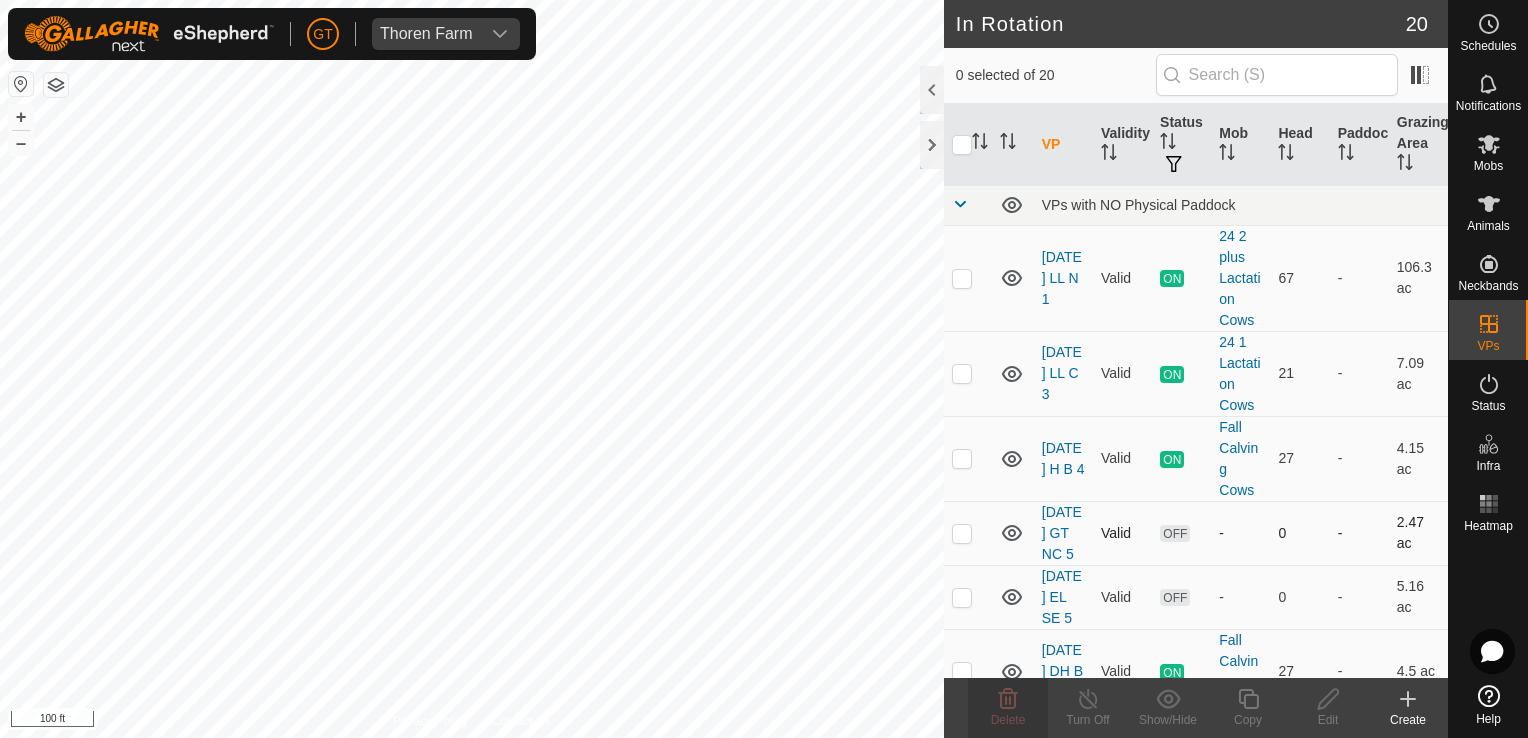 click on "In Rotation 20 0 selected of 20     VP   Validity   Status   Mob   Head   Paddock   Grazing Area   VPs with NO Physical Paddock  [DATE]  LL  N  1  Valid  ON  24 2 plus Lactation Cows   67   -   106.3 ac  [DATE]   LL  C  3  Valid  ON  24 1 Lactation Cows   21   -   7.09 ac  [DATE]  H  B  4  Valid  ON  Fall Calving Cows   27   -   4.15 ac  [DATE]  GT  NC  5  Valid  OFF  -   0   -   2.47 ac  [DATE]  EL   SE  5  Valid  OFF  -   0   -   5.16 ac  [DATE]  DH  B 6  Valid  ON  Fall Calving Cows   27   -   4.5 ac  [DATE]  GT  NC 4  Valid  ON  25 Bred Heifers   24   -   1.88 ac  [DATE]  EL  SE4  Valid  ON  24 Bred Heifers   20   -   4.23 ac  [DATE] EL SE 2  Valid  OFF  -   0   -   3.34 ac  [DATE] DH LL NB 46  Valid  ON  24 2 plus Lactation Cows   67   -   101.09 ac  [DATE]  H RB 3  Valid  OFF  -   0   -   3.51 ac  [DATE]   LL C 2  Need watering point  ON  24 1 Lactation Cows   21   -   4.13 ac  [DATE]  EL SE 1  Valid  OFF  -   0   -   12.9 ac  [DATE]   DH R  3 OFF" 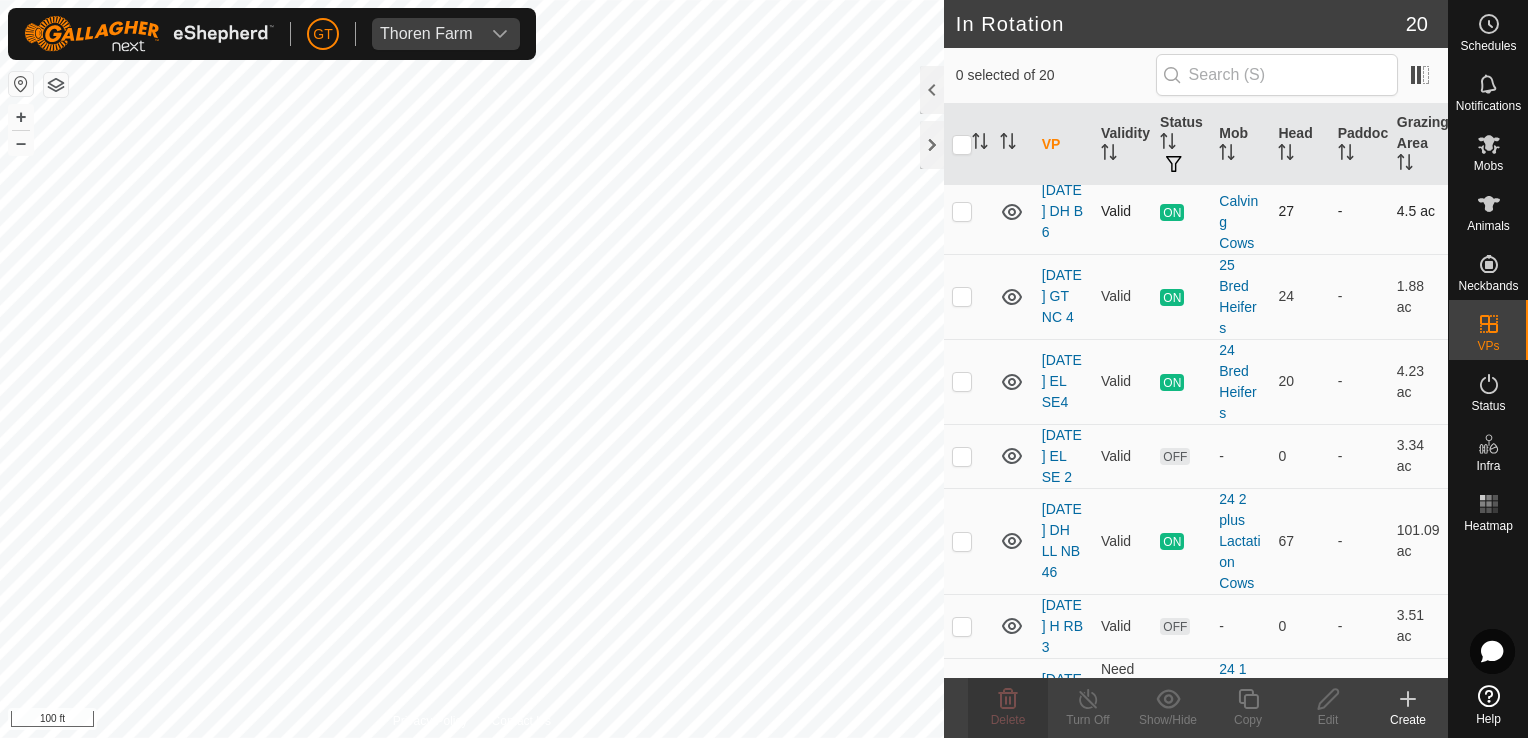 scroll, scrollTop: 500, scrollLeft: 0, axis: vertical 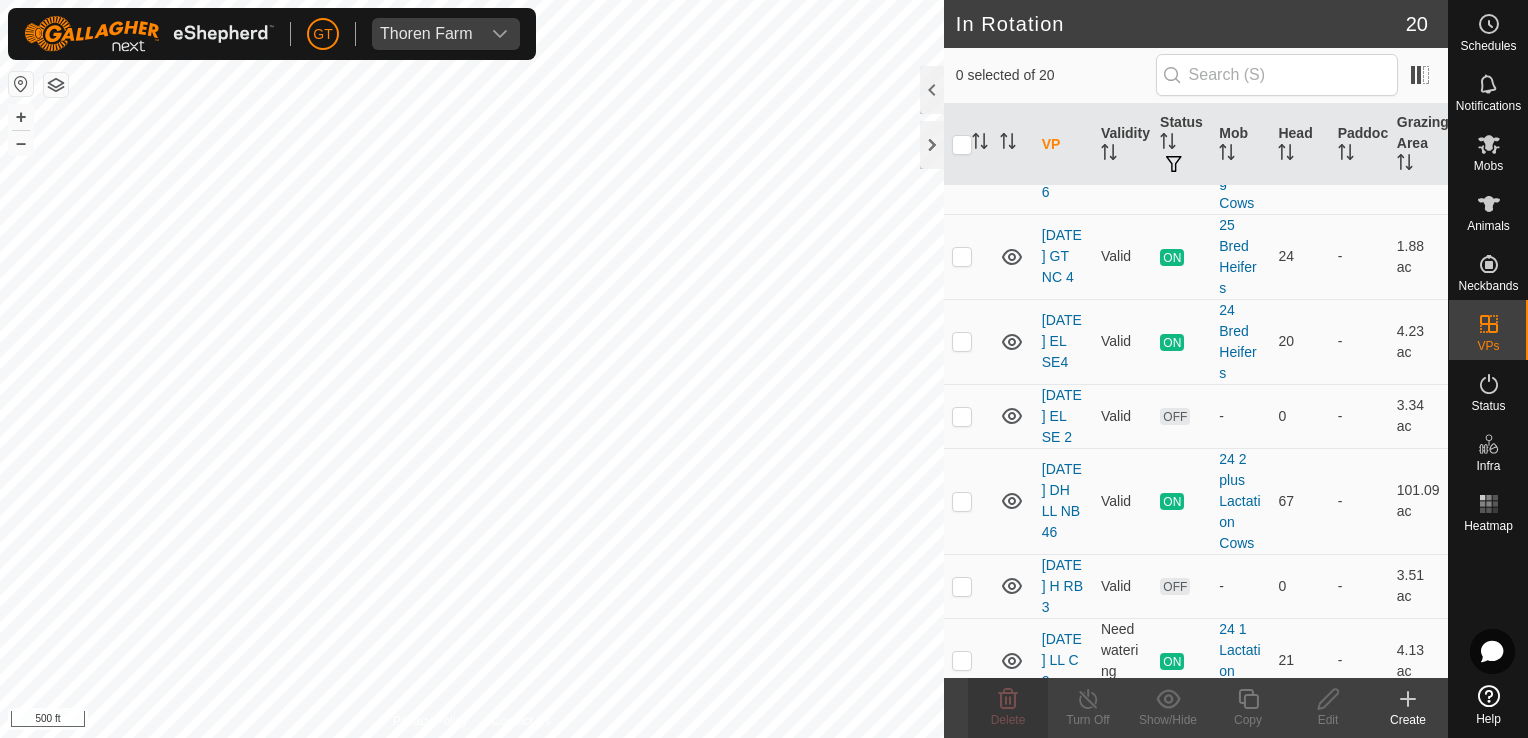 click on "GT Thoren Farm Schedules Notifications Mobs Animals Neckbands VPs Status Infra Heatmap Help In Rotation 20 0 selected of 20     VP   Validity   Status   Mob   Head   Paddock   Grazing Area   VPs with NO Physical Paddock  [DATE]  LL  N  1  Valid  ON  24 2 plus Lactation Cows   67   -   106.3 ac  [DATE]   LL  C  3  Valid  ON  24 1 Lactation Cows   21   -   7.09 ac  [DATE]  H  B  4  Valid  ON  Fall Calving Cows   27   -   4.15 ac  [DATE]  GT  NC  5  Valid  OFF  -   0   -   2.47 ac  [DATE]  EL   SE  5  Valid  OFF  -   0   -   5.16 ac  [DATE]  DH  B 6  Valid  ON  Fall Calving Cows   27   -   4.5 ac  [DATE]  GT  NC 4  Valid  ON  25 Bred Heifers   24   -   1.88 ac  [DATE]  EL  SE4  Valid  ON  24 Bred Heifers   20   -   4.23 ac  [DATE] EL SE 2  Valid  OFF  -   0   -   3.34 ac  [DATE] DH LL NB 46  Valid  ON  24 2 plus Lactation Cows   67   -   101.09 ac  [DATE]  H RB 3  Valid  OFF  -   0   -   3.51 ac  [DATE]   LL C 2  Need watering point  ON  21   -   Valid" at bounding box center (764, 369) 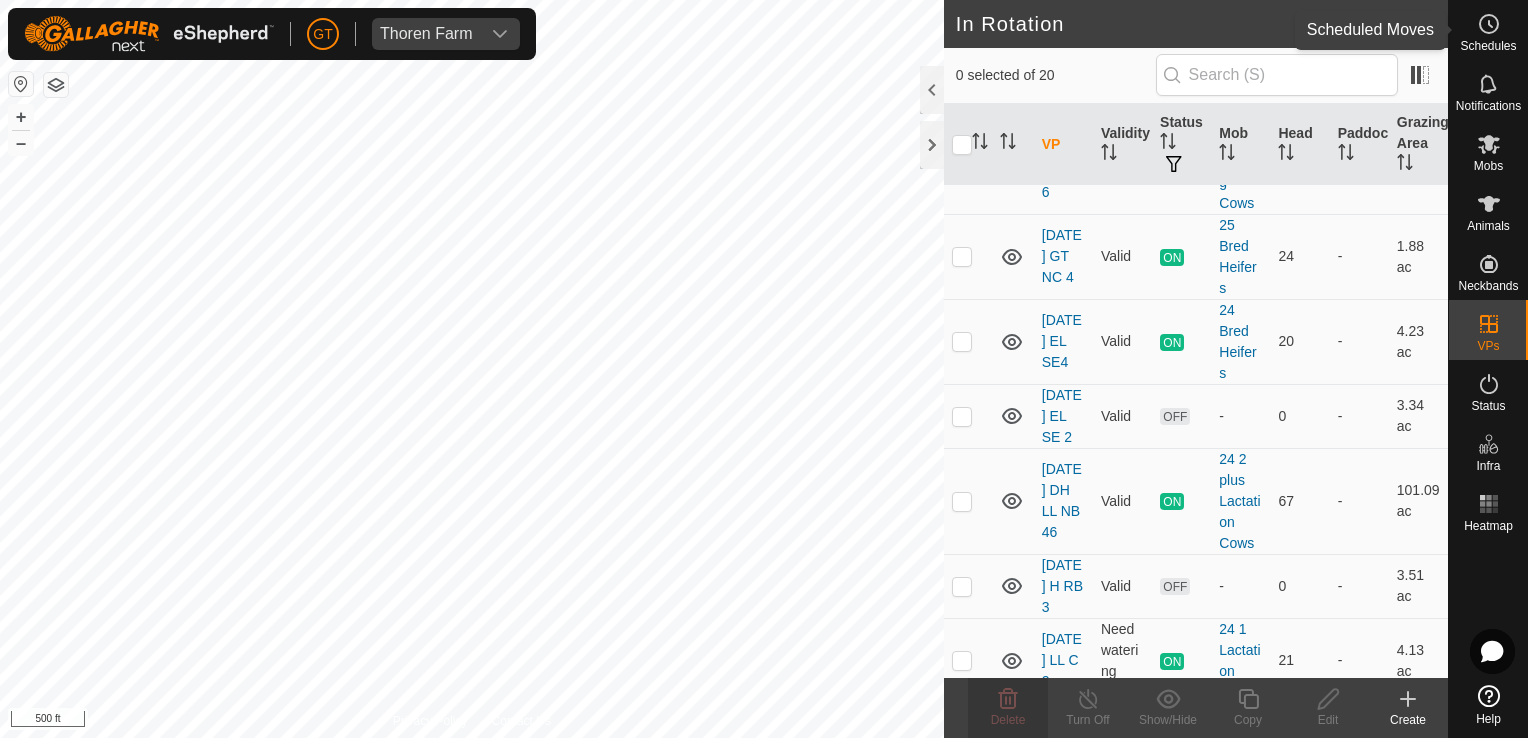 click 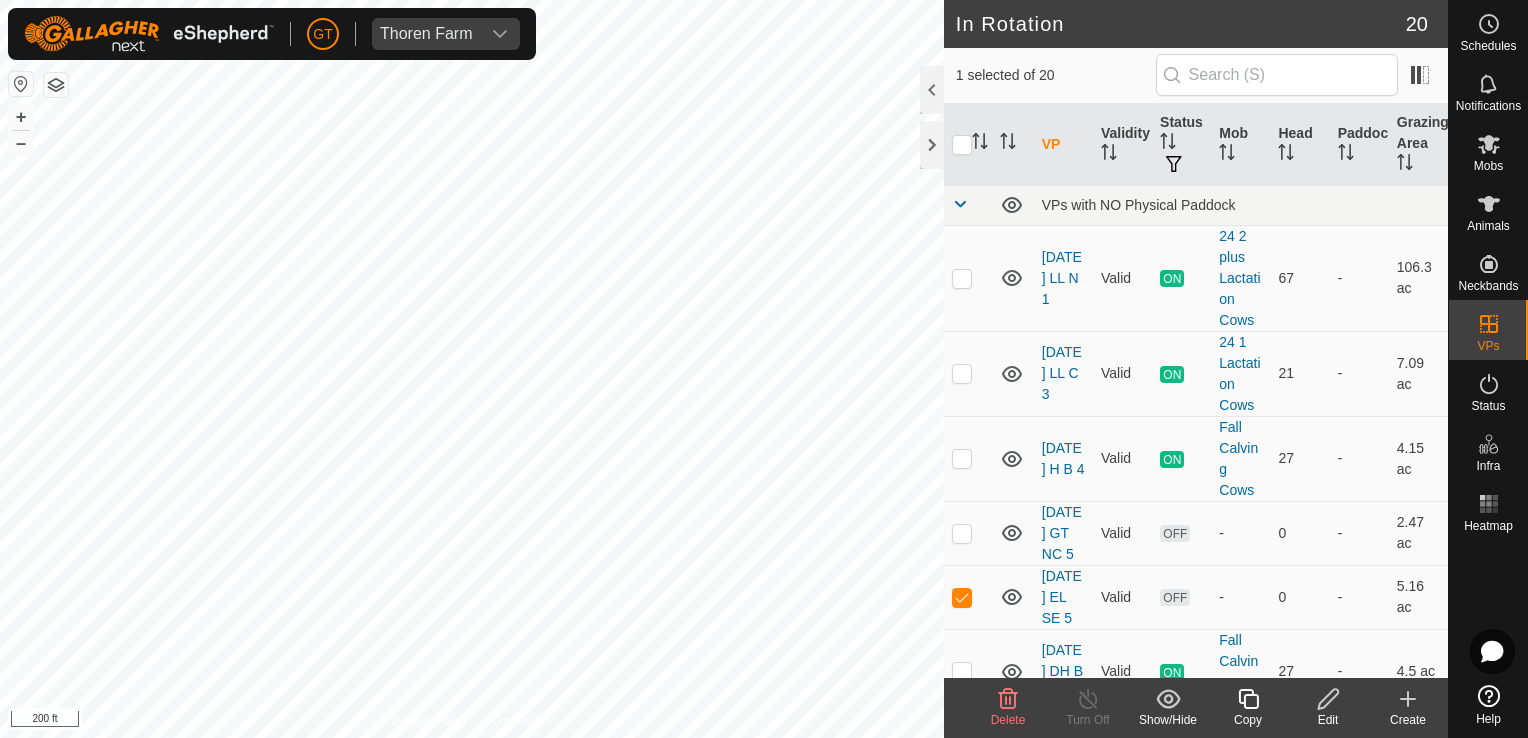 click 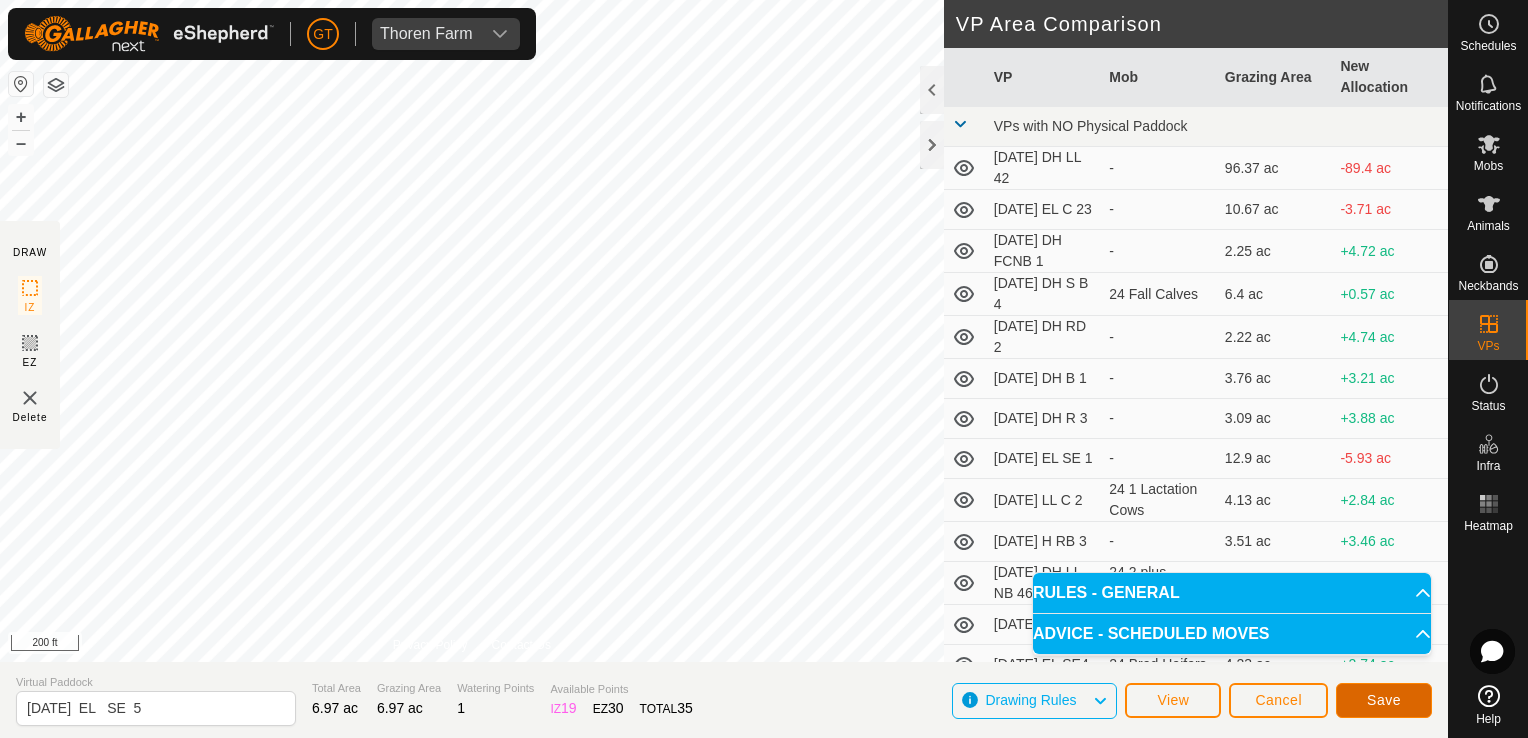 click on "Save" 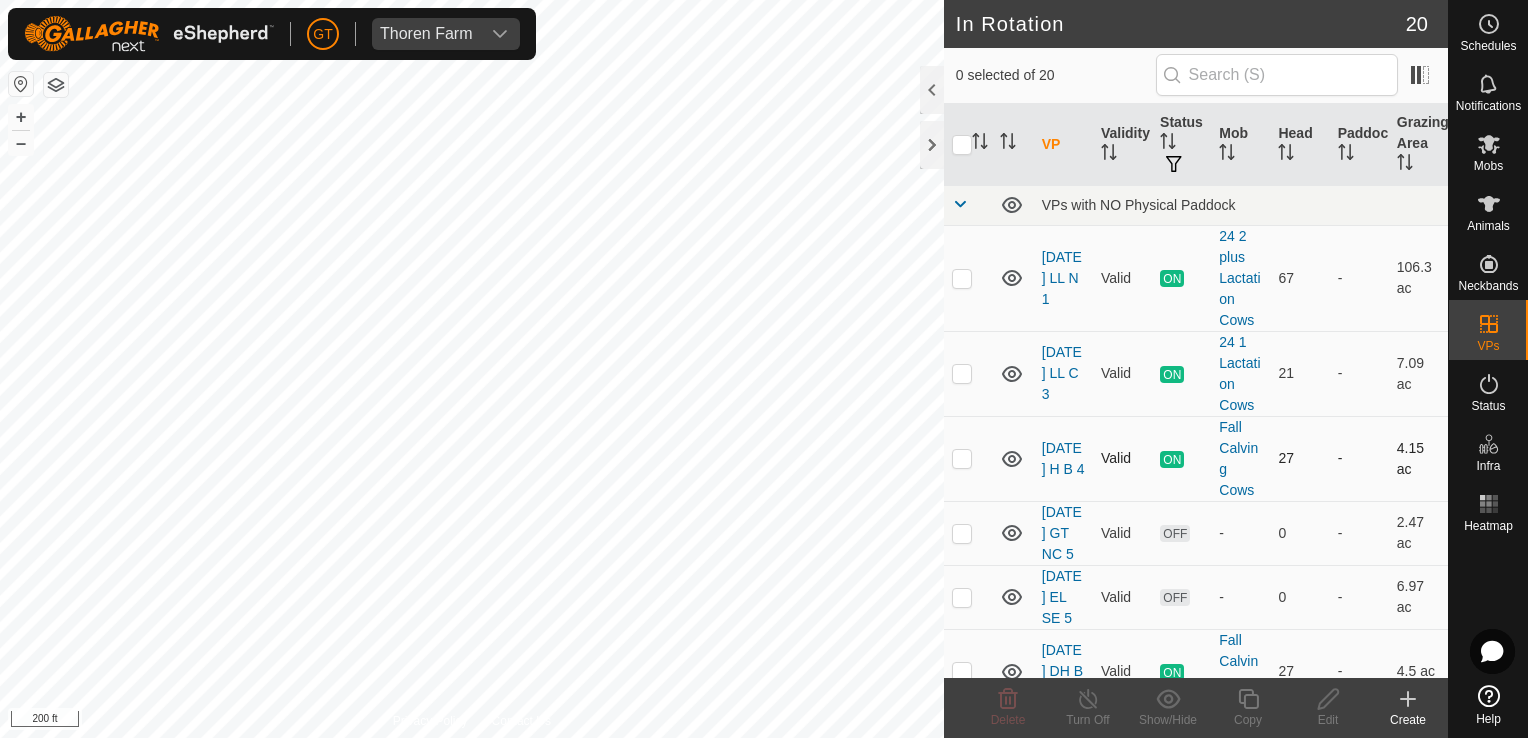 checkbox on "true" 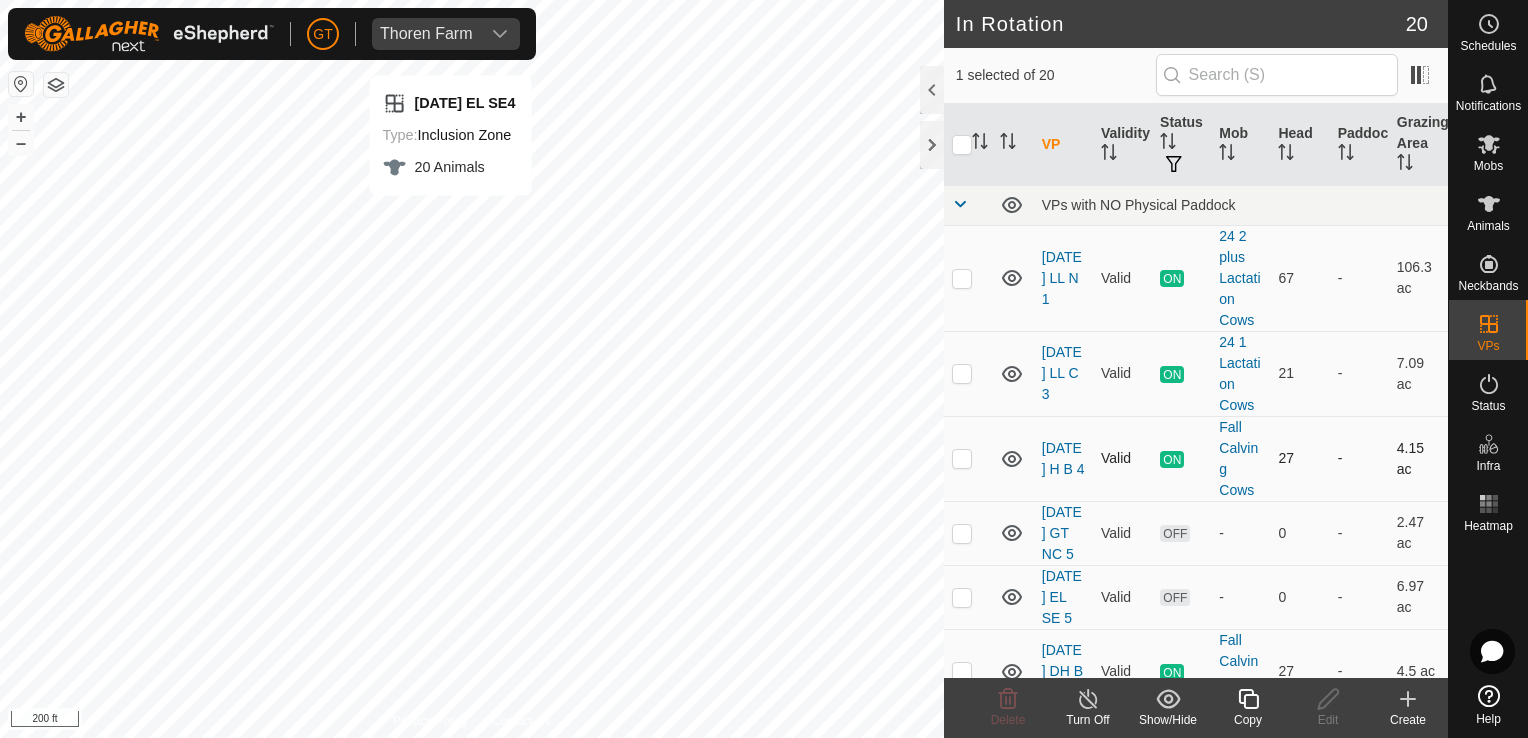 checkbox on "true" 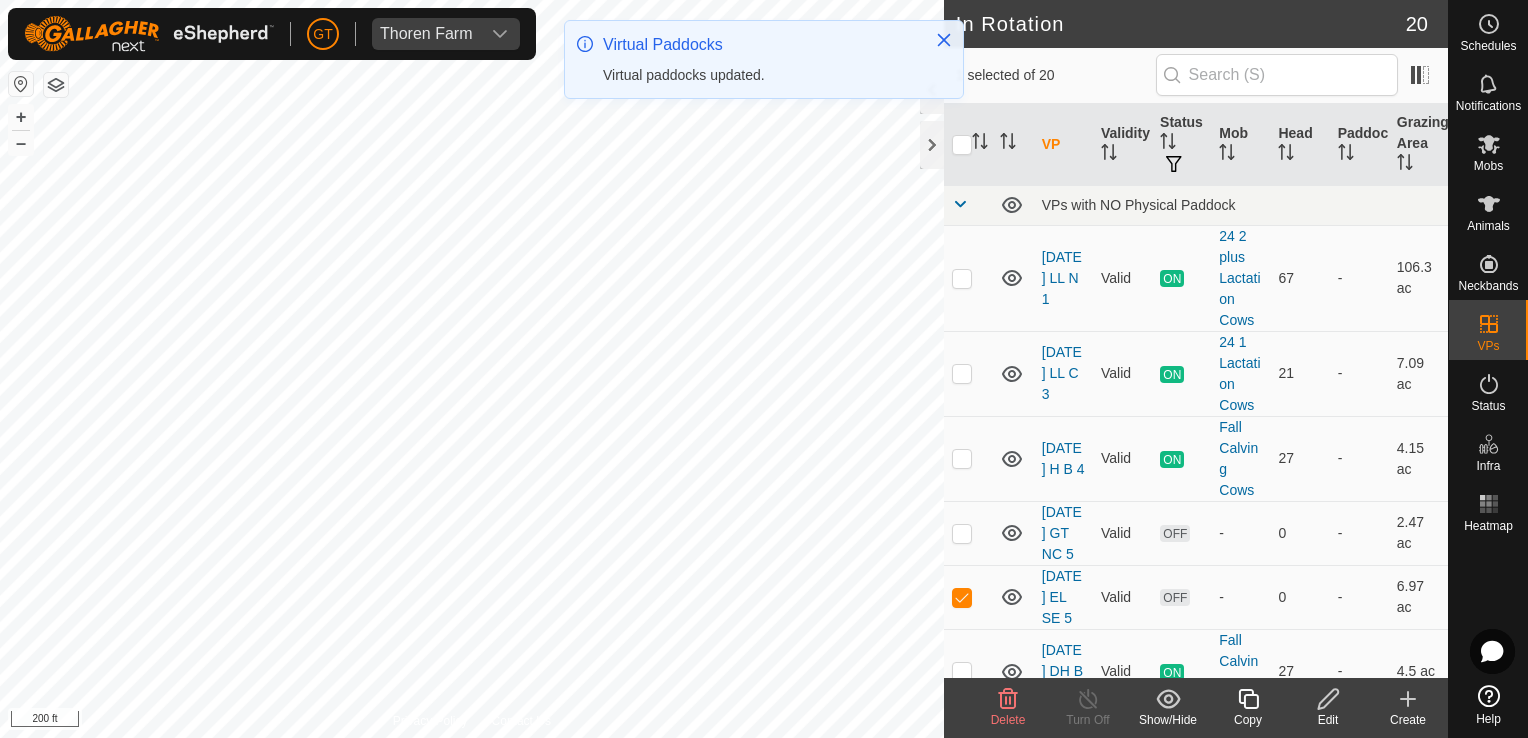 checkbox on "false" 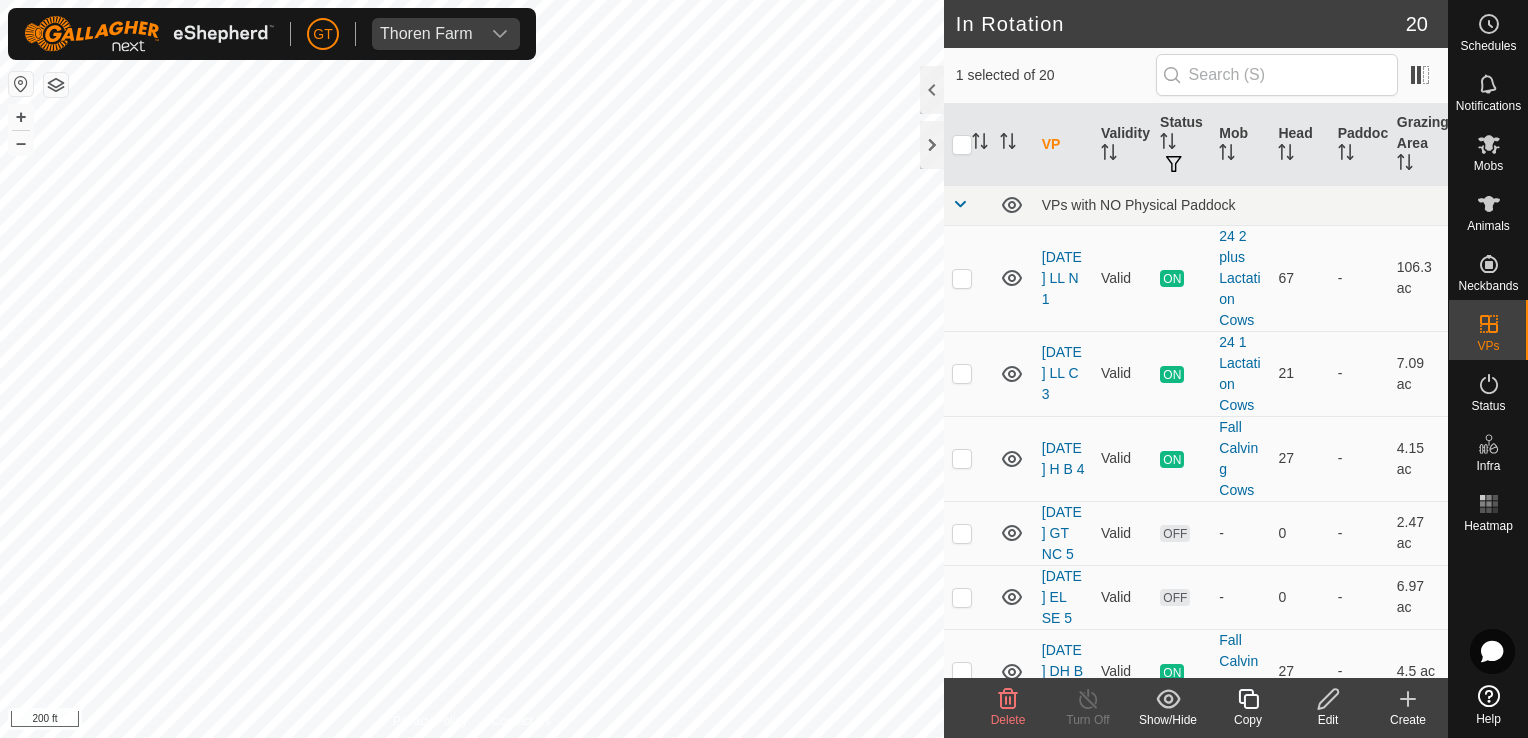 click 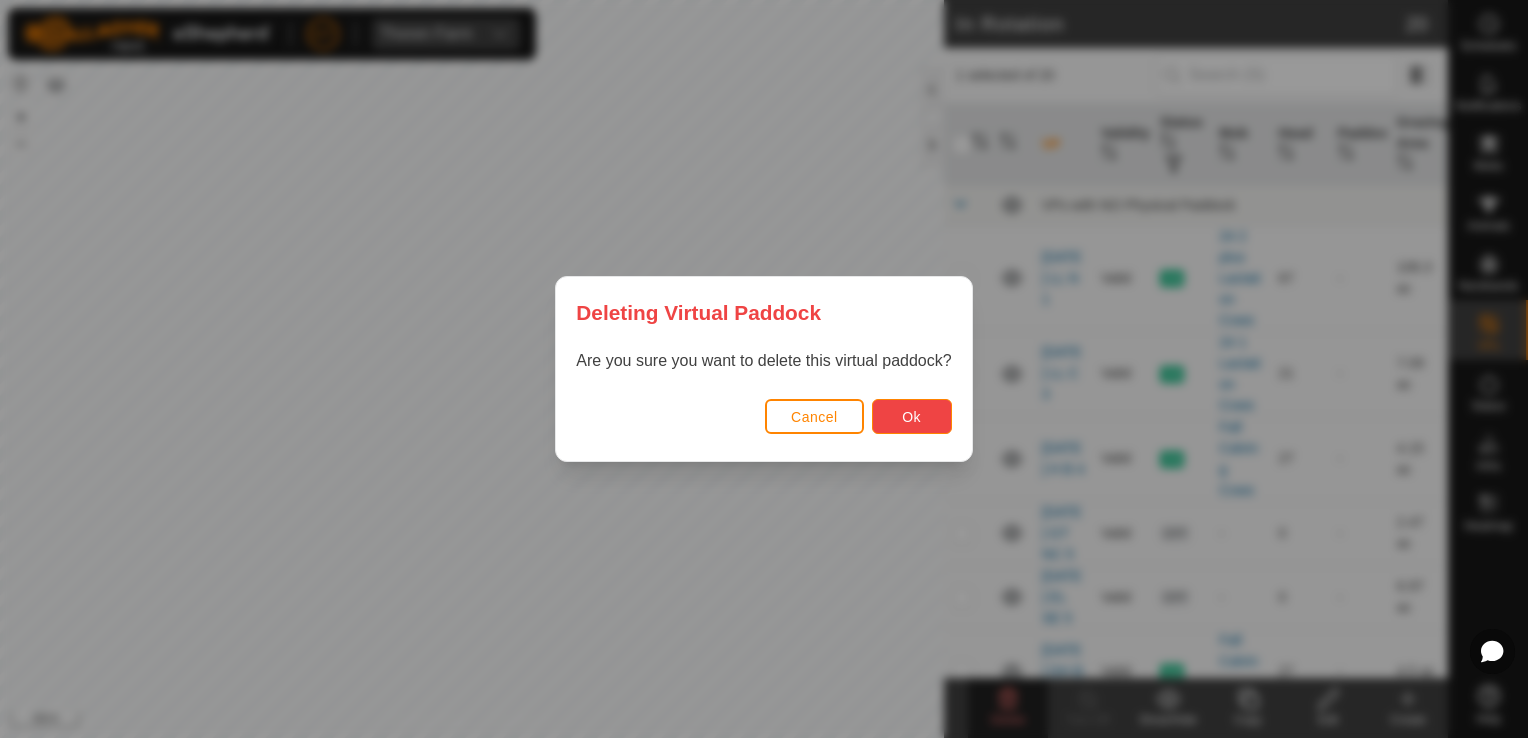click on "Ok" at bounding box center (912, 416) 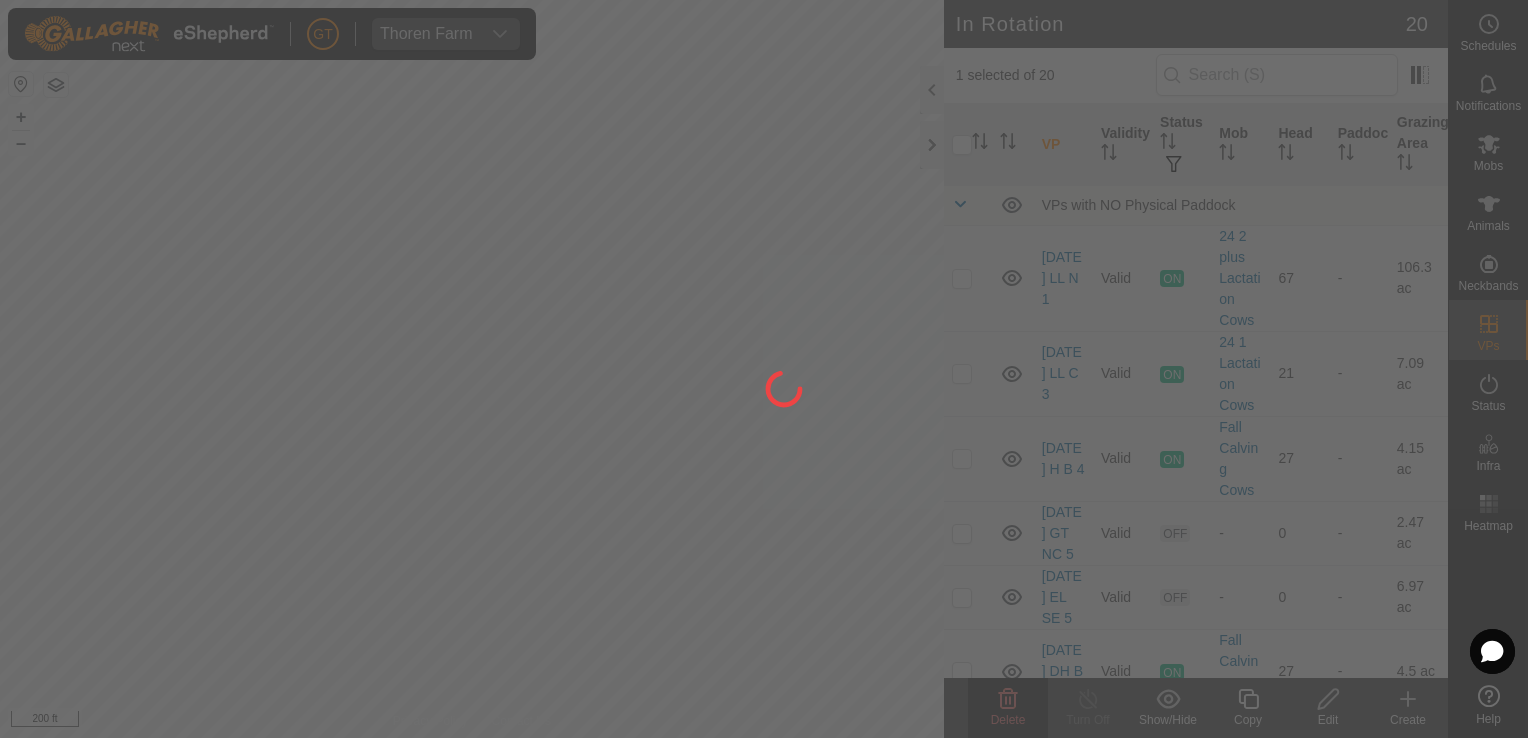checkbox on "false" 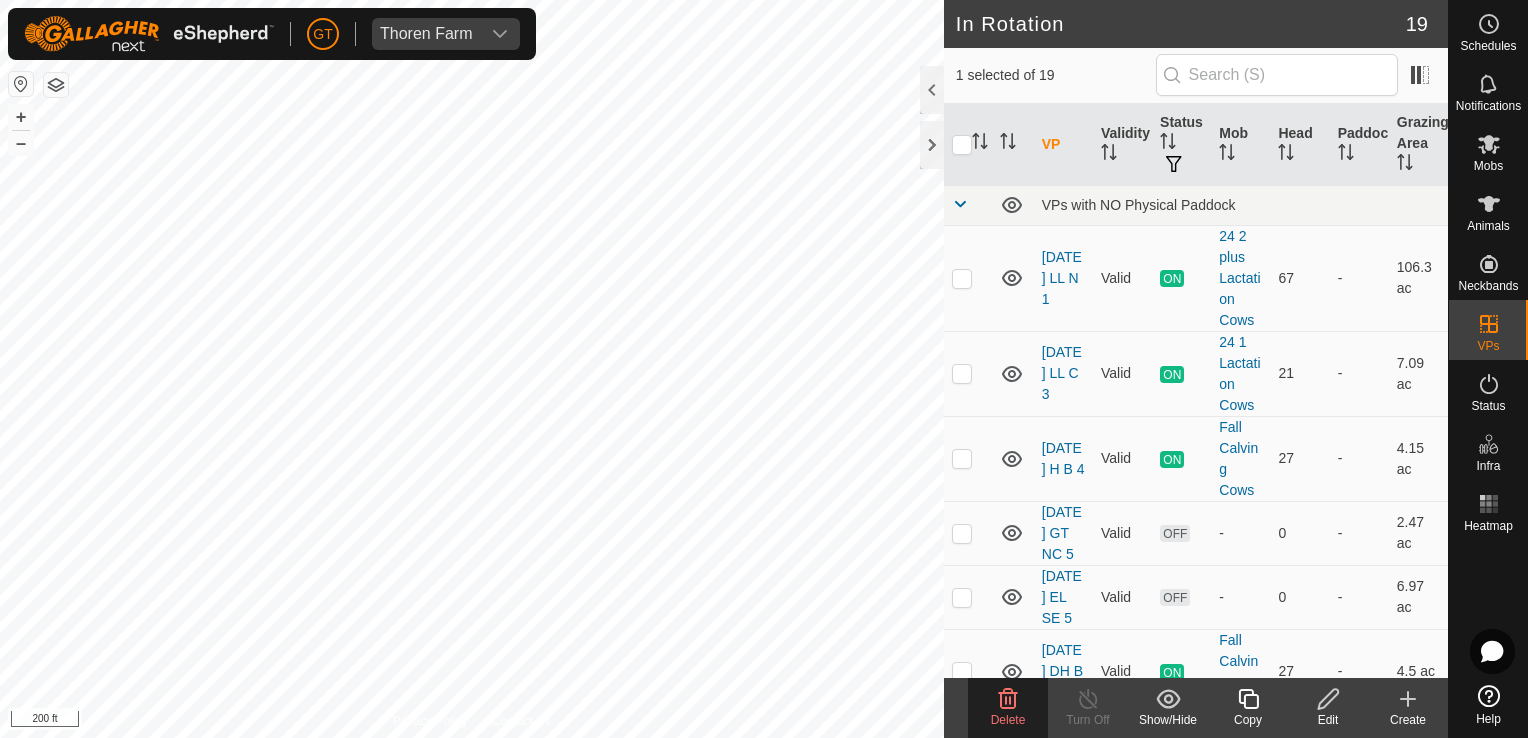 click 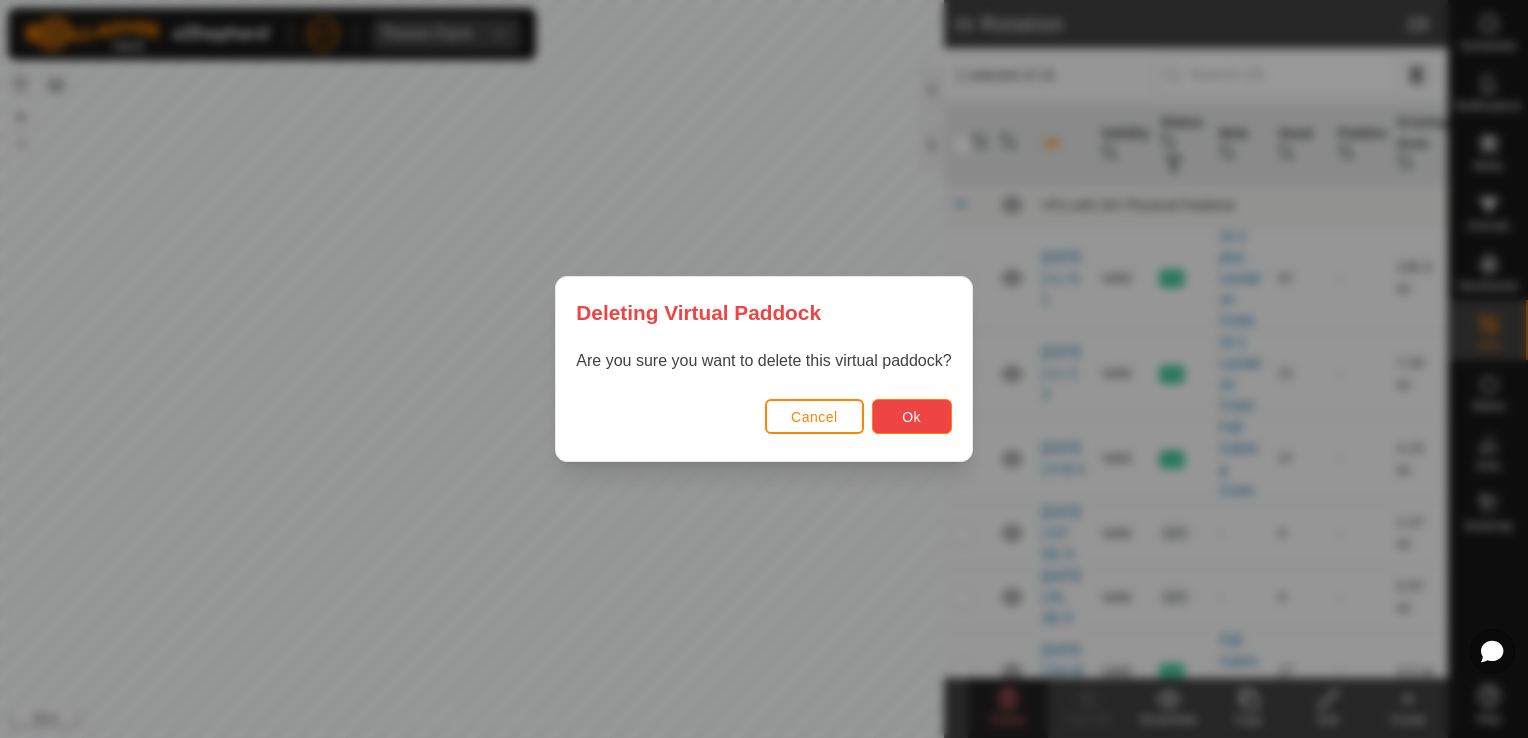 click on "Ok" at bounding box center (912, 416) 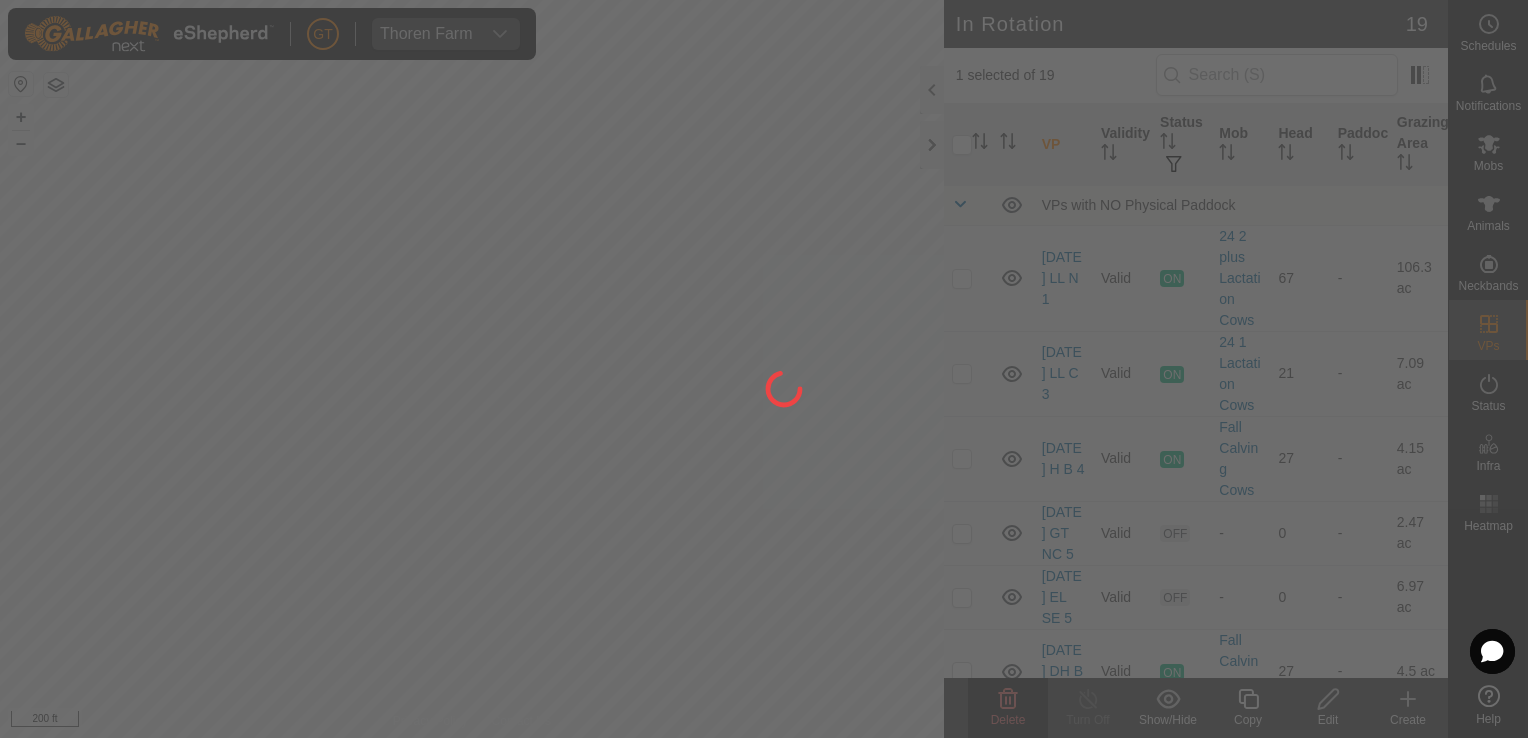 checkbox on "false" 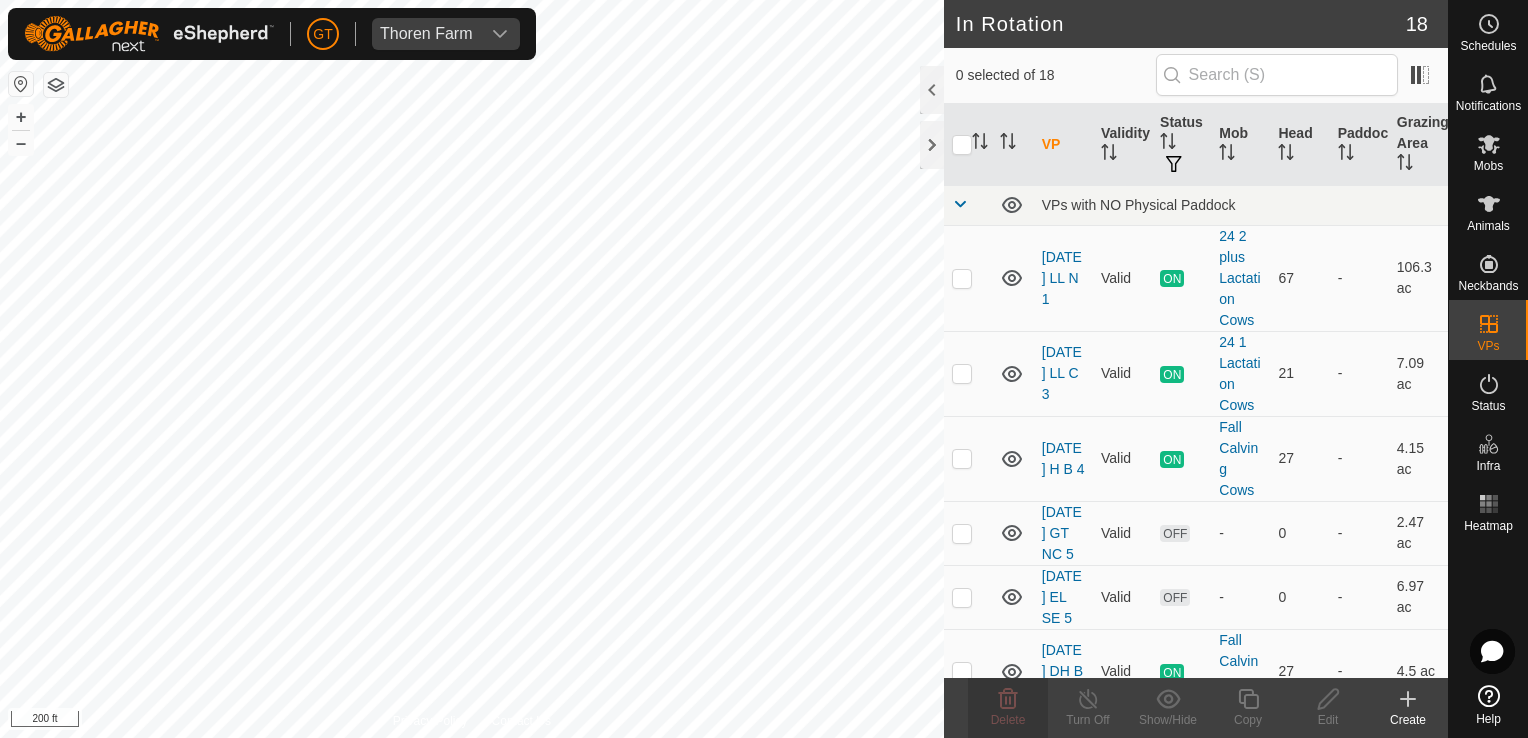 checkbox on "true" 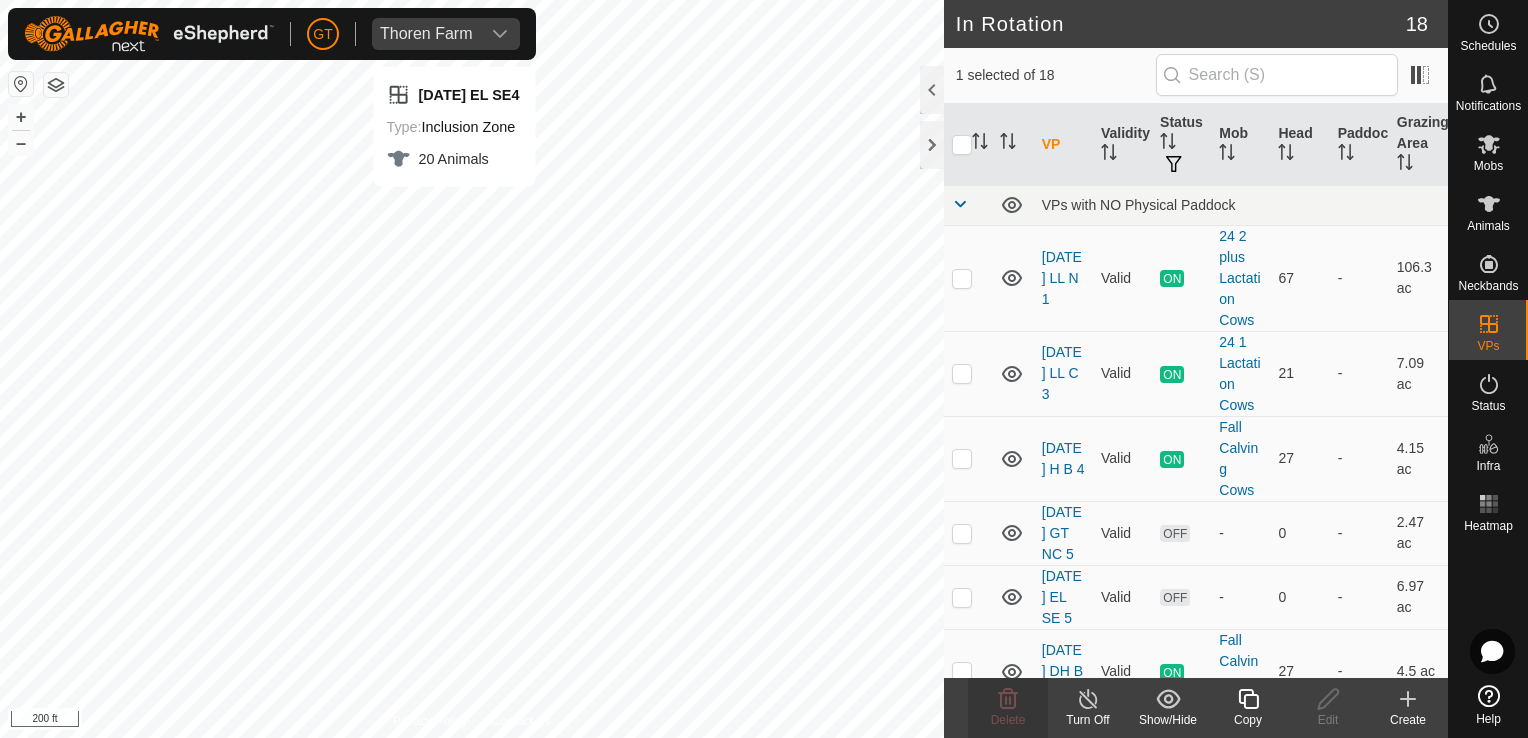 checkbox on "false" 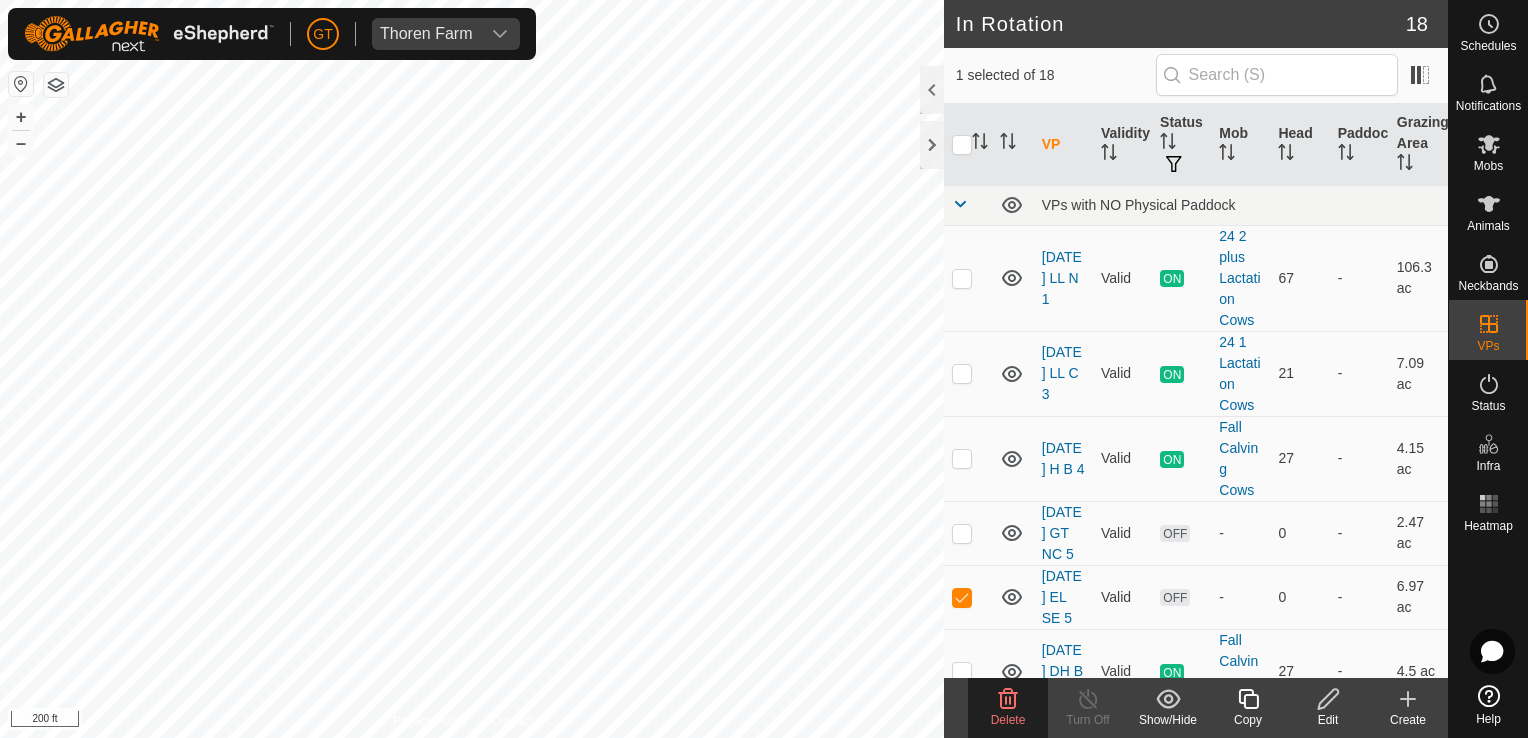 checkbox on "false" 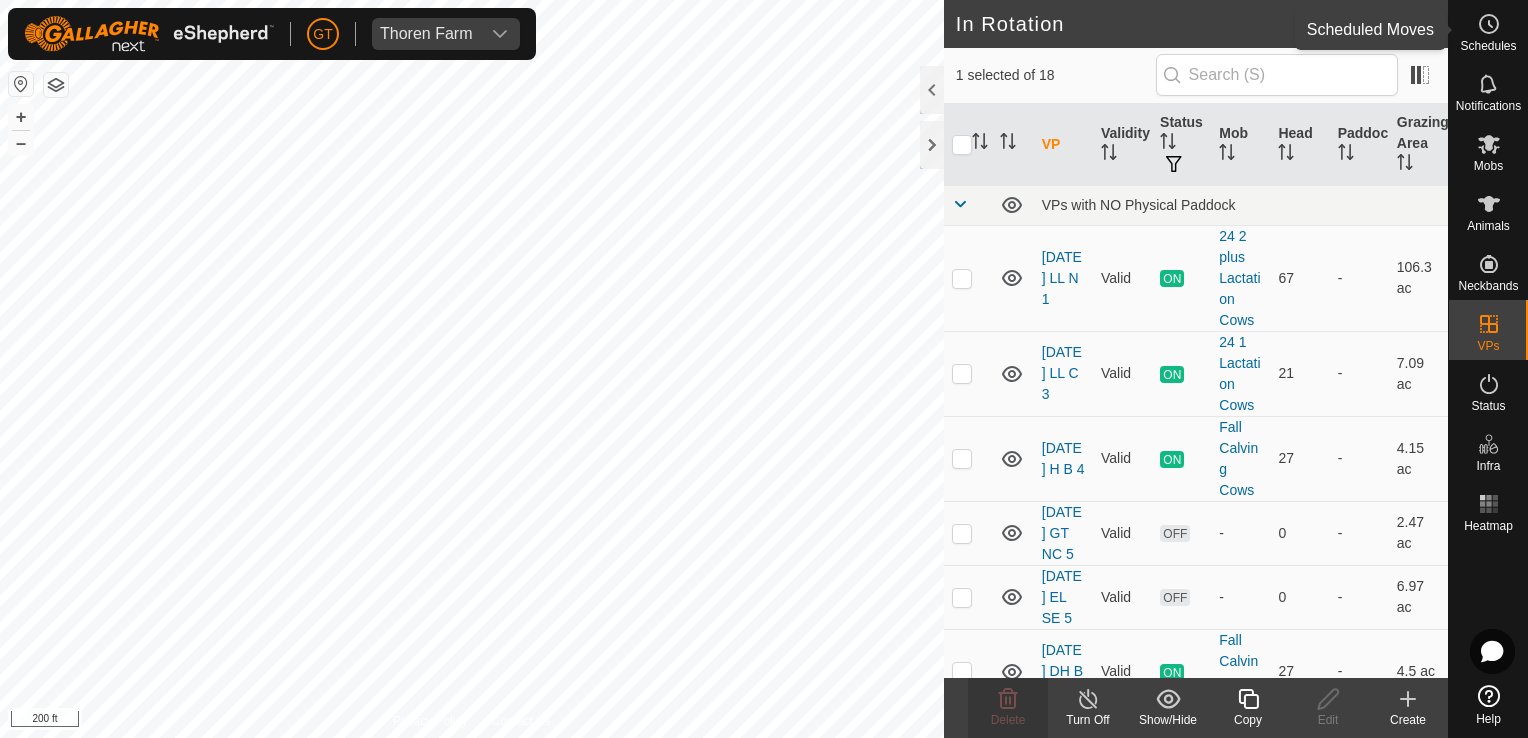 click 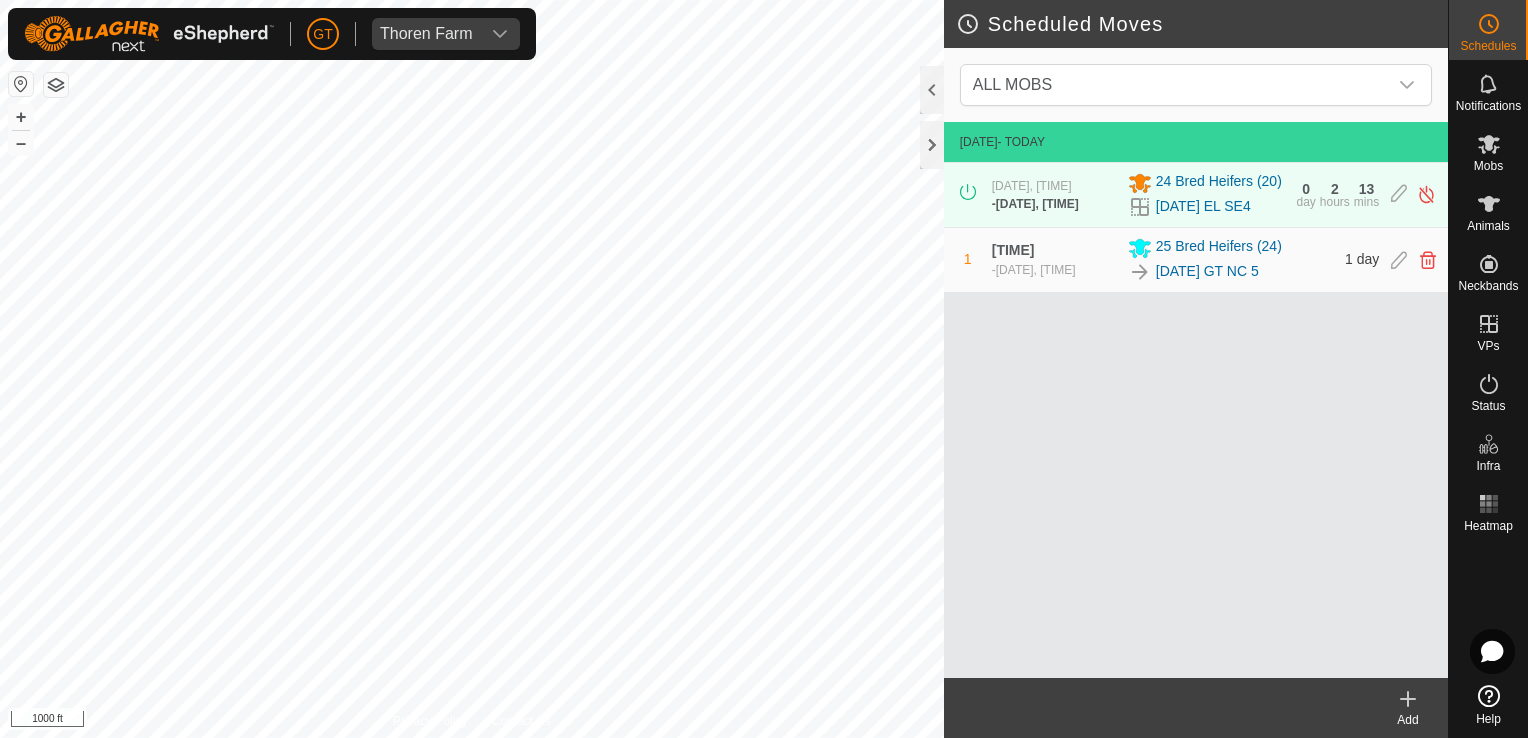 click on "GT Thoren Farm Schedules Notifications Mobs Animals Neckbands VPs Status Infra Heatmap Help  Scheduled Moves  ALL MOBS  [DATE]  - Today [DATE], 1:00 pm   -  [DATE], 1:00 pm 24 Bred Heifers (20) [DATE]  EL  SE4 0  day  2  hours  13  mins  1 1:00 pm  -  [DATE], 1:00 pm 25 Bred Heifers (24) [DATE]  GT  NC  5 1 day  Add  Privacy Policy Contact Us
701
0192671500
24 Bred Heifers
[DATE]  EL  SE4 + – ⇧ i 1000 ft" at bounding box center (764, 369) 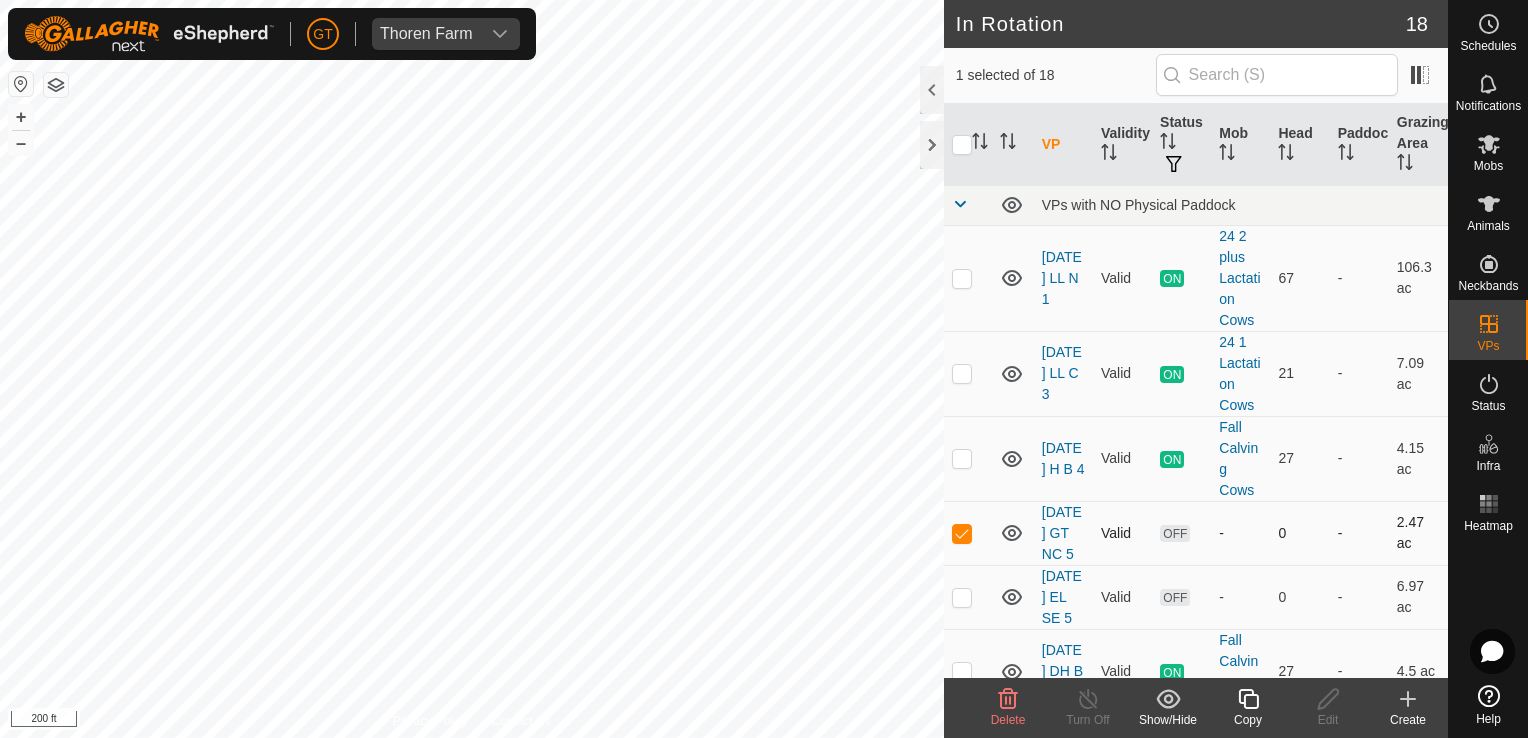 click at bounding box center [962, 533] 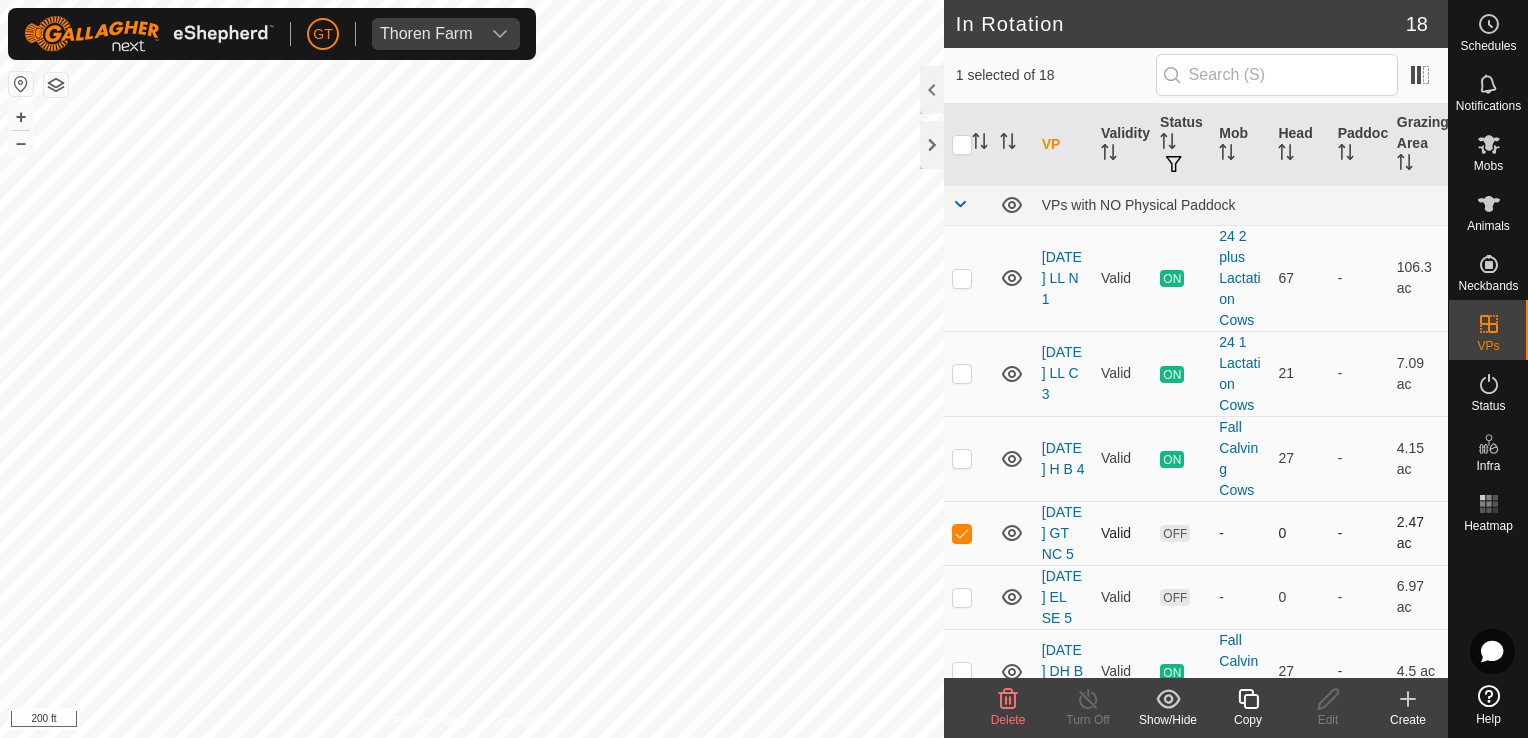 checkbox on "false" 